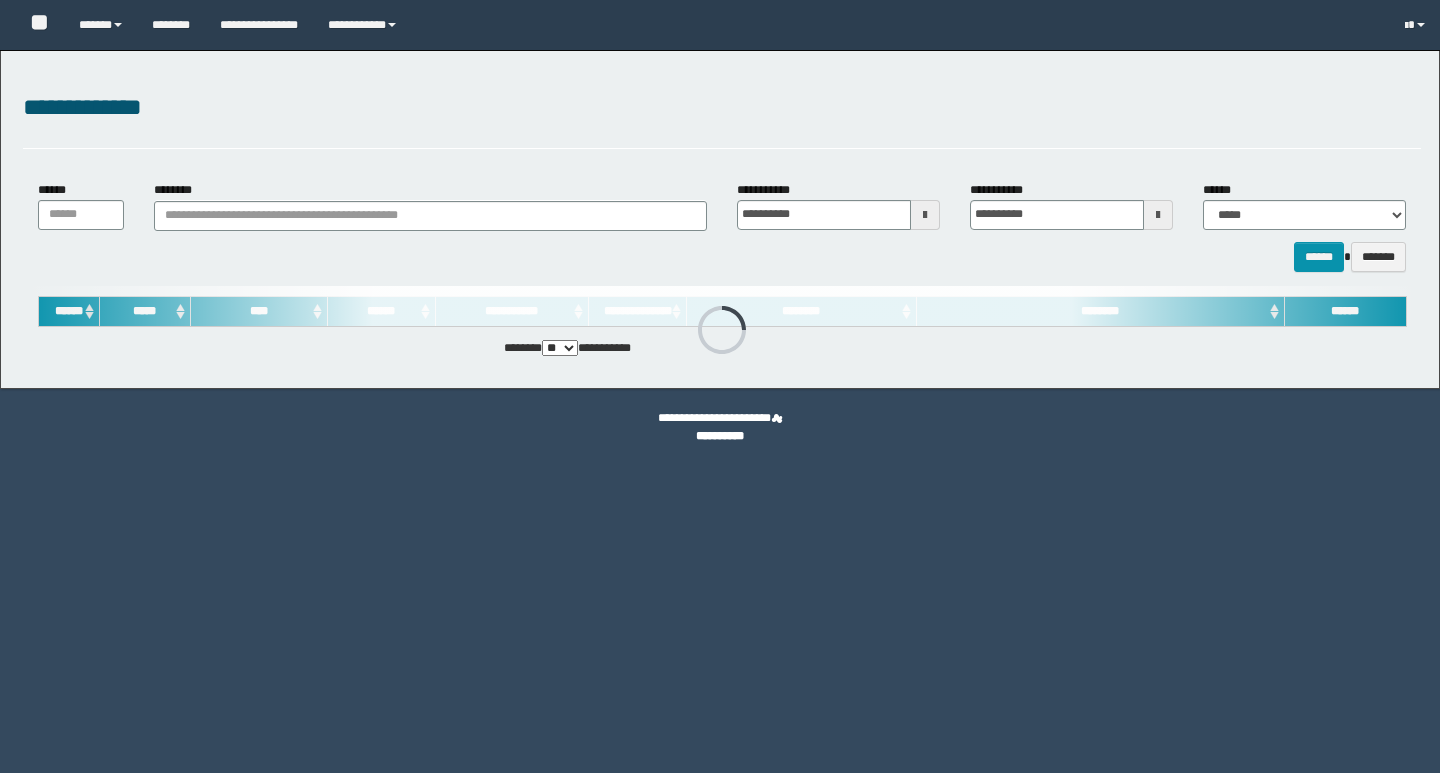 scroll, scrollTop: 0, scrollLeft: 0, axis: both 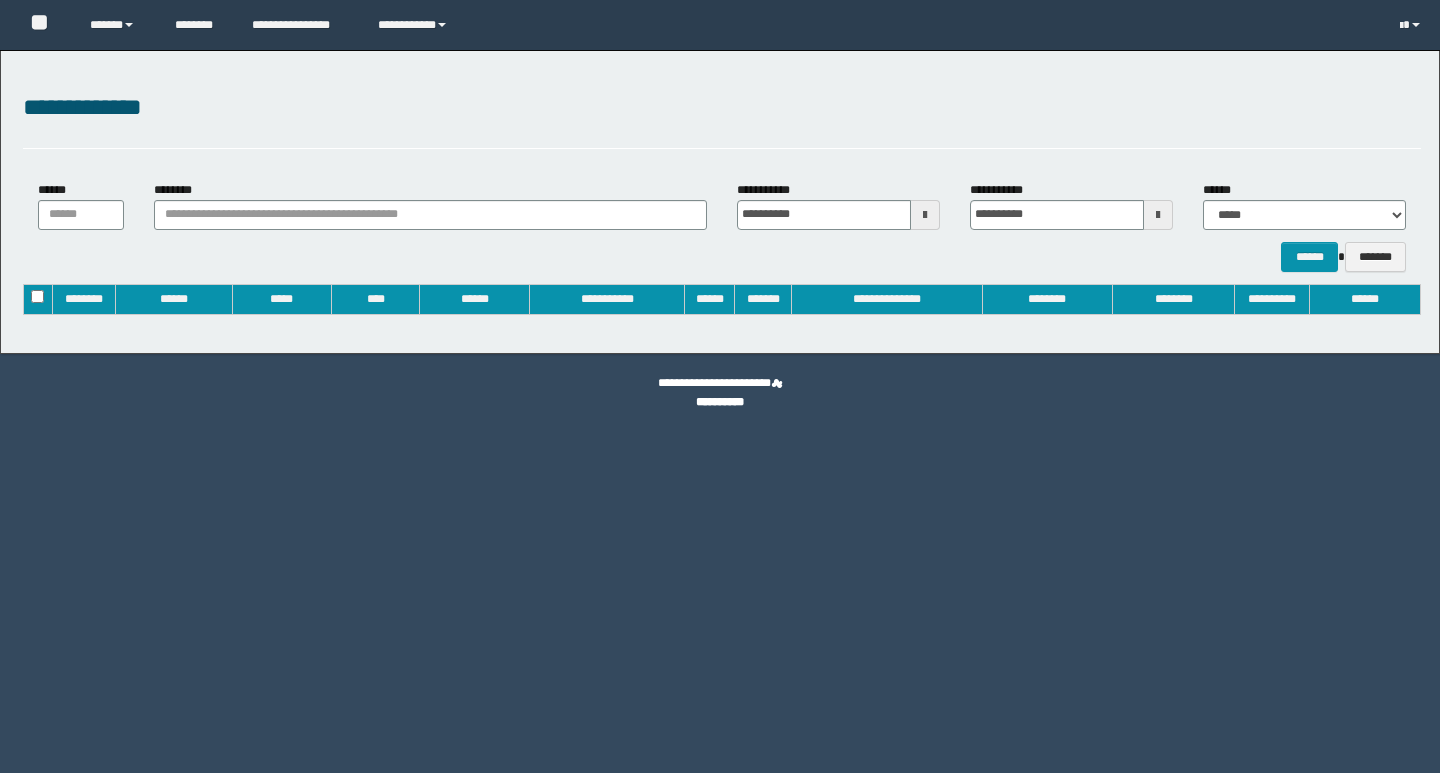 type on "**********" 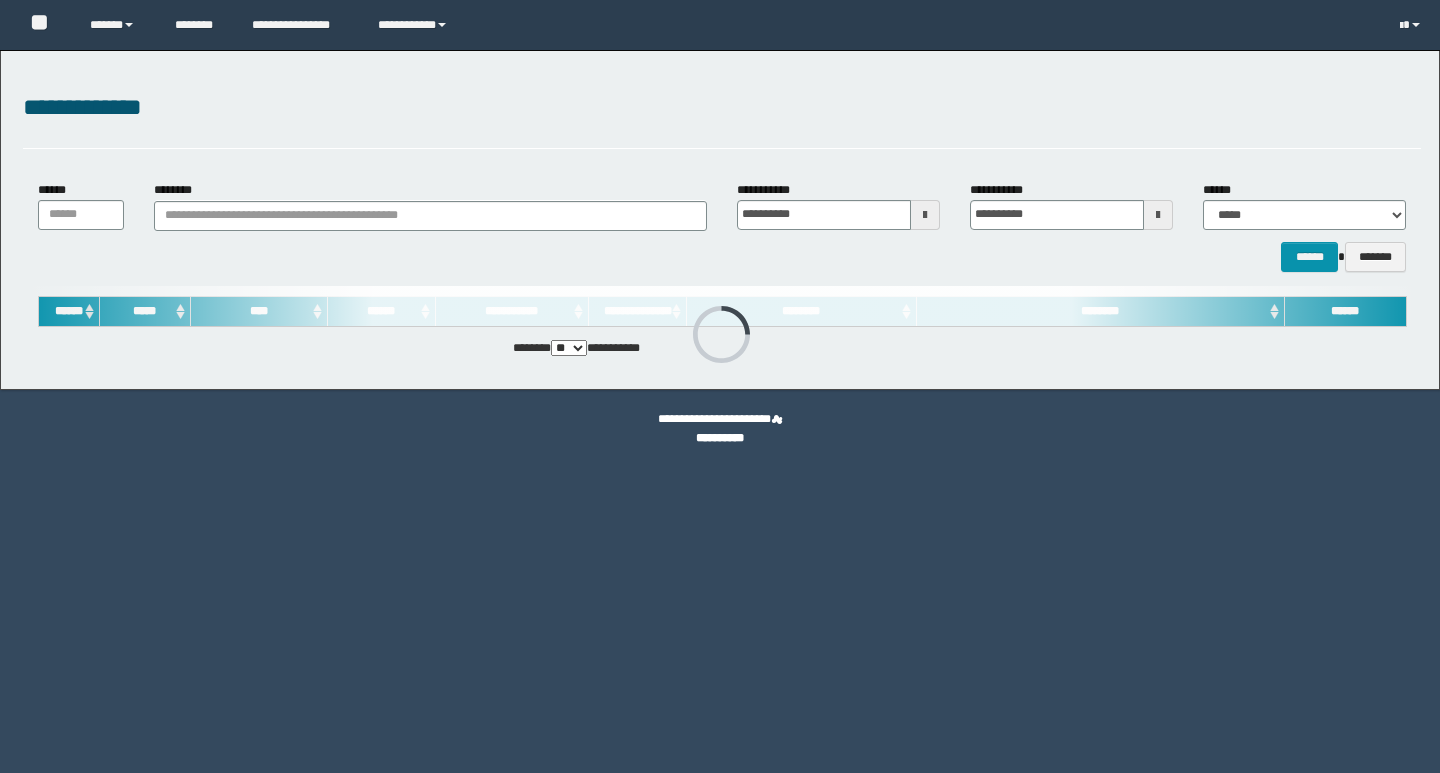 scroll, scrollTop: 0, scrollLeft: 0, axis: both 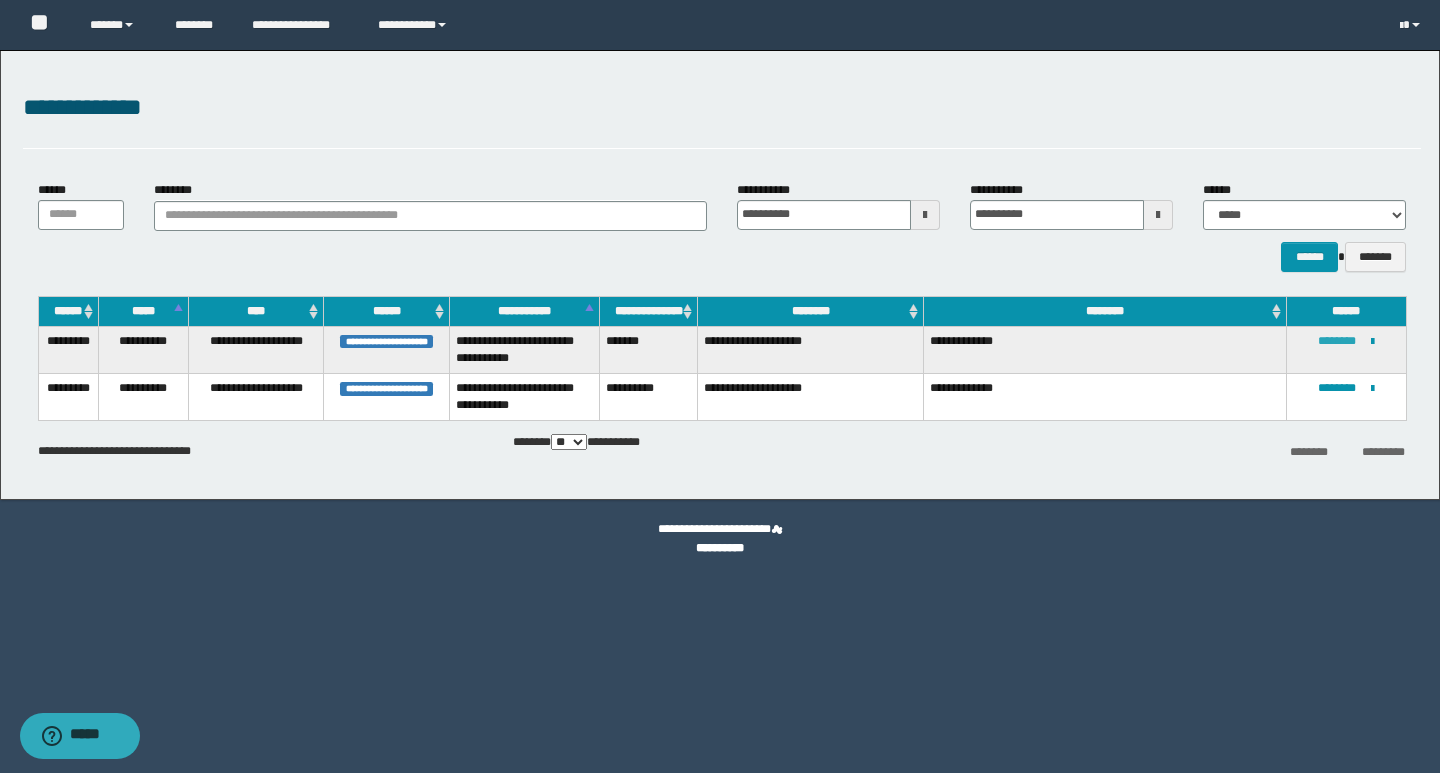 click on "********" at bounding box center [1337, 341] 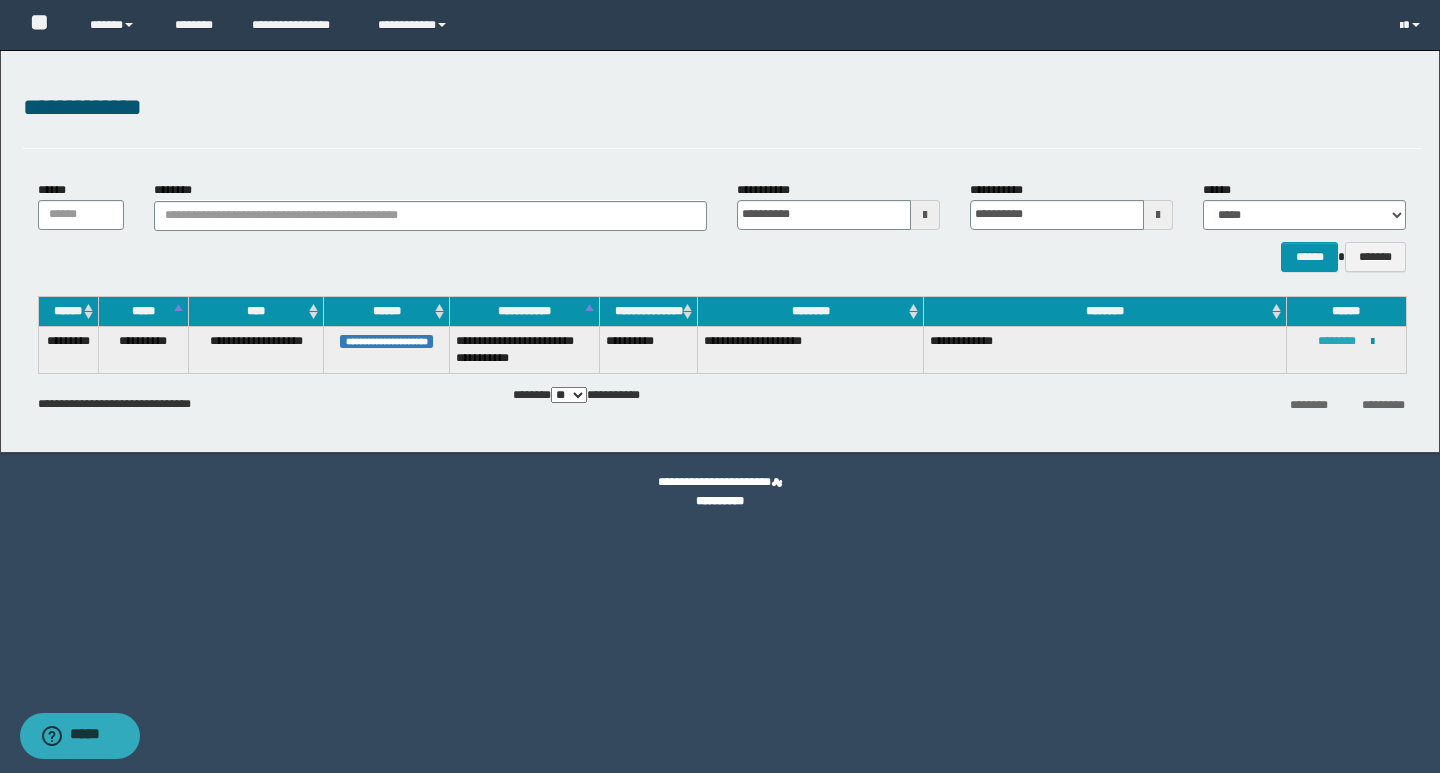 click on "********" at bounding box center [1337, 341] 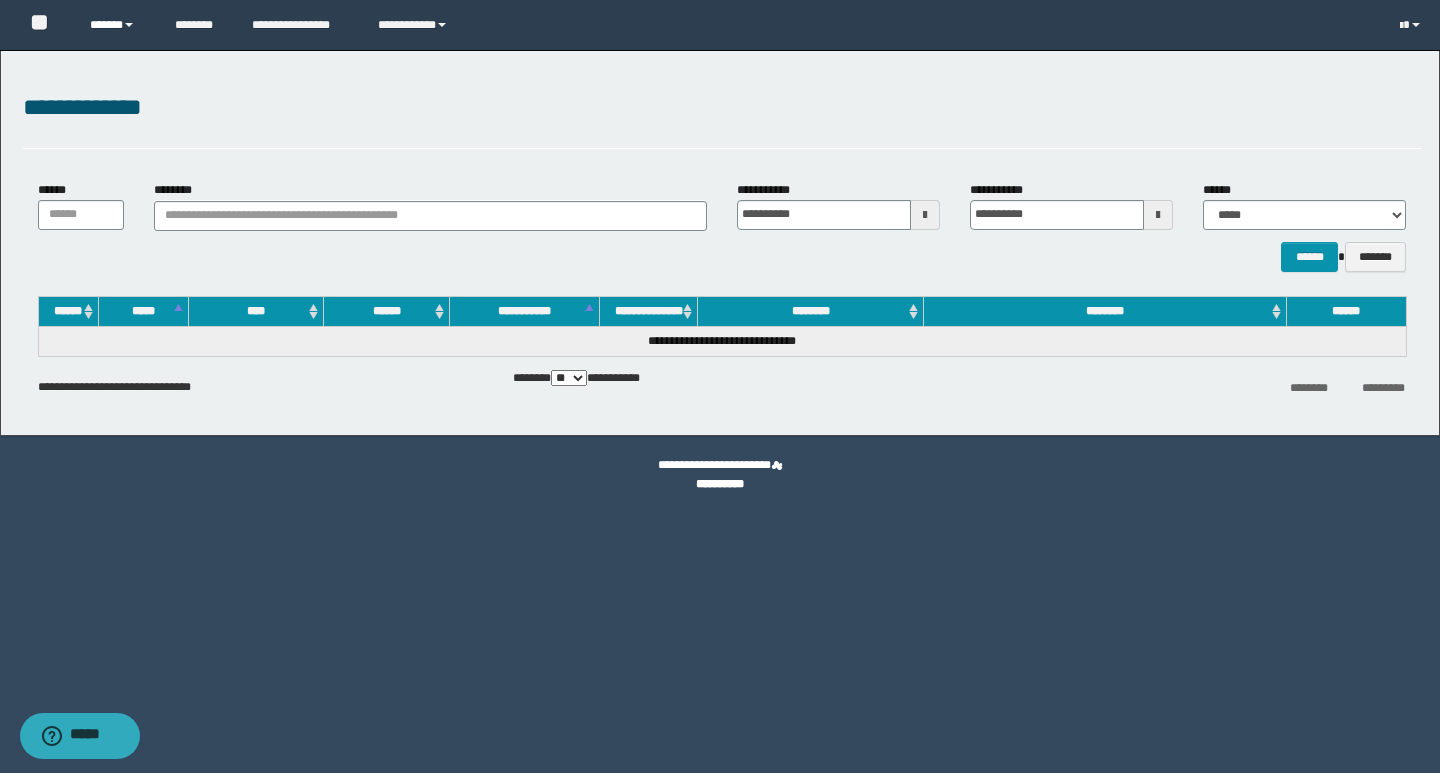 click on "******" at bounding box center (117, 25) 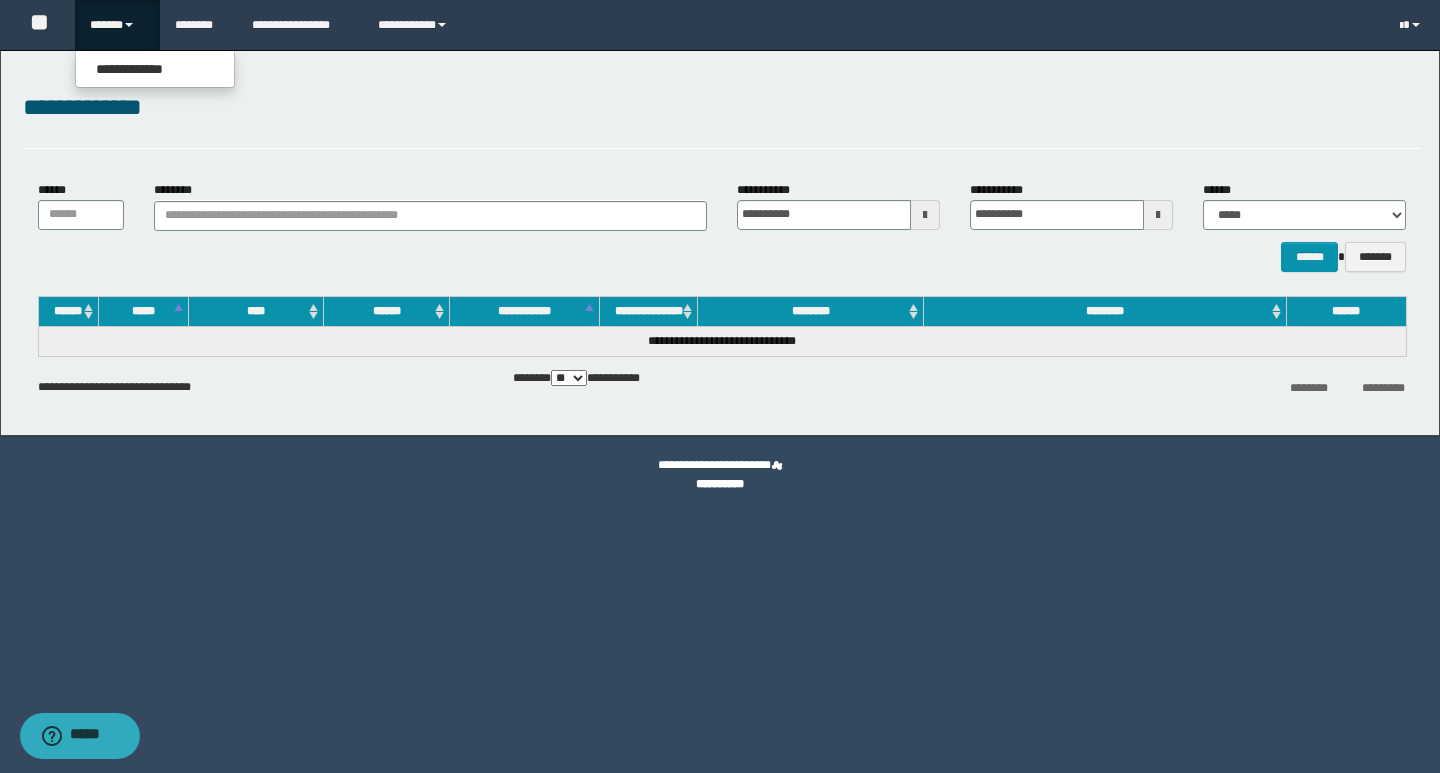 click on "**********" at bounding box center (155, 69) 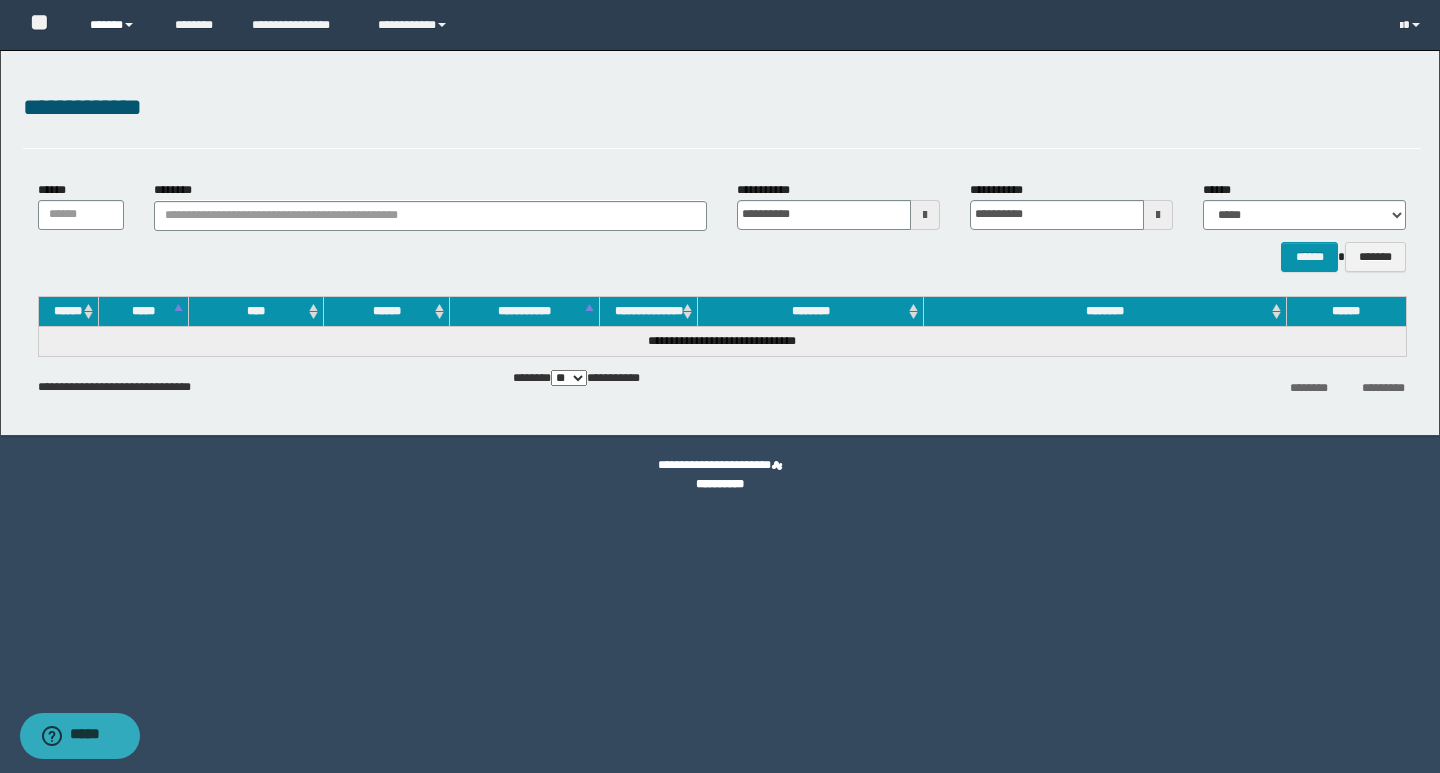 click on "******" at bounding box center [117, 25] 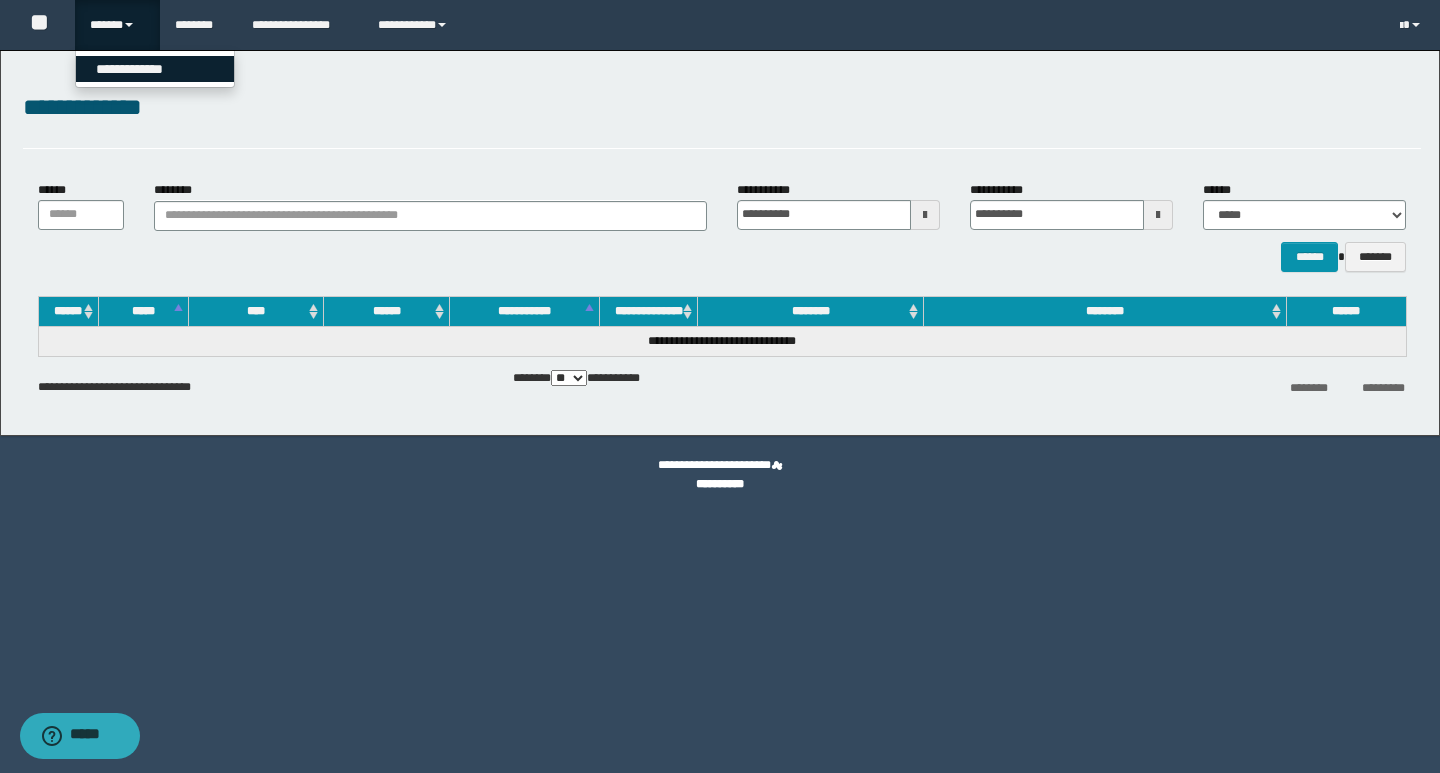 click on "**********" at bounding box center (155, 69) 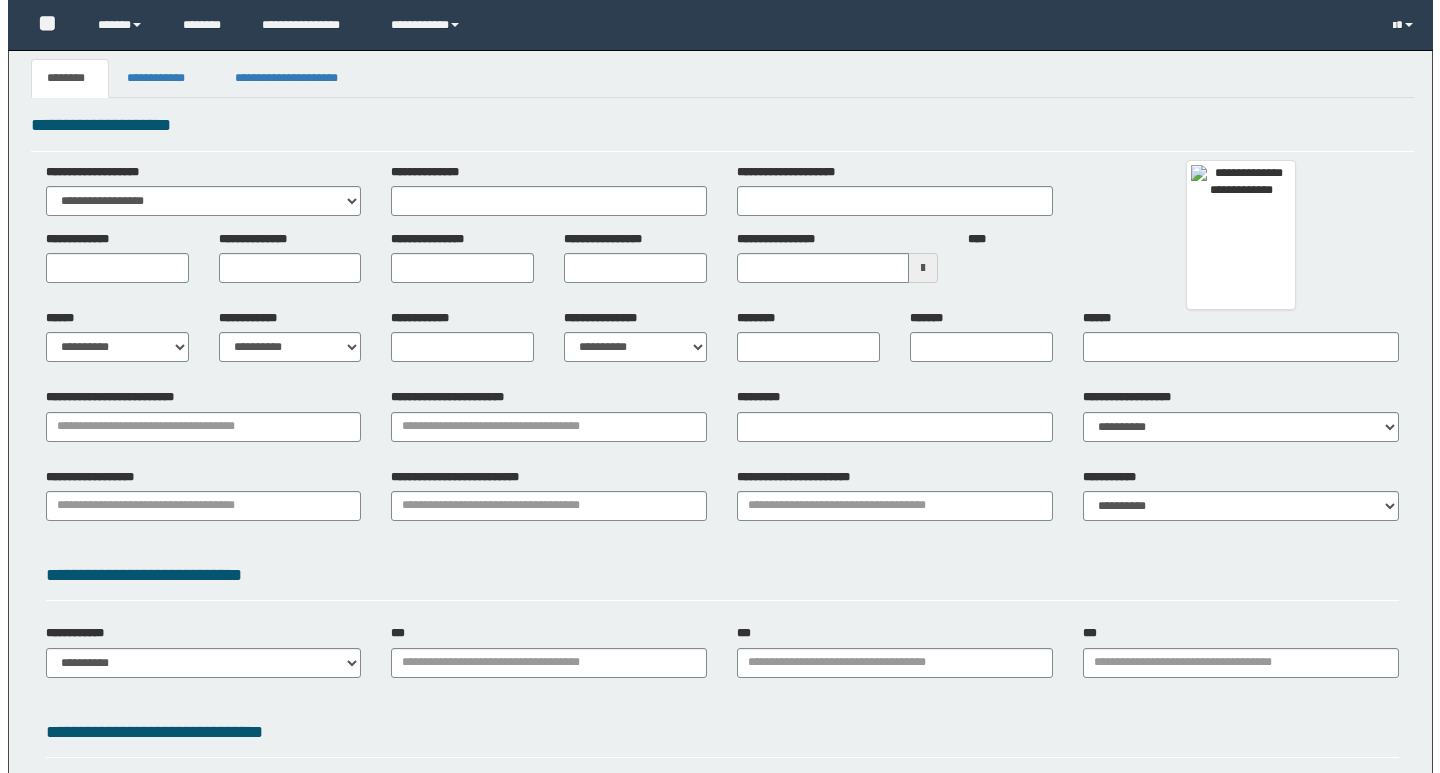 scroll, scrollTop: 0, scrollLeft: 0, axis: both 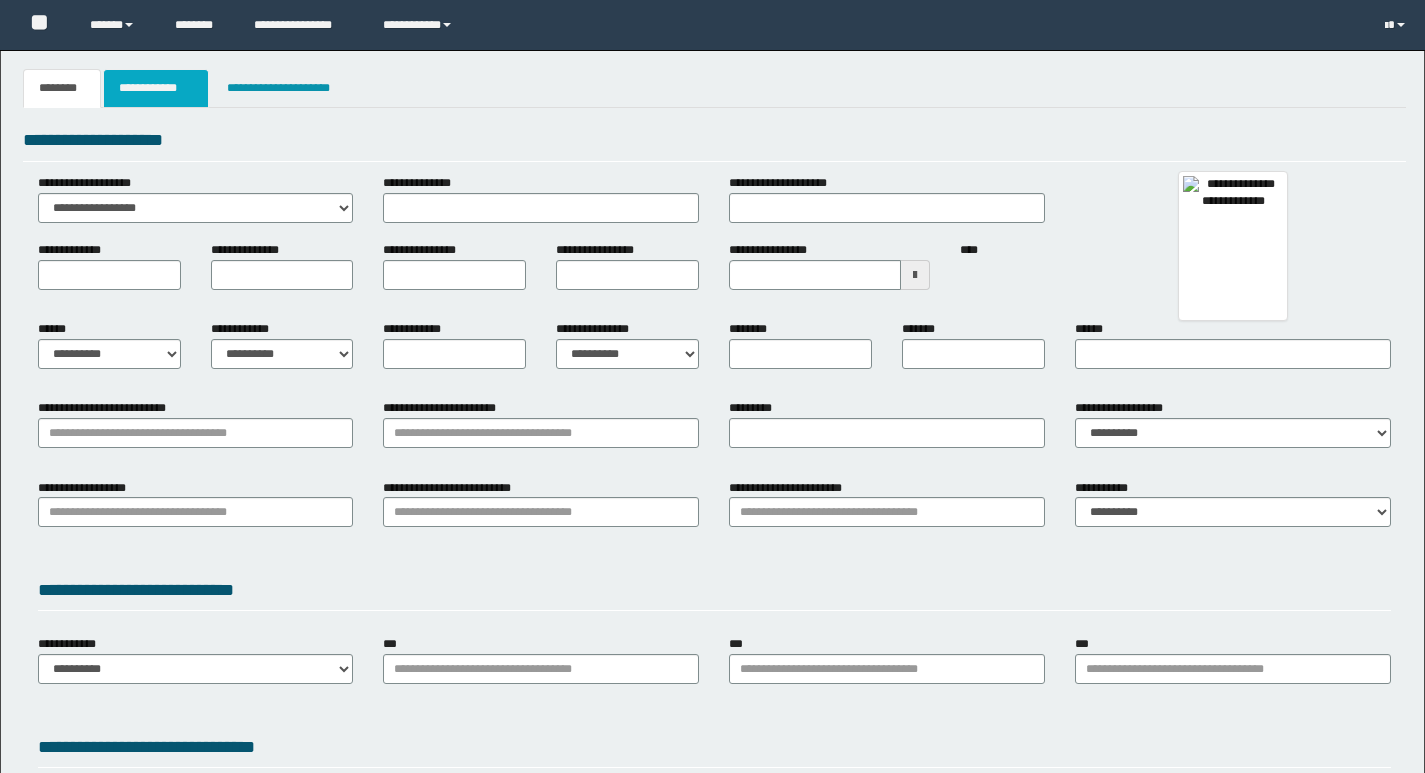 type 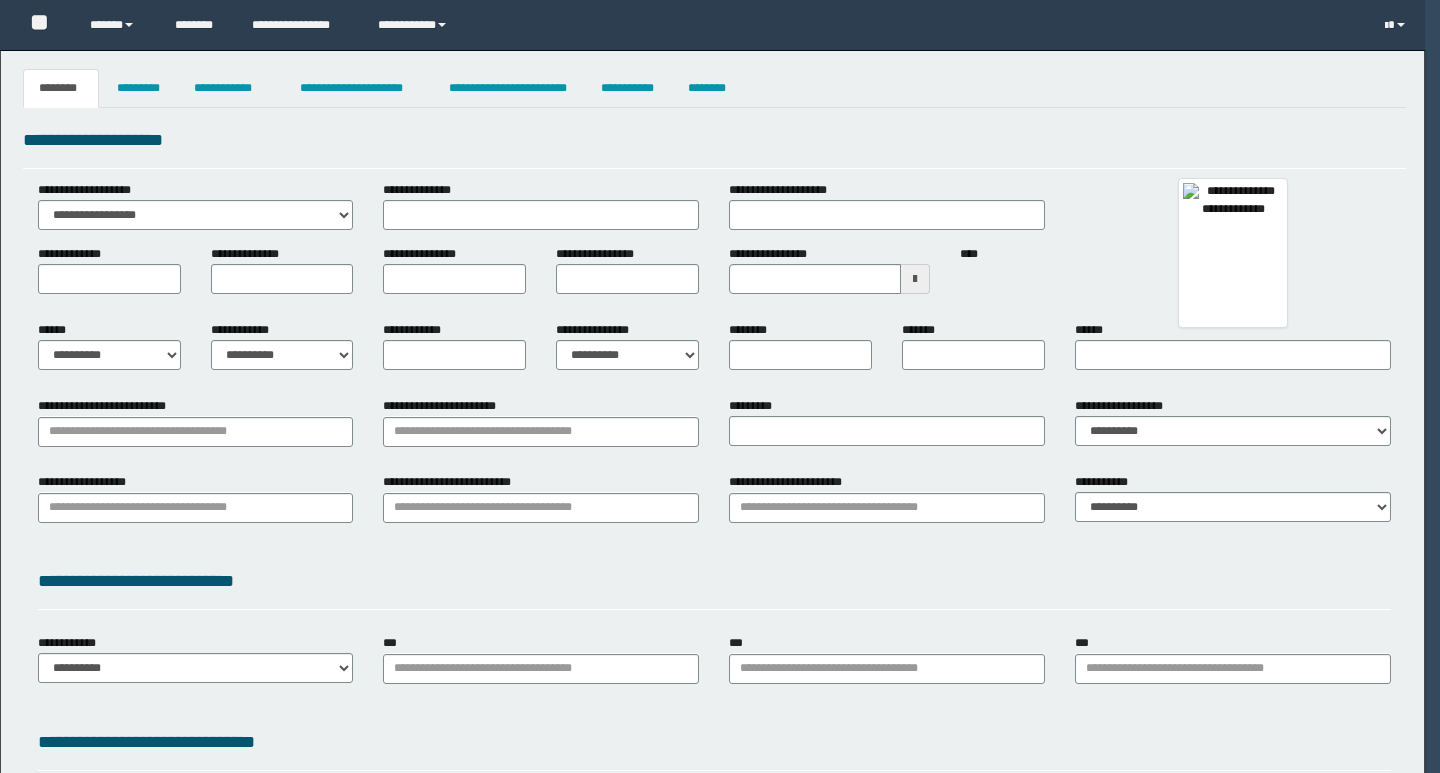 select on "*" 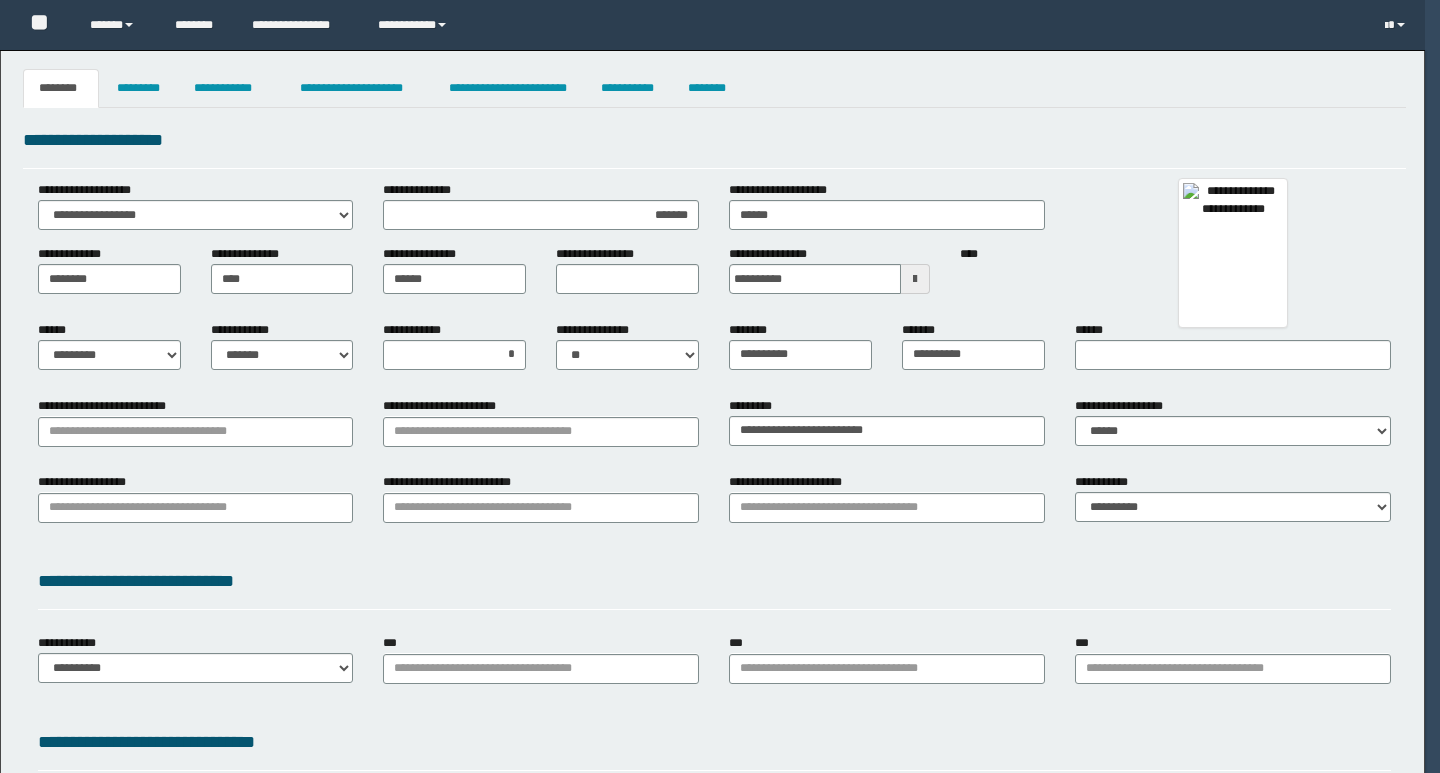 select on "*" 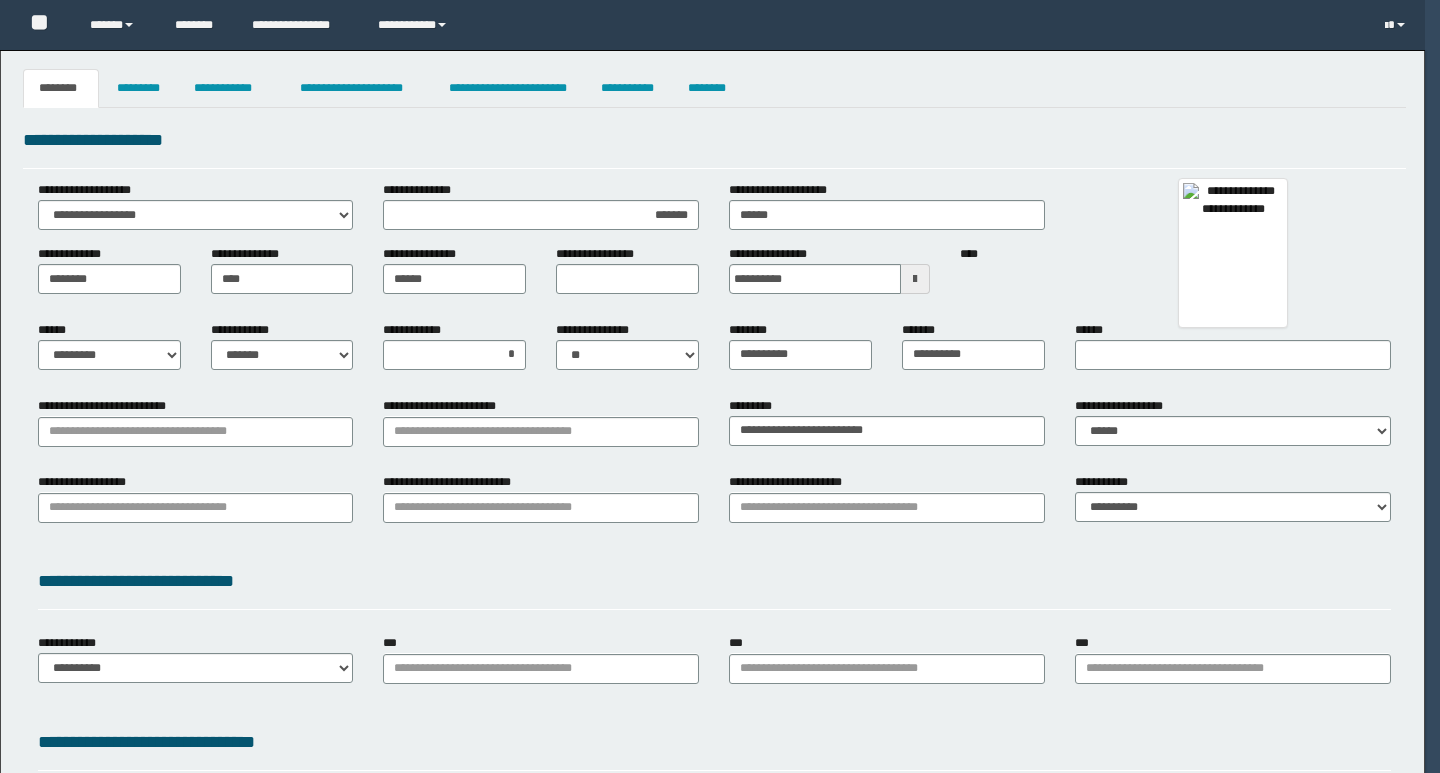 select 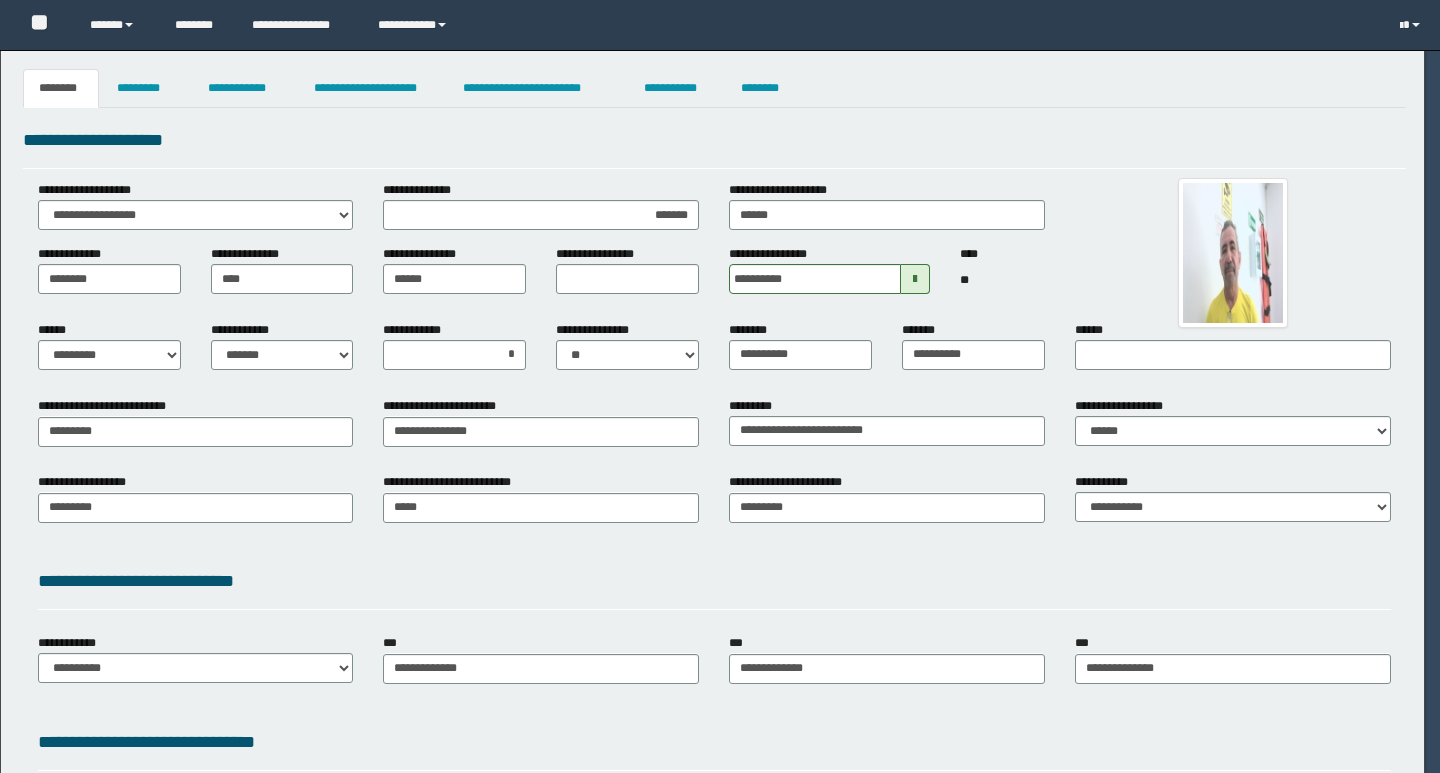 click at bounding box center (720, 386) 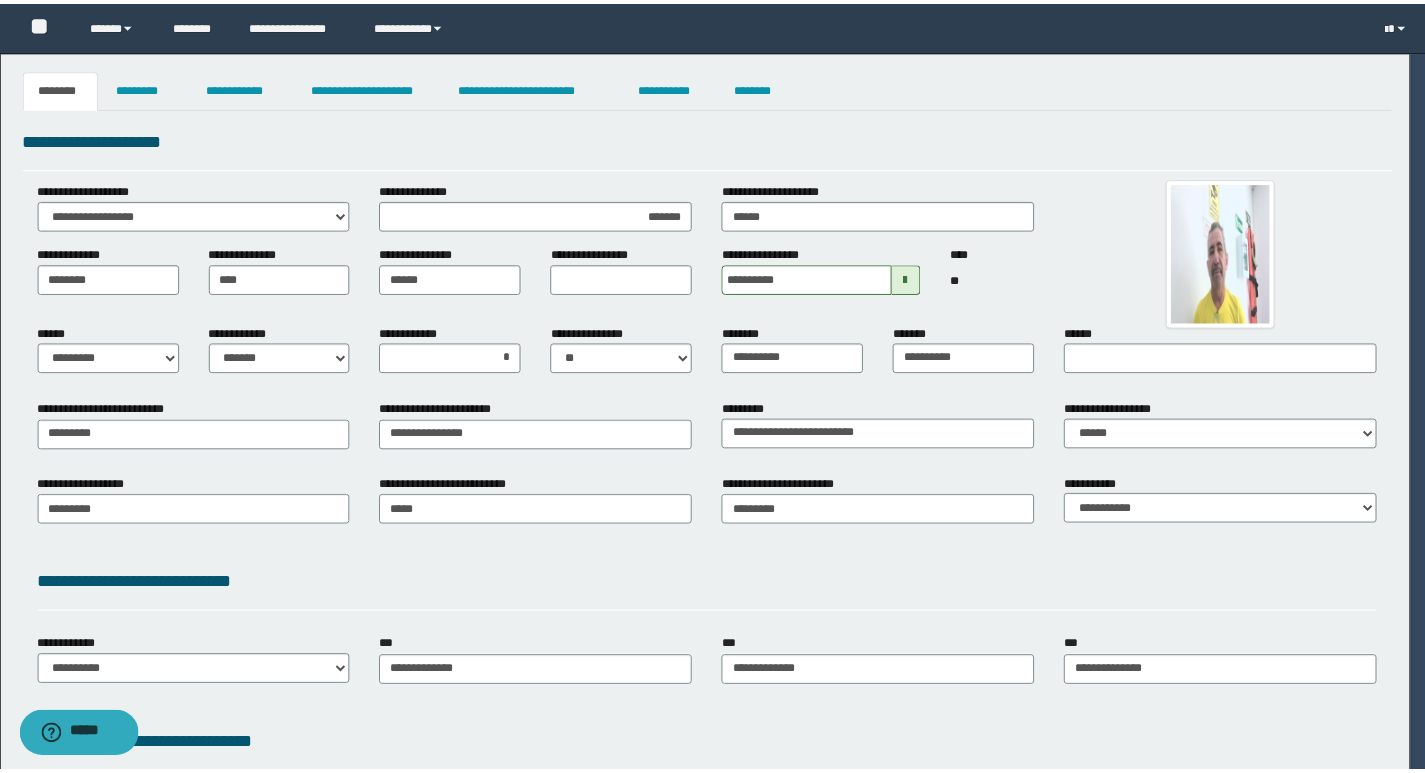 scroll, scrollTop: 0, scrollLeft: 0, axis: both 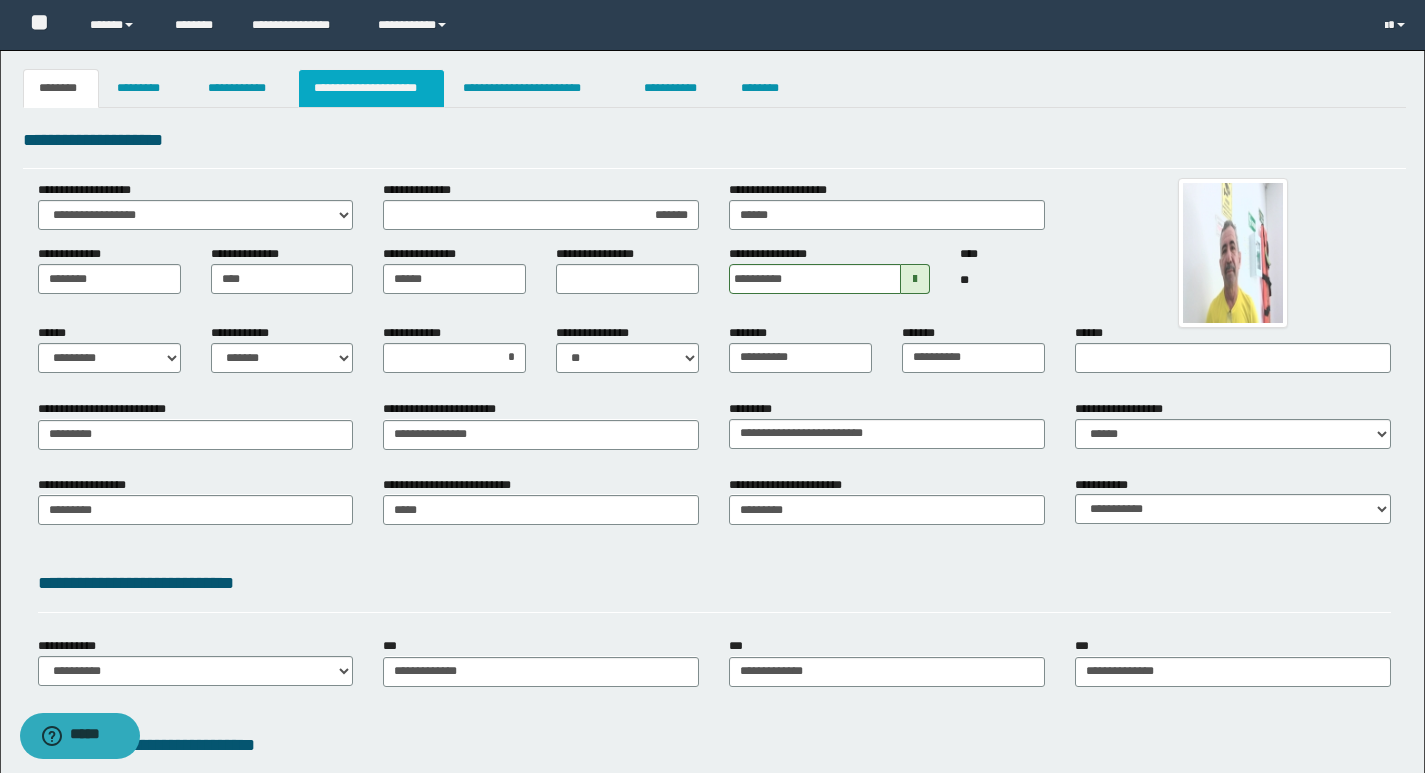 click on "**********" at bounding box center (371, 88) 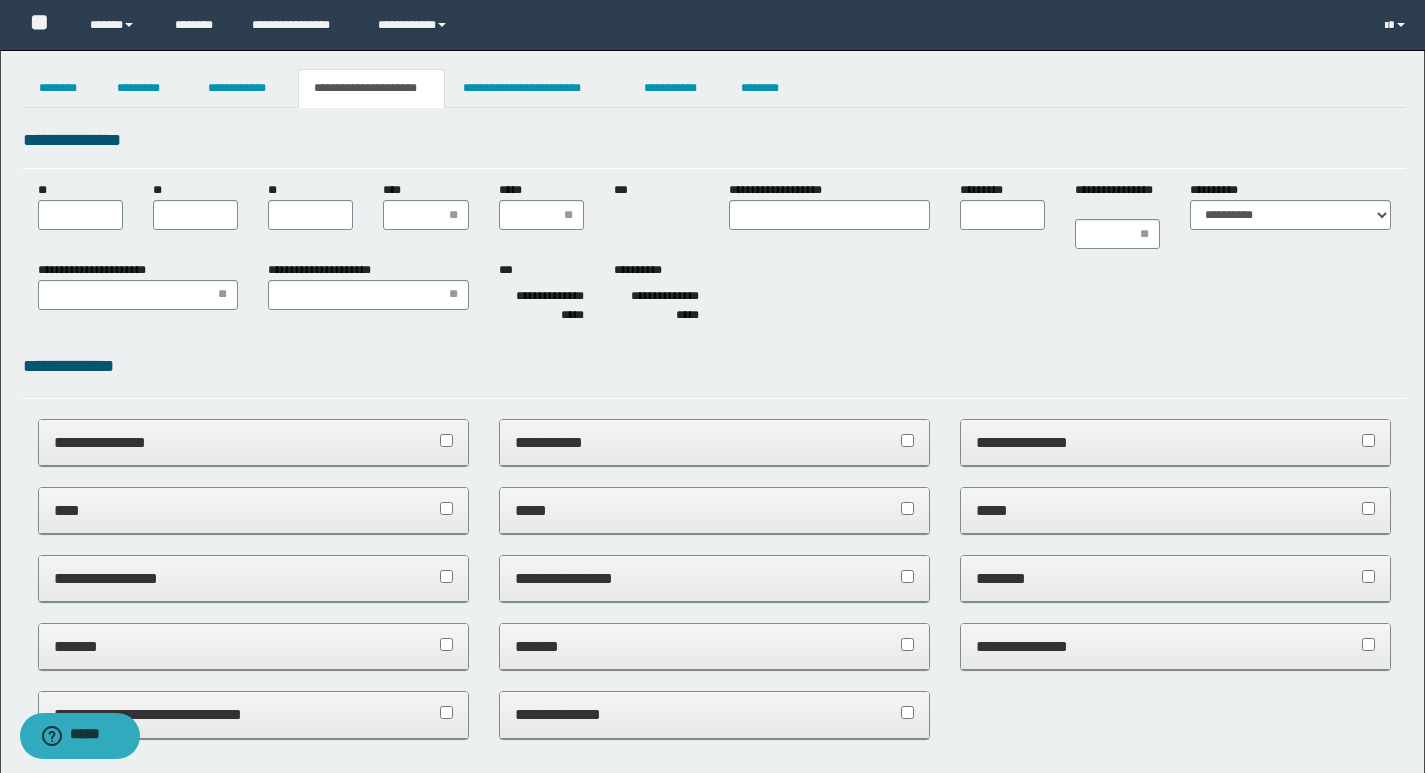 type 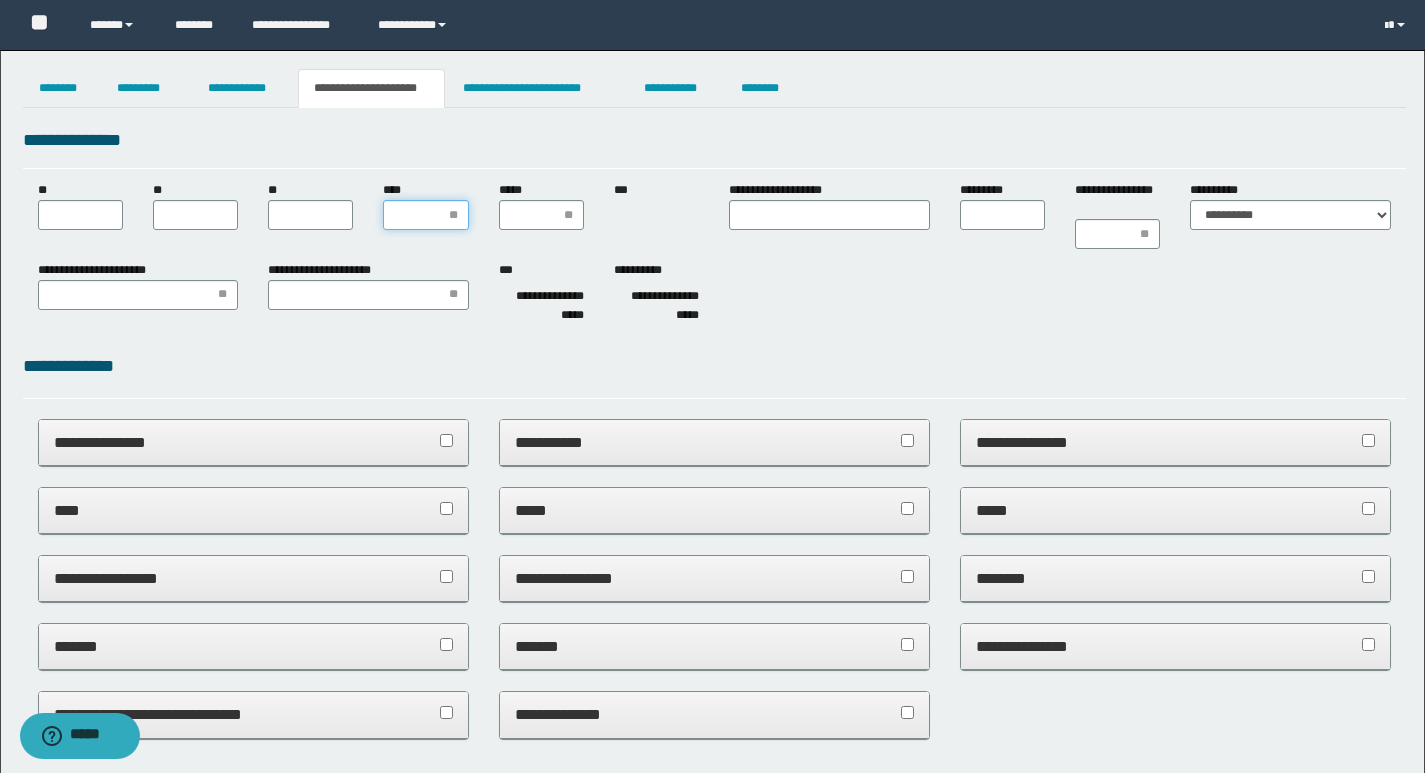 click on "****" at bounding box center (425, 215) 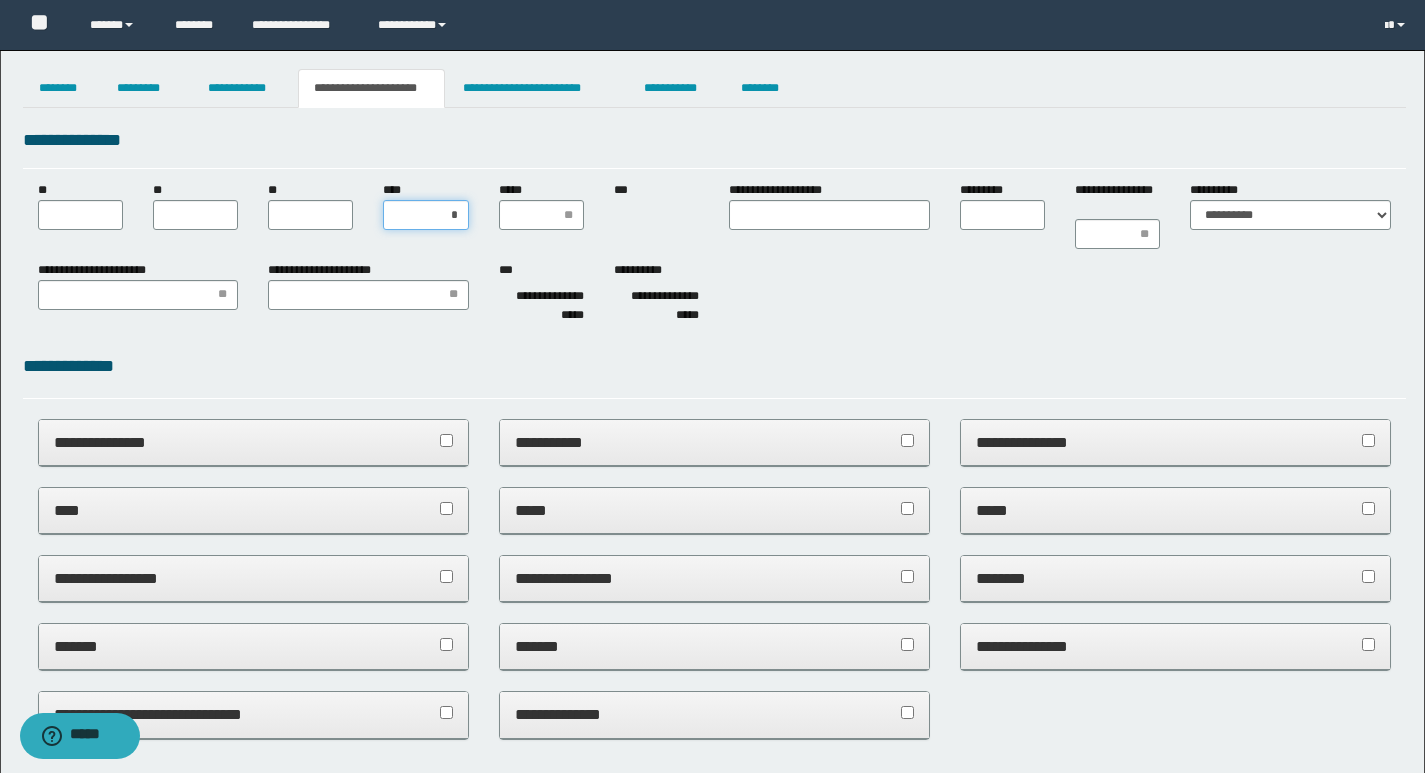 type on "**" 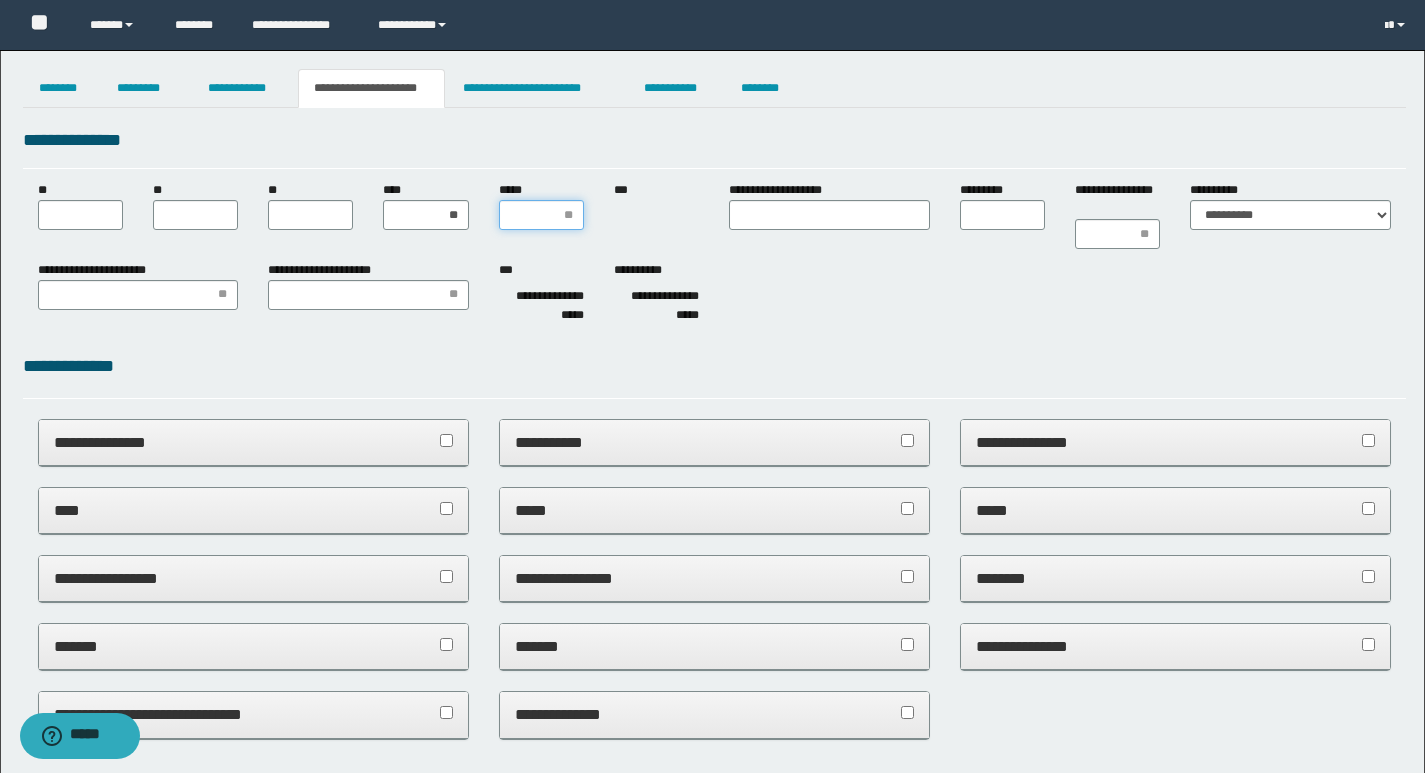 click on "*****" at bounding box center [541, 215] 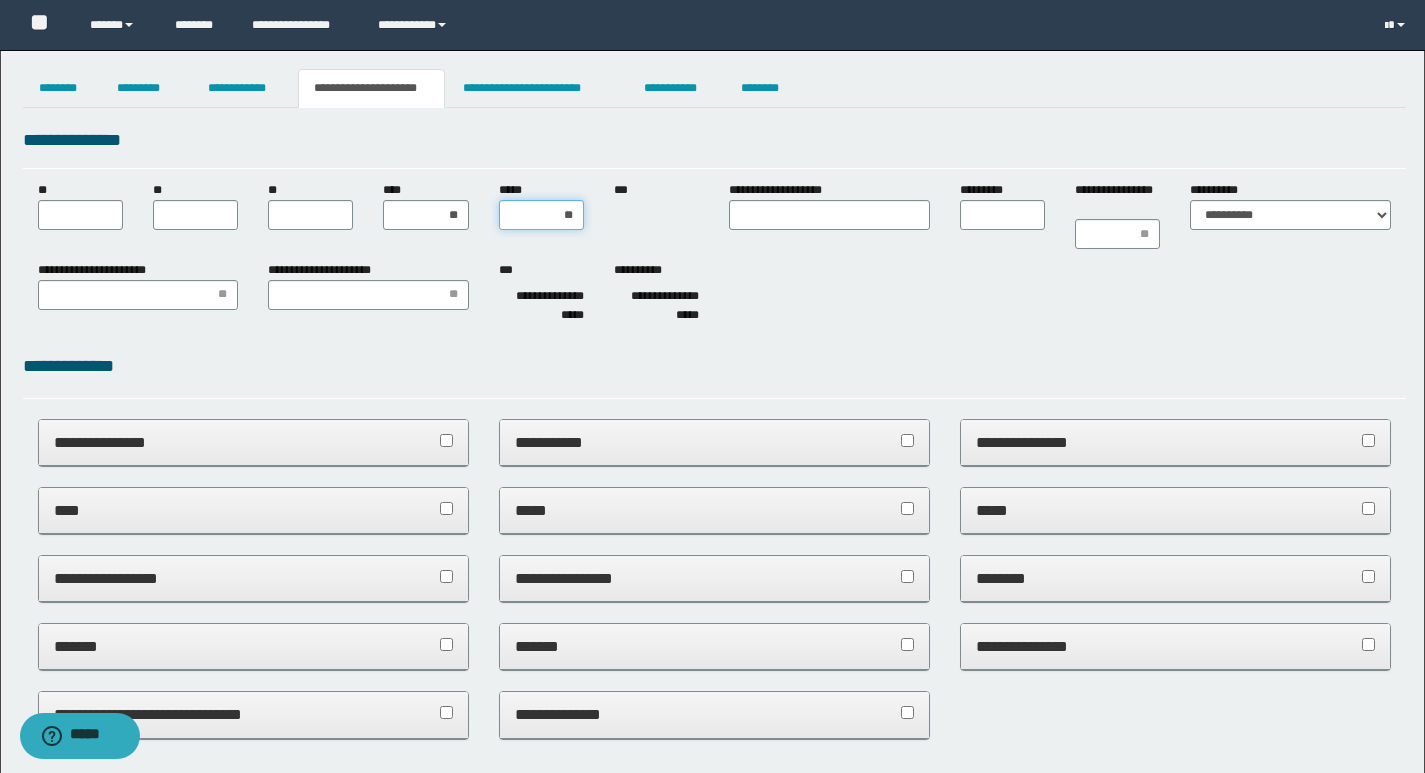 type on "***" 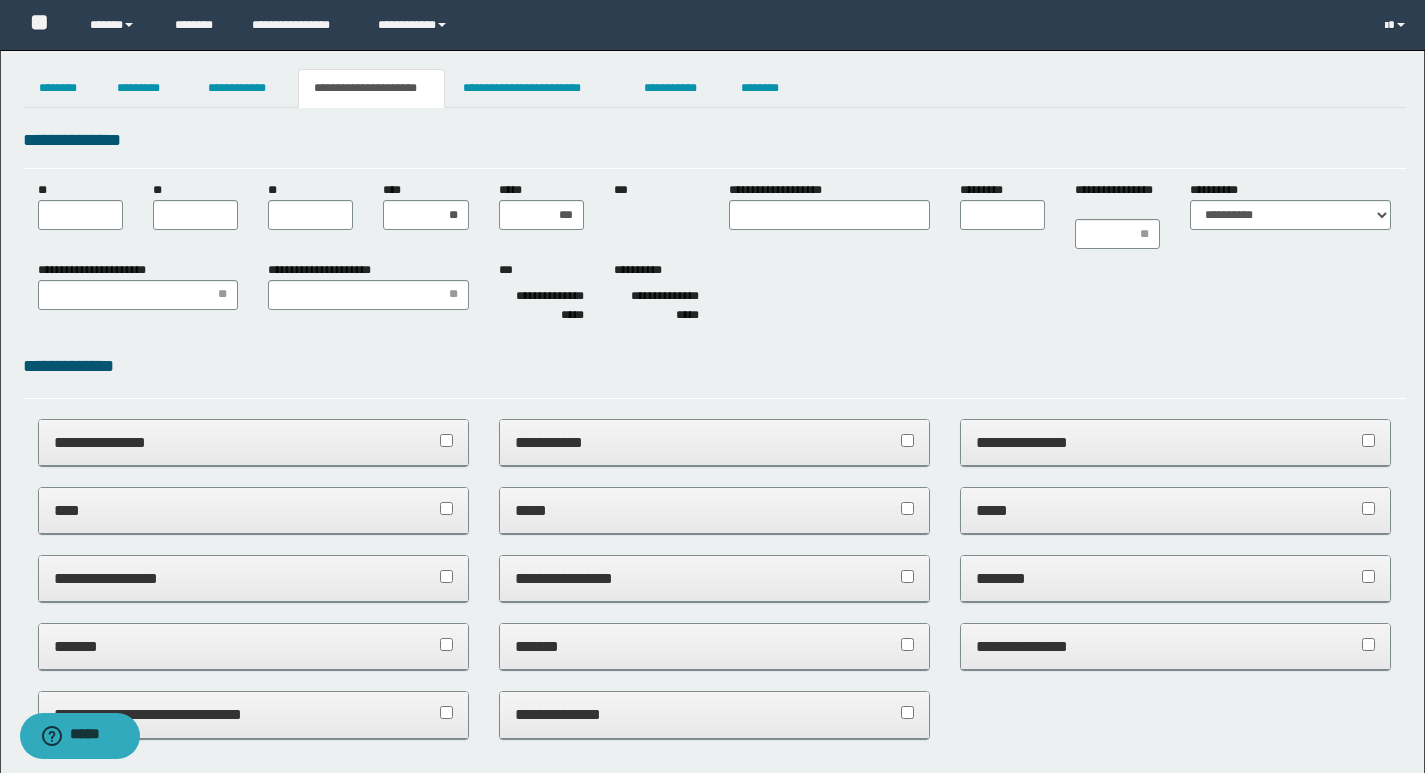 click on "**********" at bounding box center (714, 215) 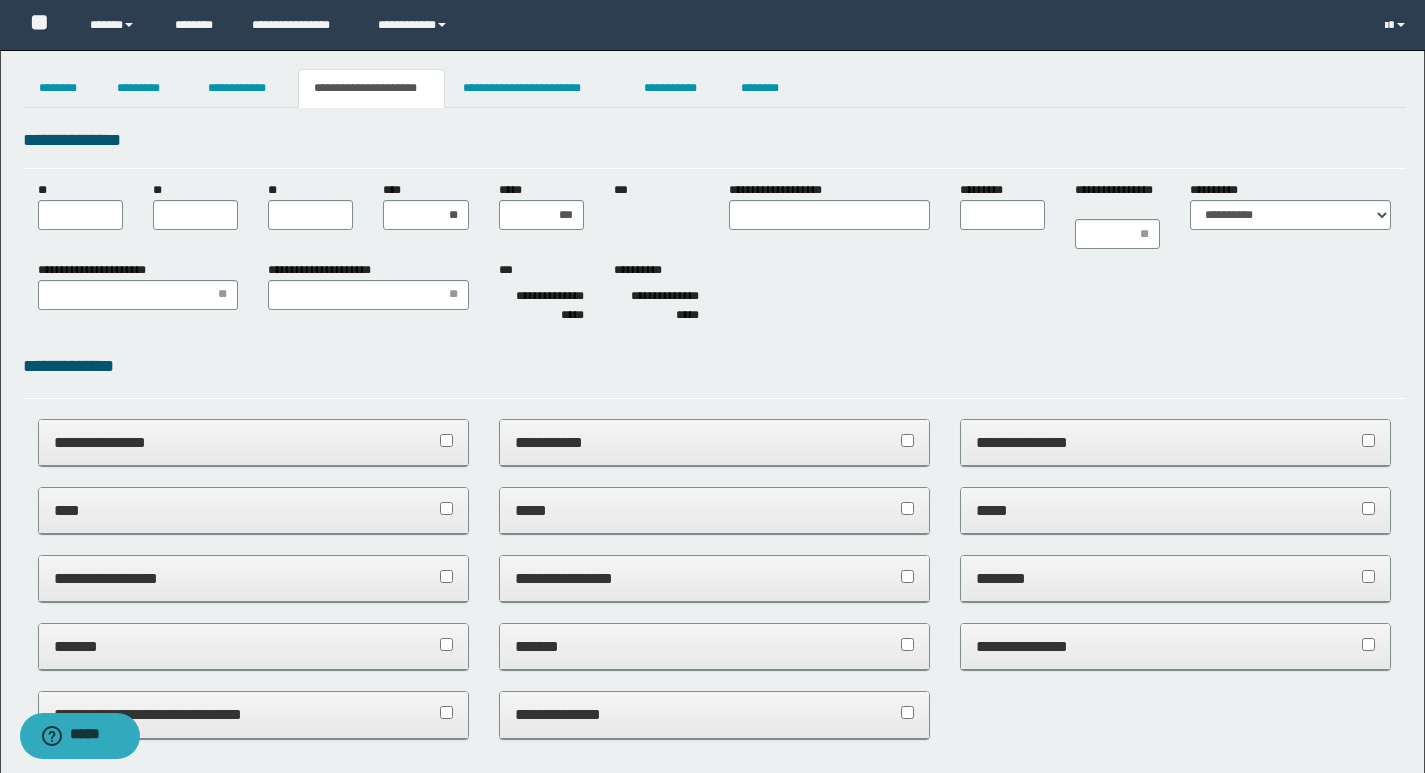 click on "**" at bounding box center [275, 190] 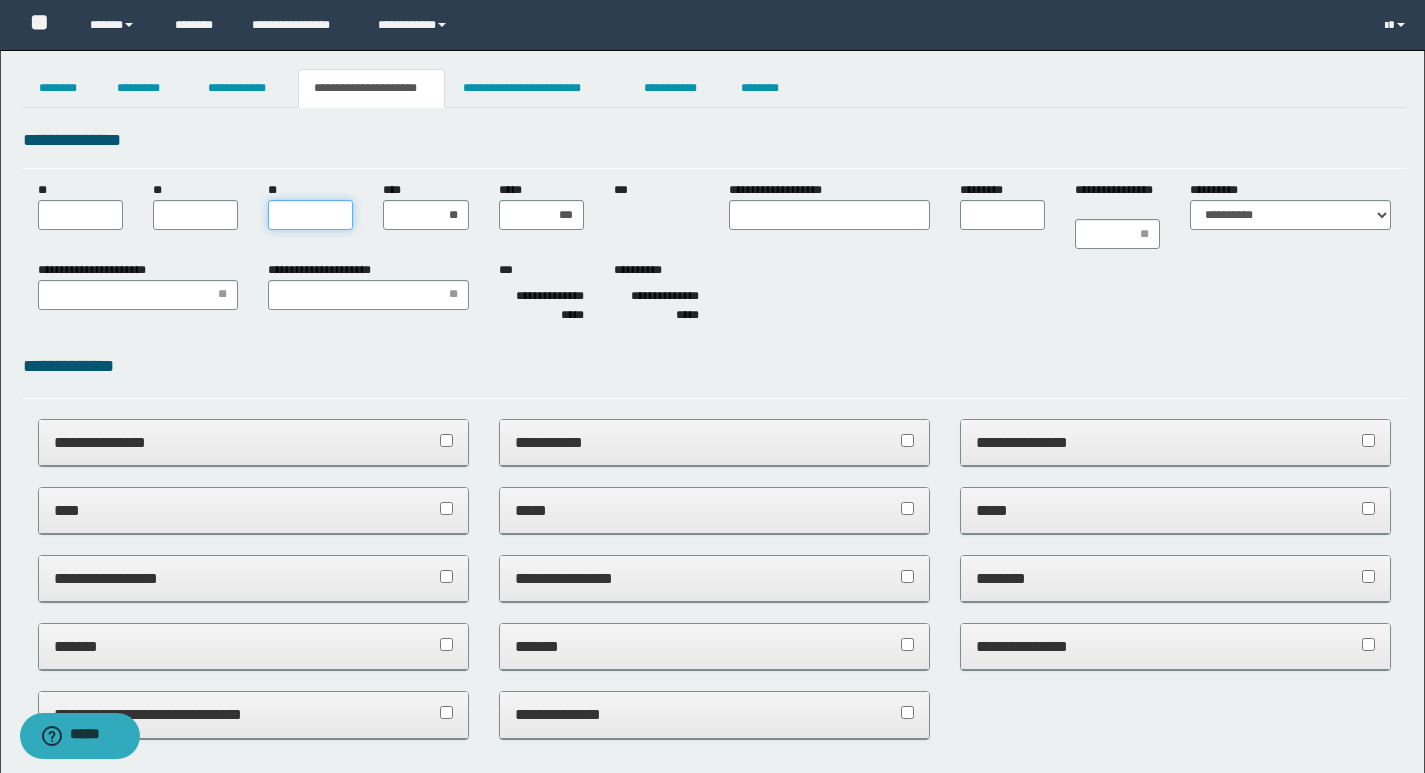 click on "**" at bounding box center [310, 215] 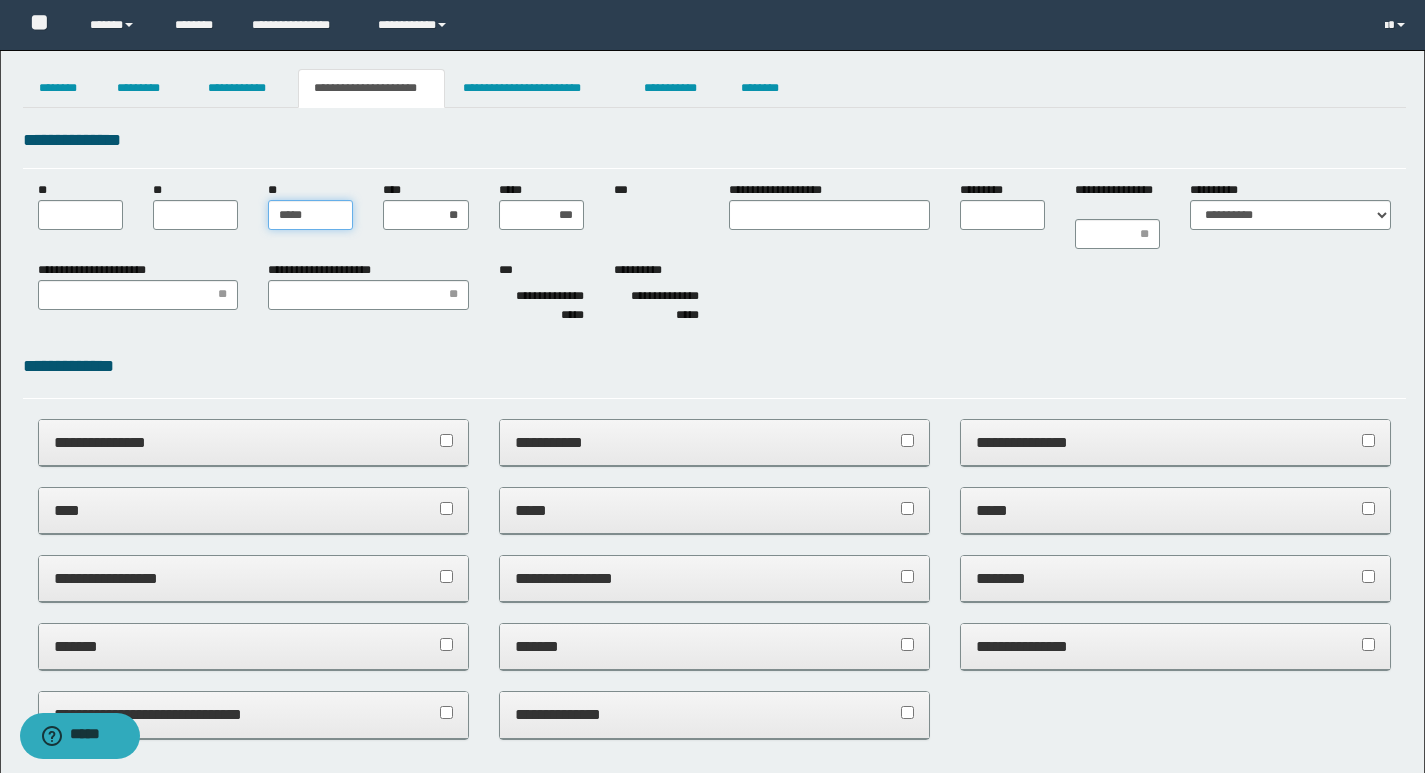 type on "******" 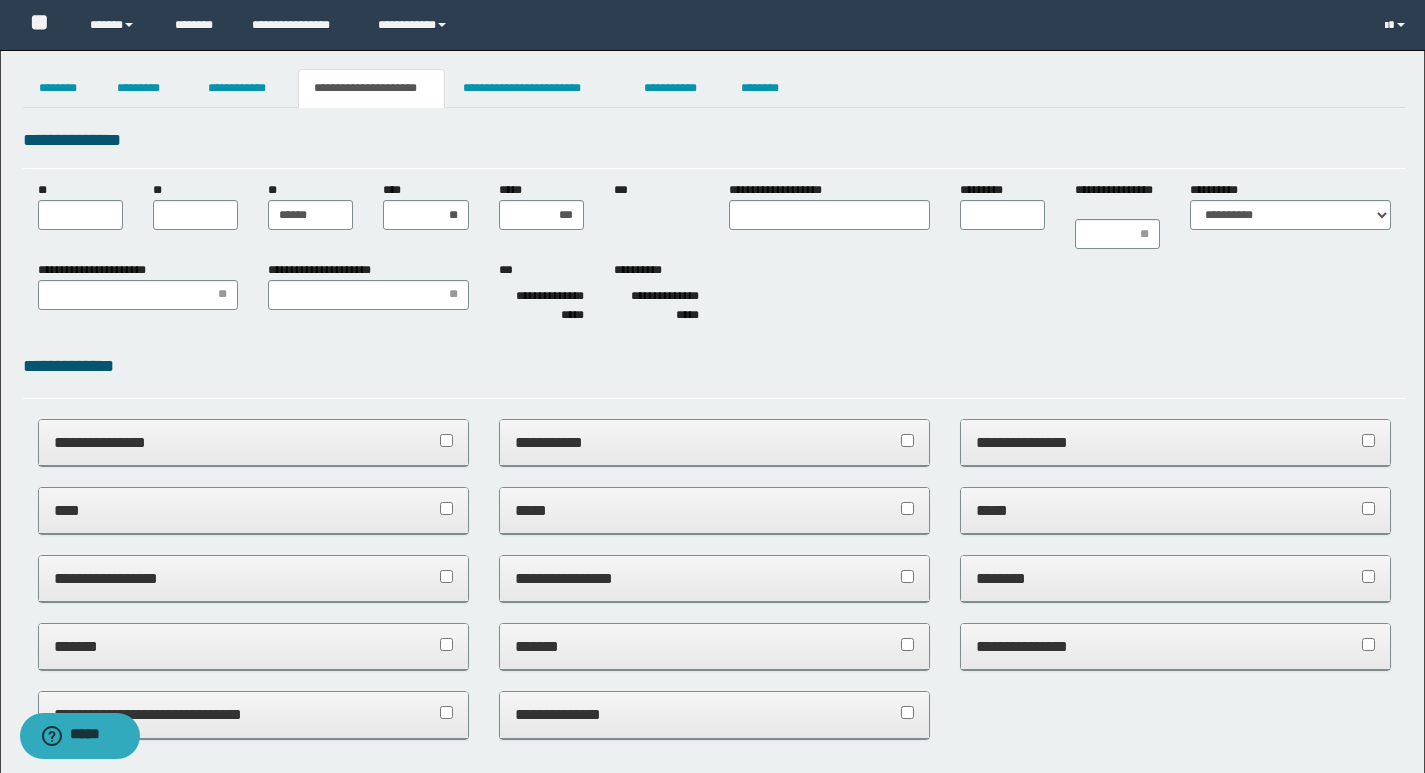 click on "**********" at bounding box center (714, 296) 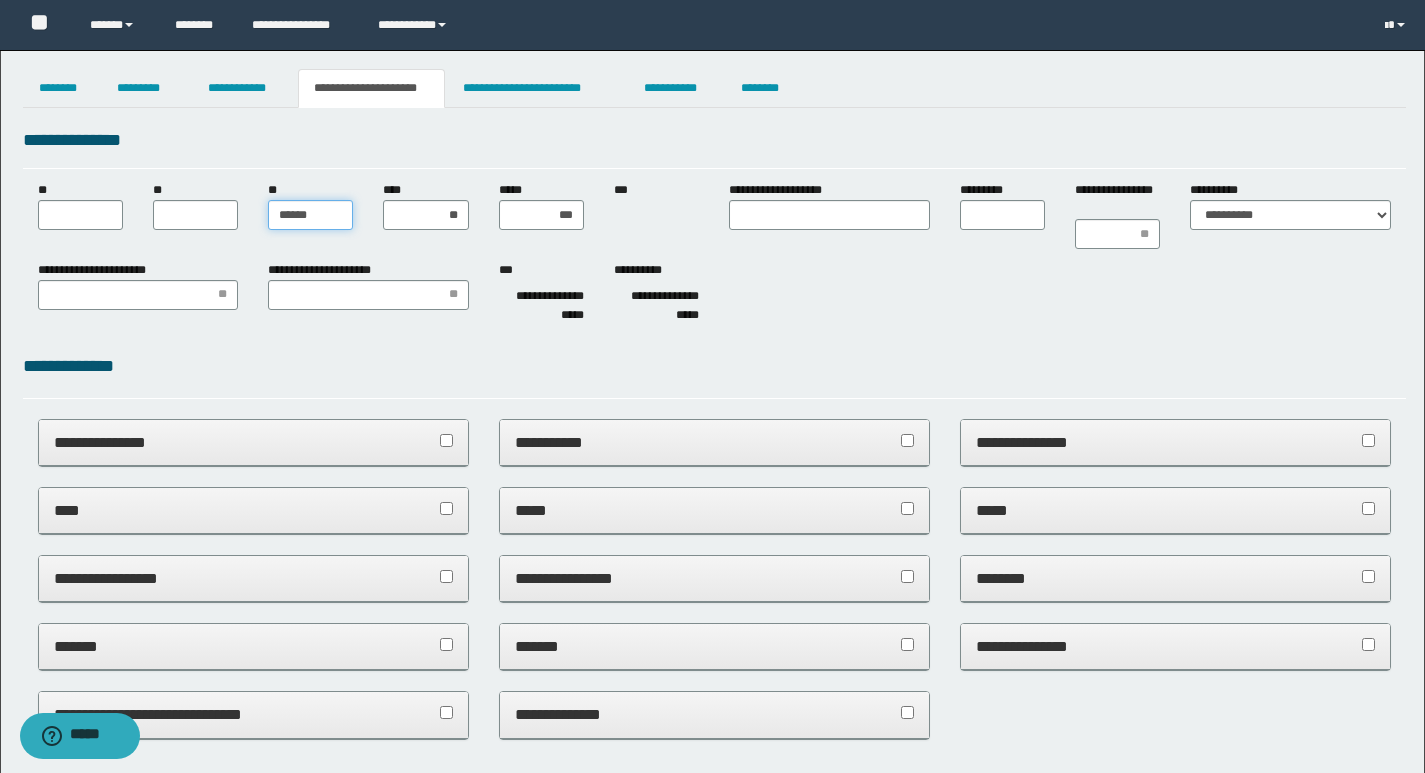 click on "******" at bounding box center [310, 215] 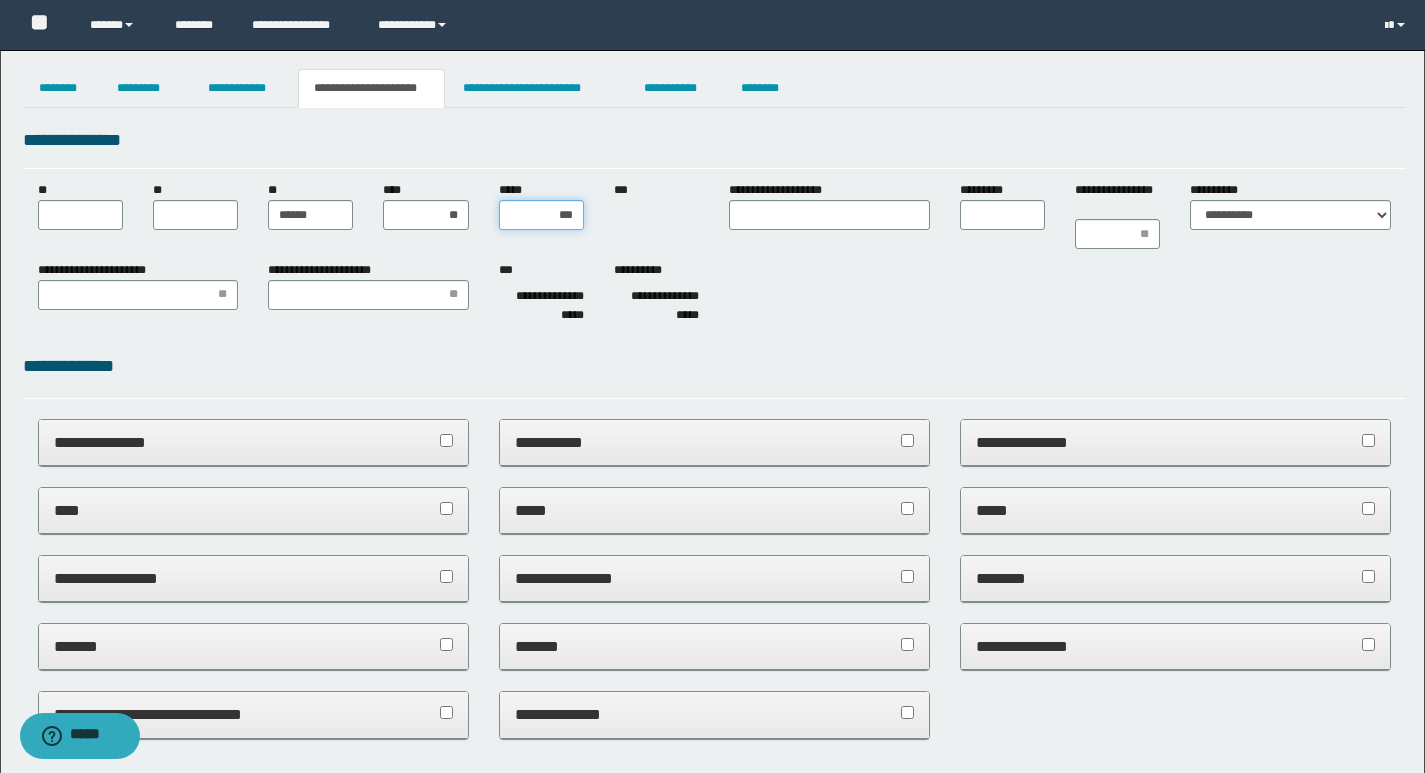 click on "***" at bounding box center (541, 215) 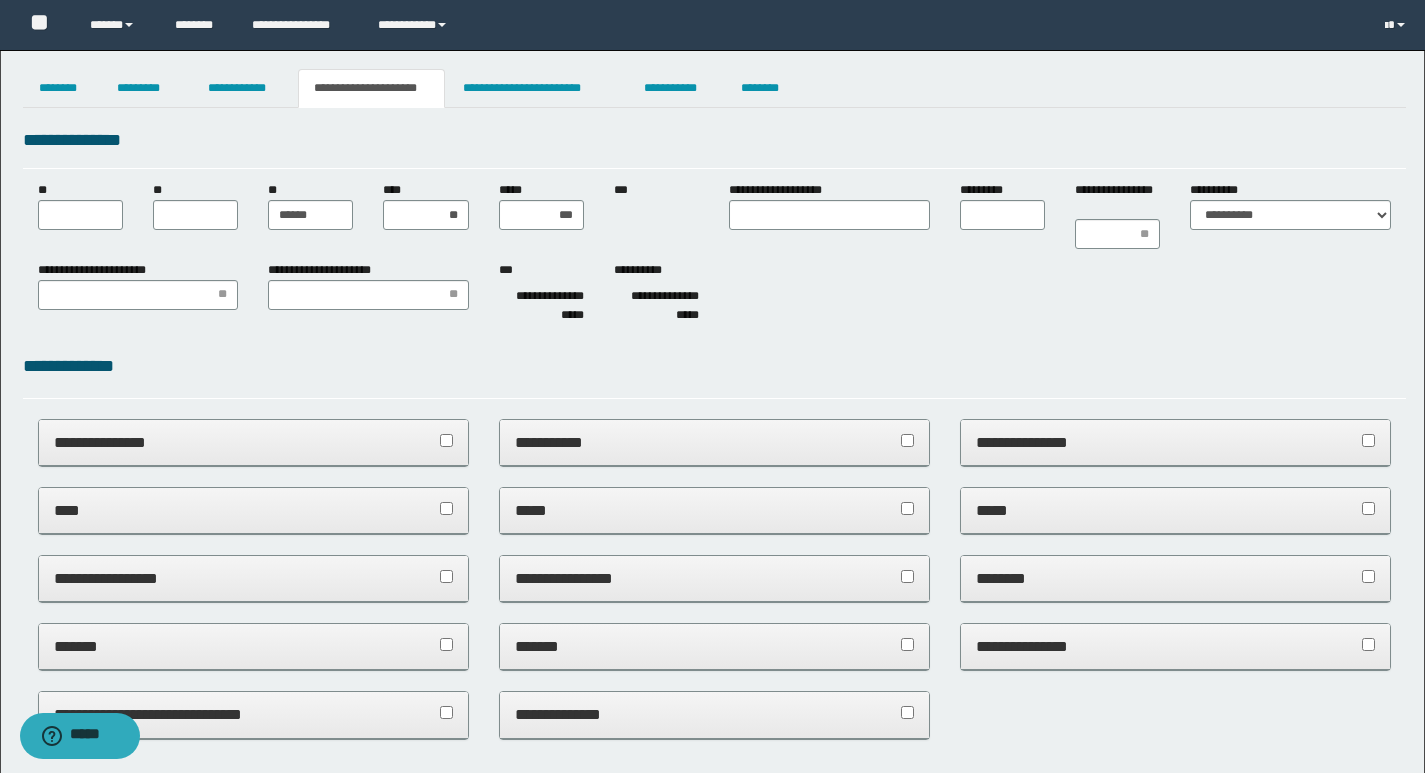 click on "**********" at bounding box center [714, 296] 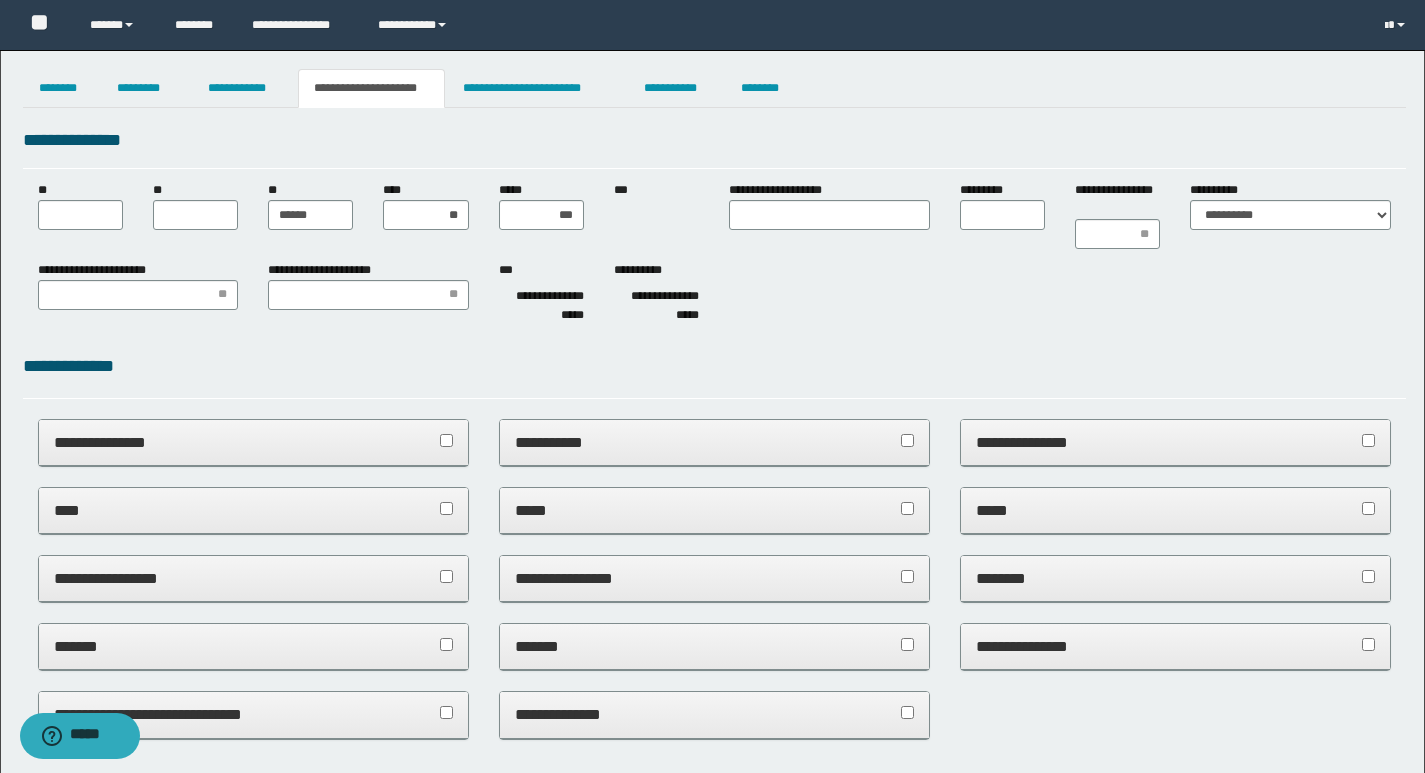 click on "**********" at bounding box center (714, 296) 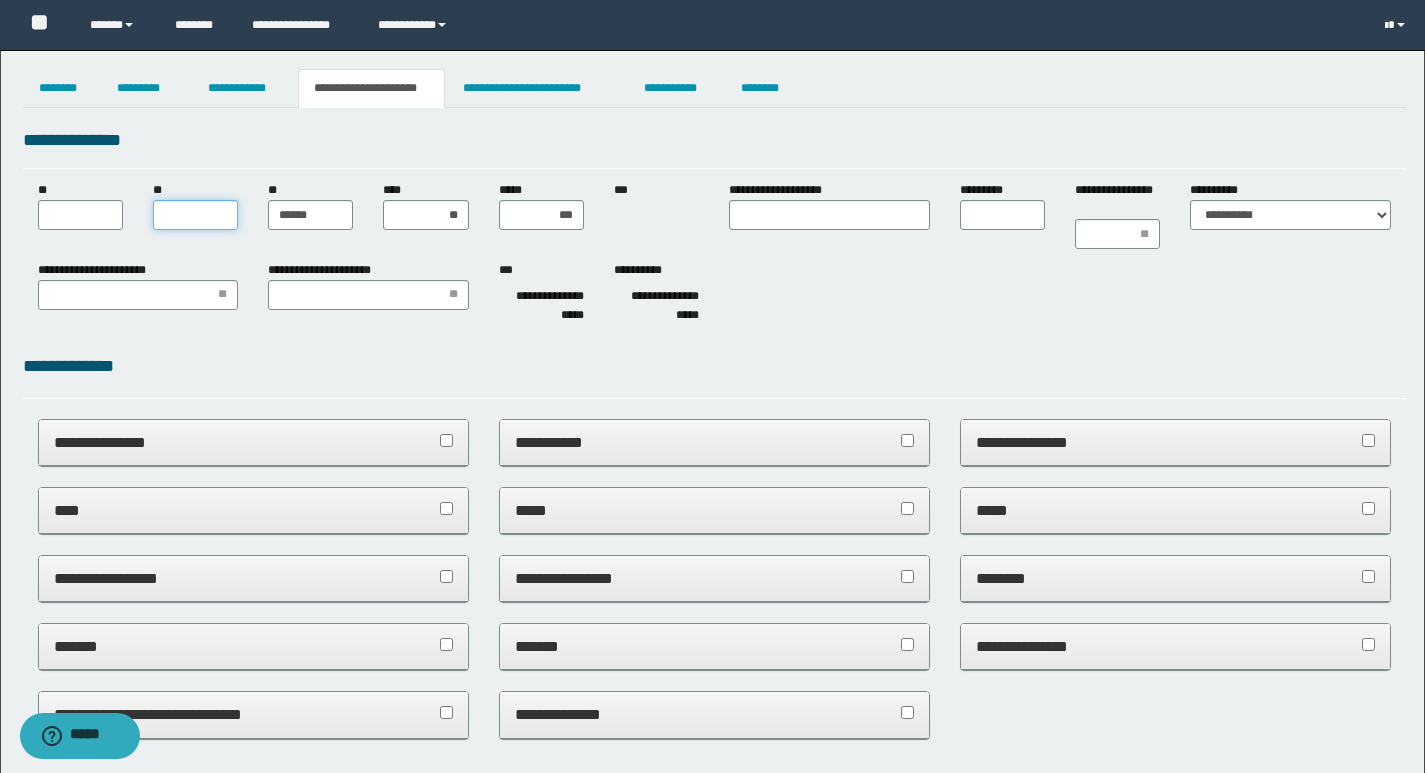 click on "**" at bounding box center [195, 215] 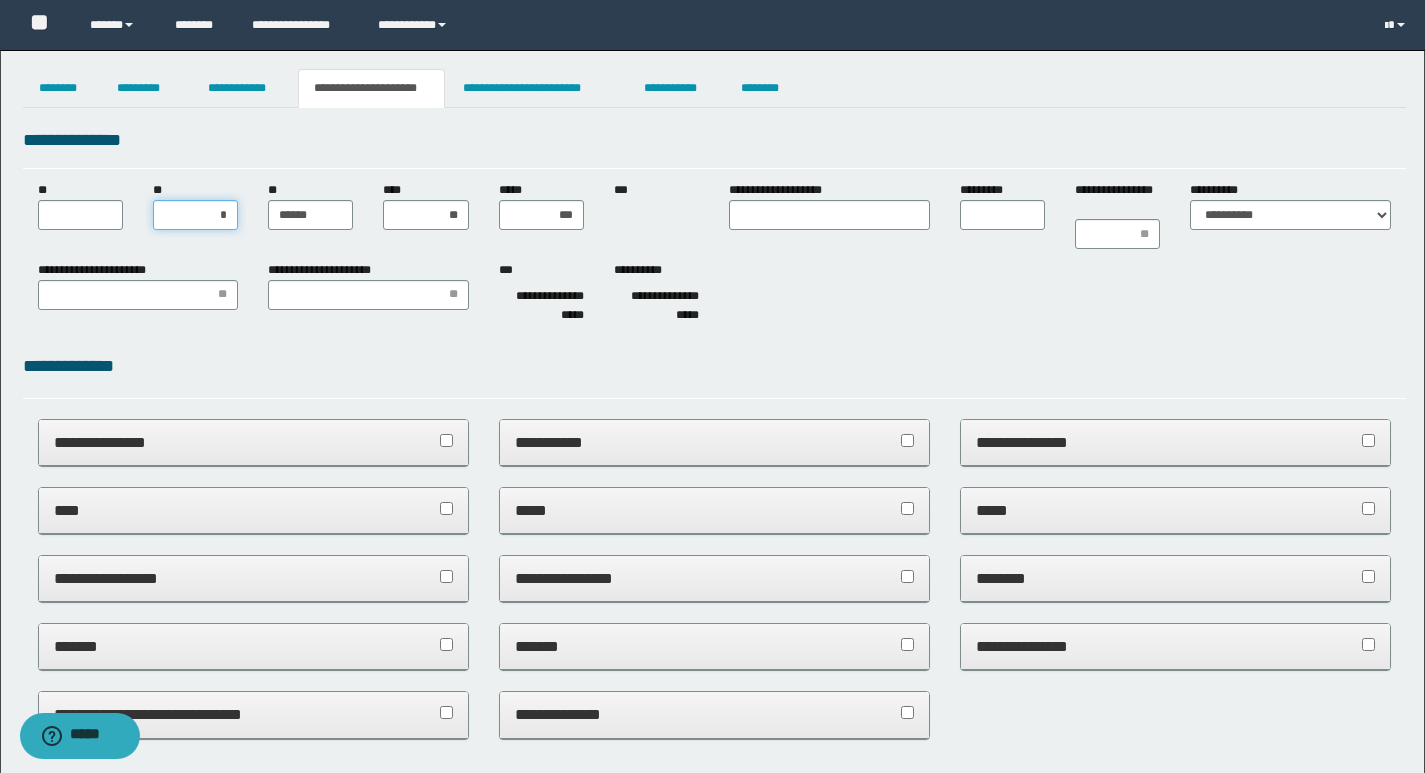 type on "**" 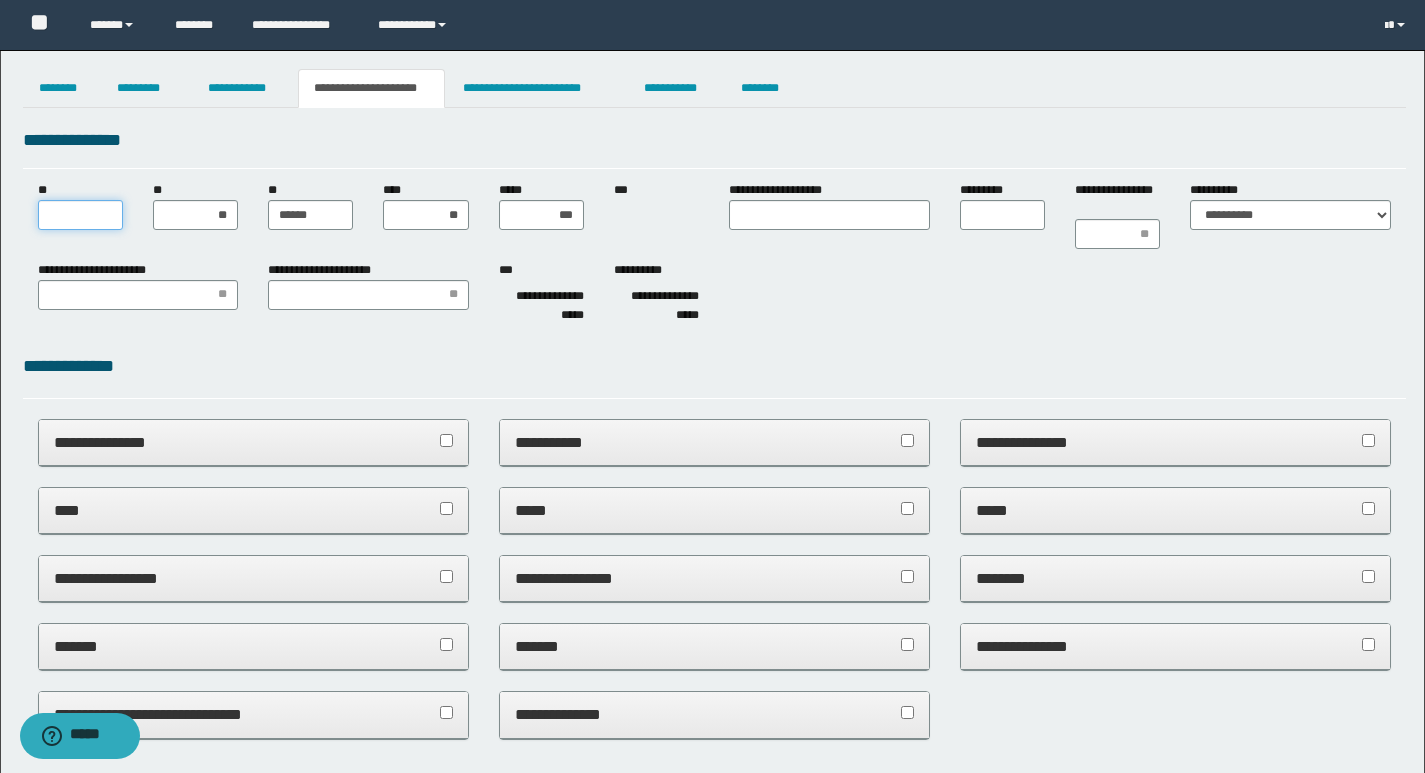 click on "**" at bounding box center (80, 215) 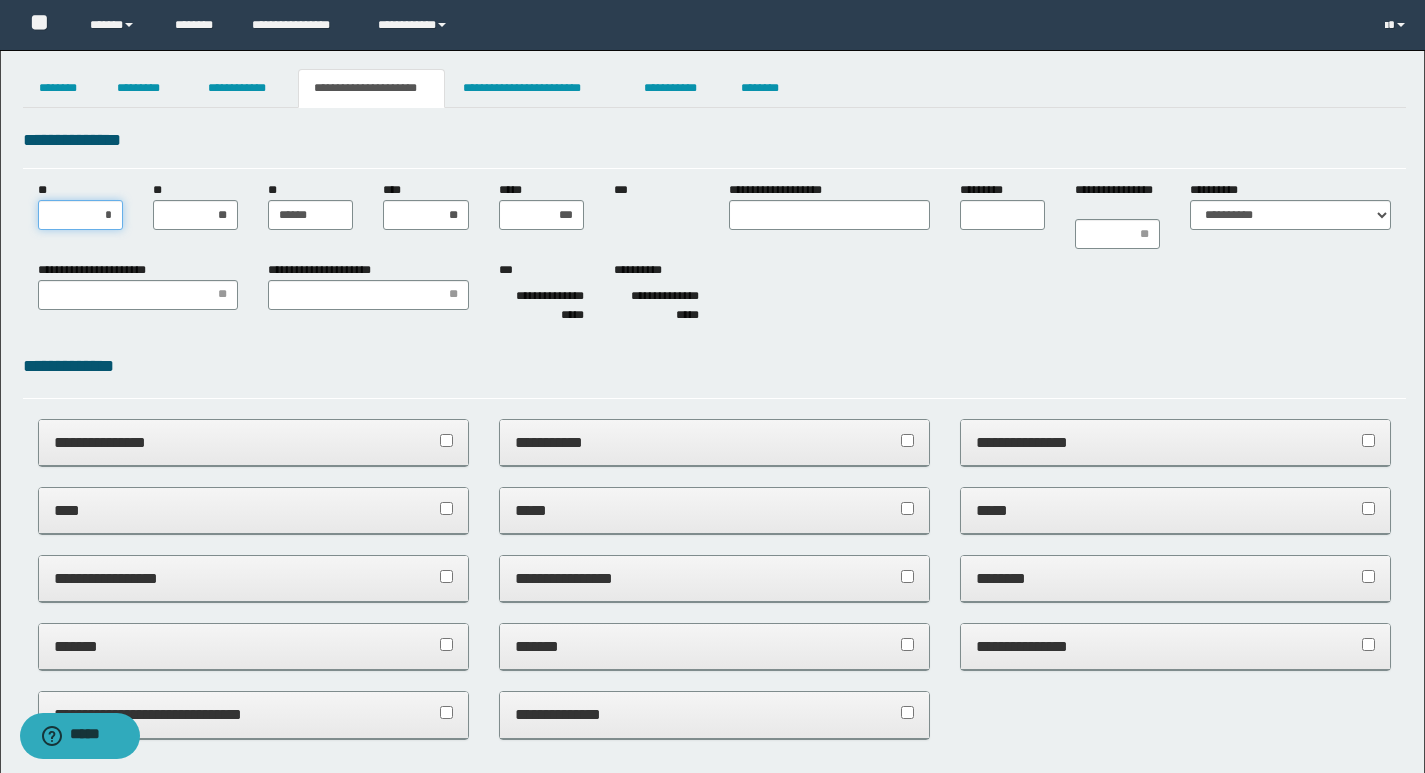type on "**" 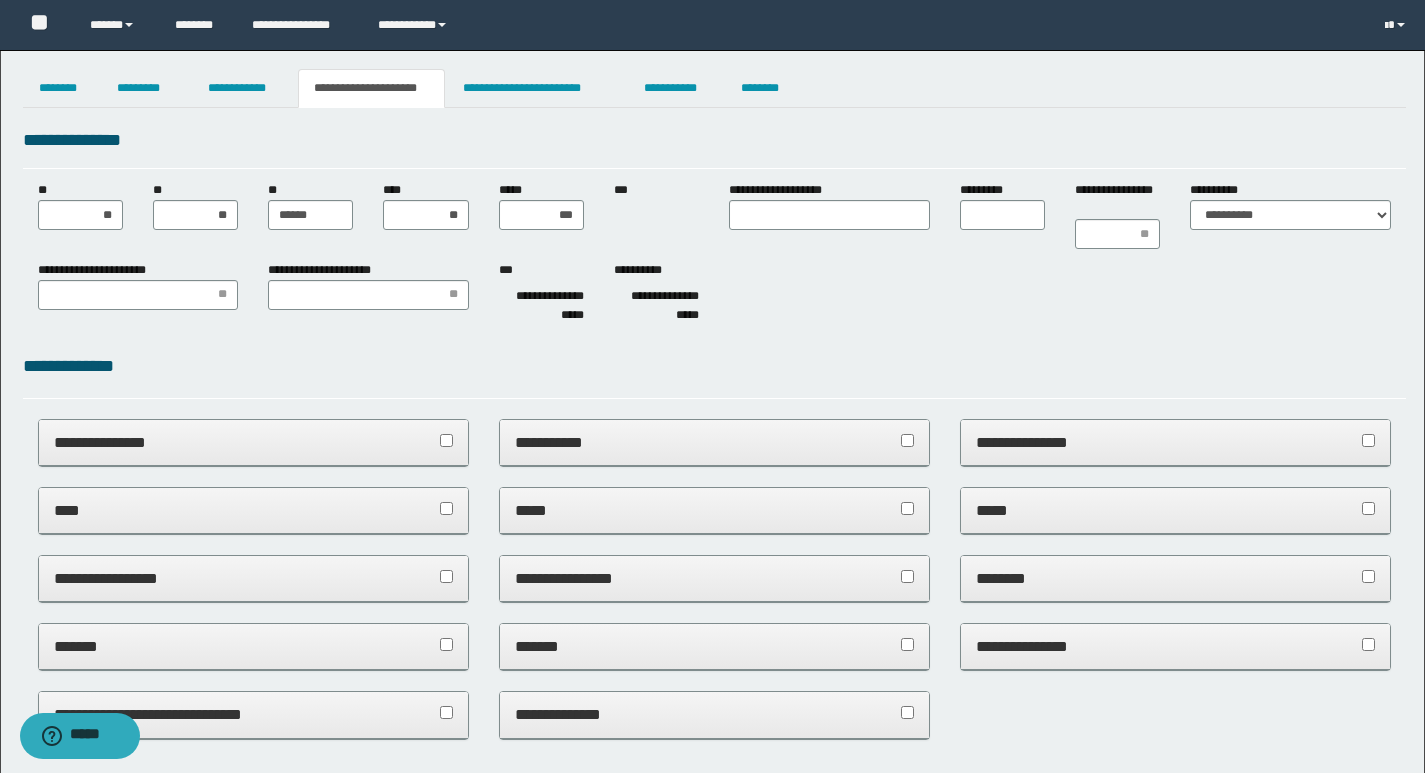 click on "**********" at bounding box center [714, 296] 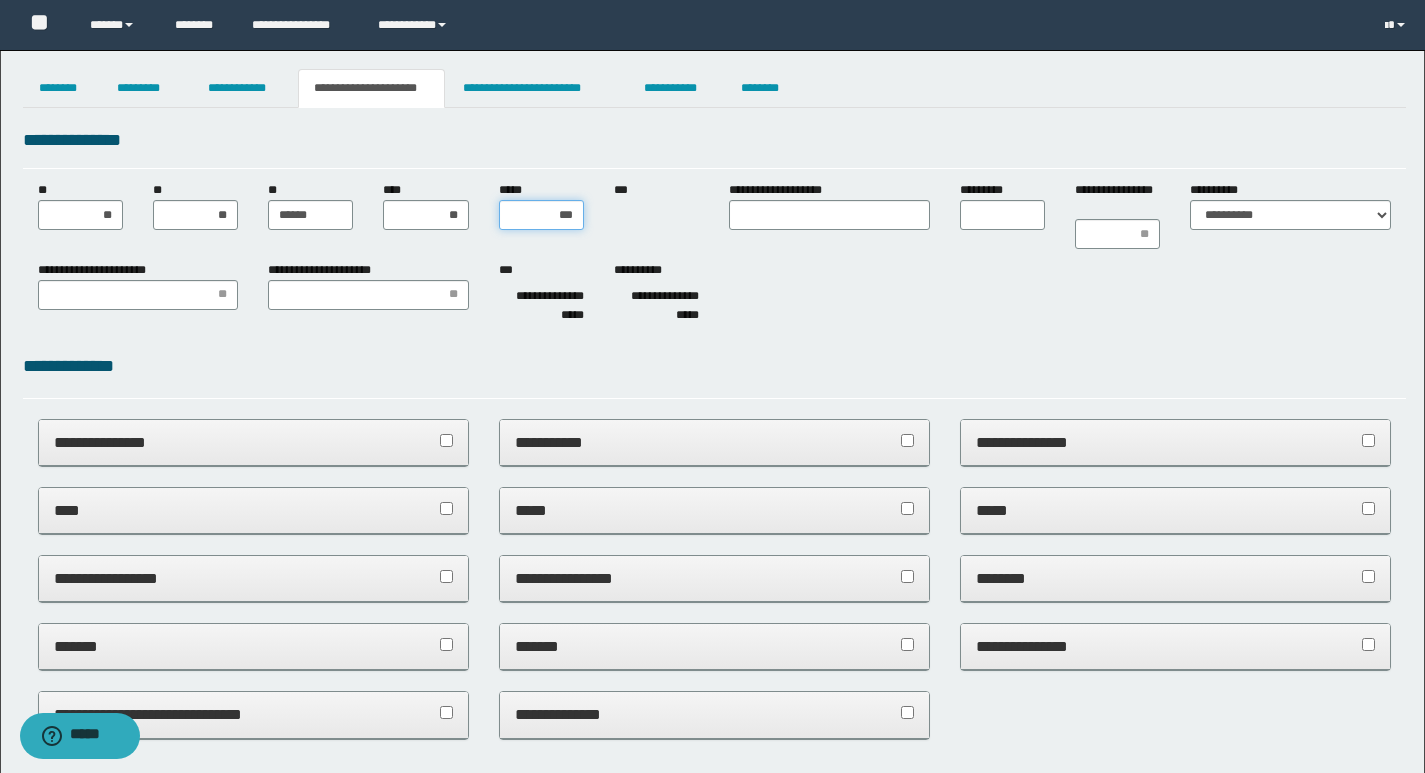click on "***" at bounding box center [541, 215] 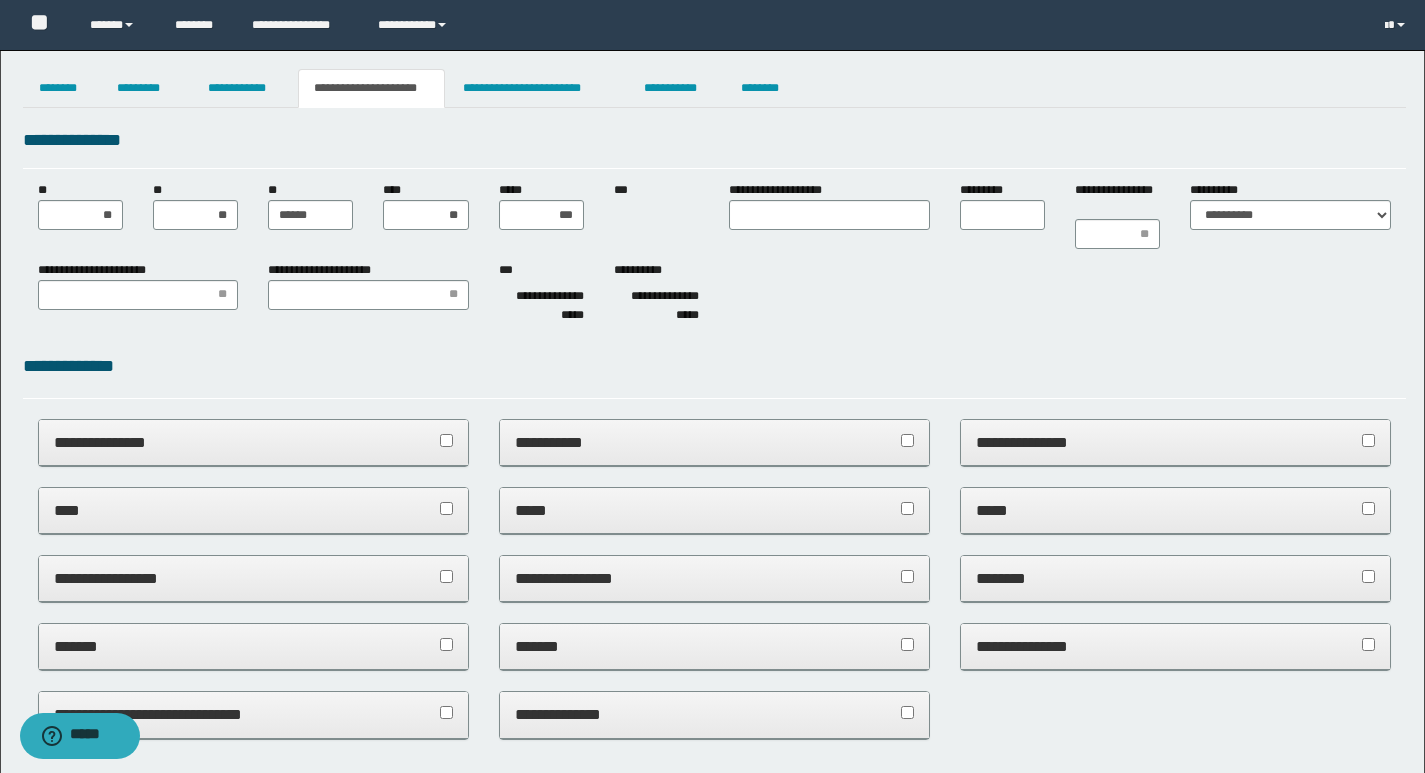 click on "**********" at bounding box center [714, 296] 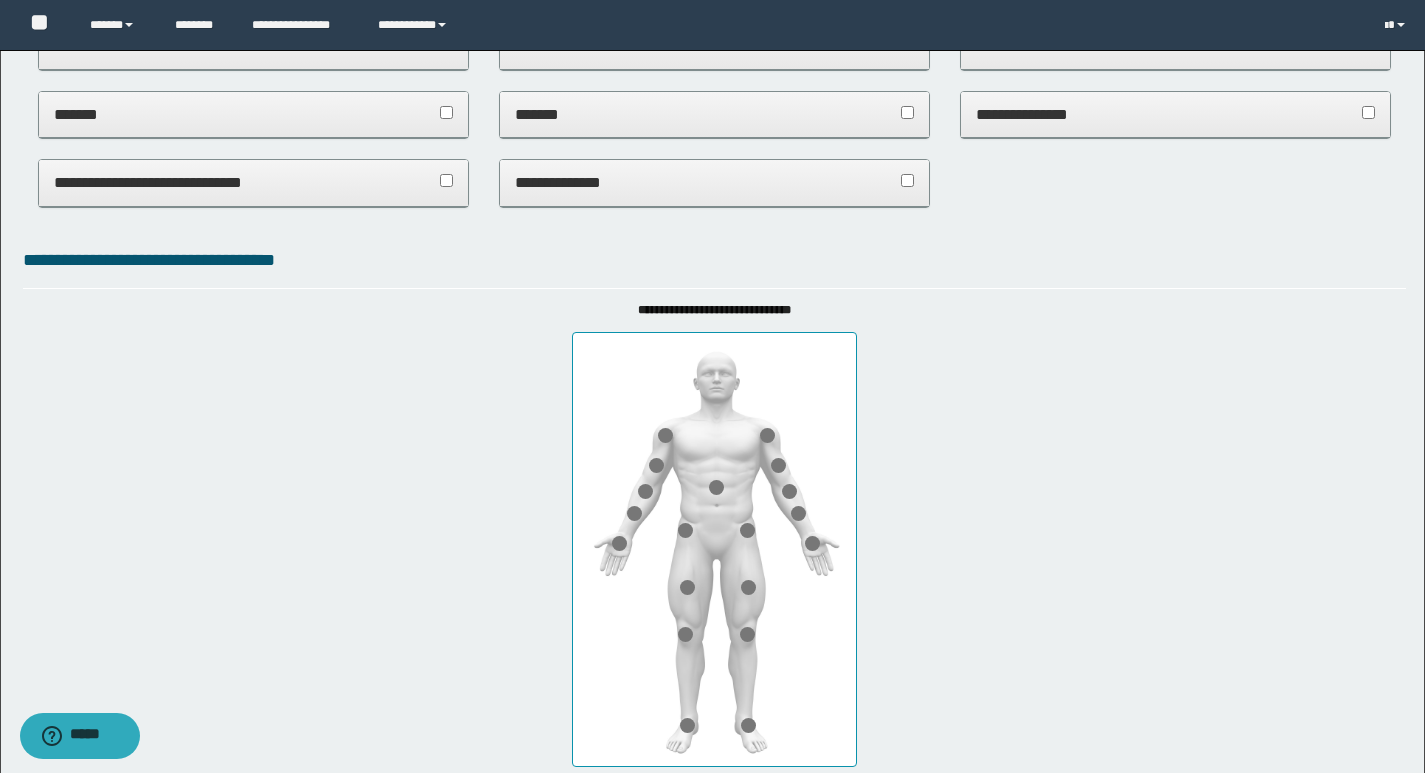 scroll, scrollTop: 900, scrollLeft: 0, axis: vertical 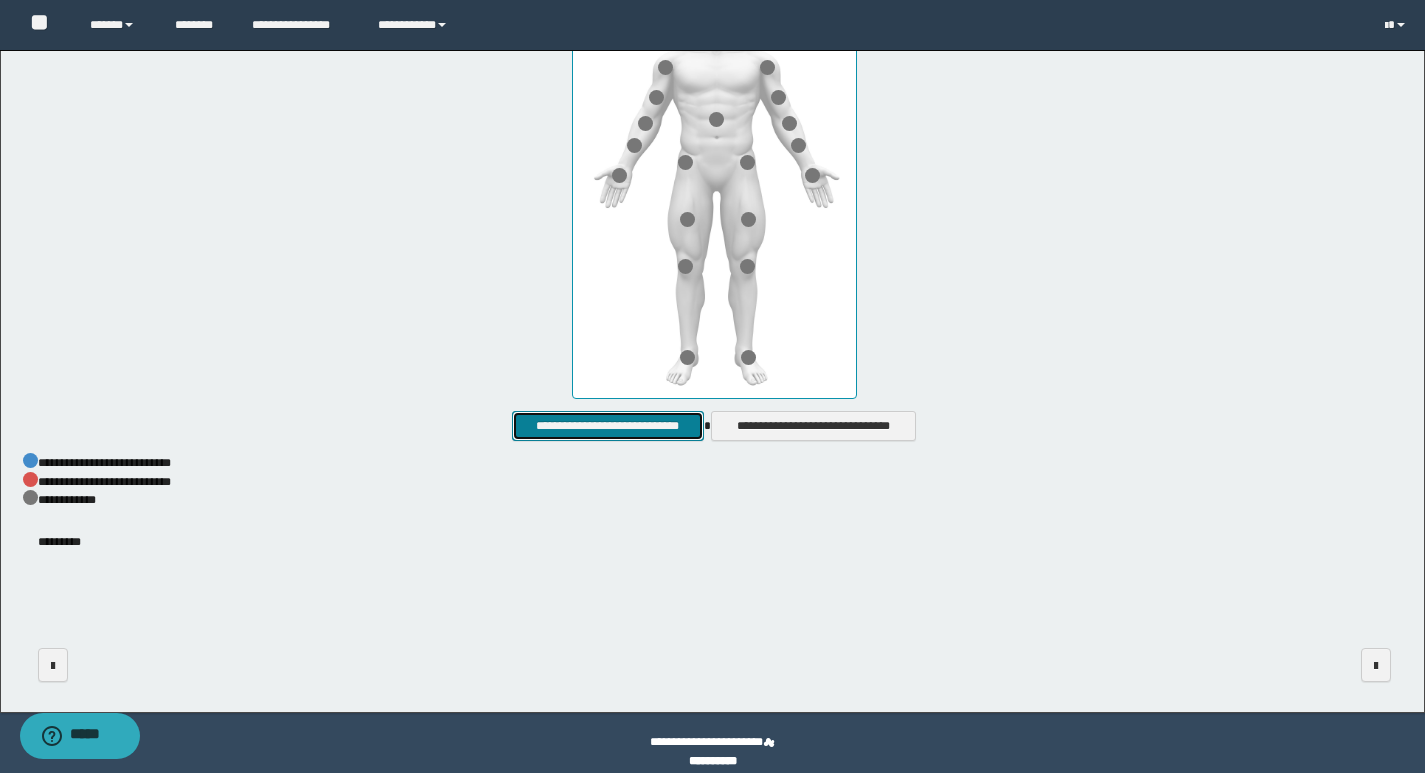 click on "**********" at bounding box center (607, 426) 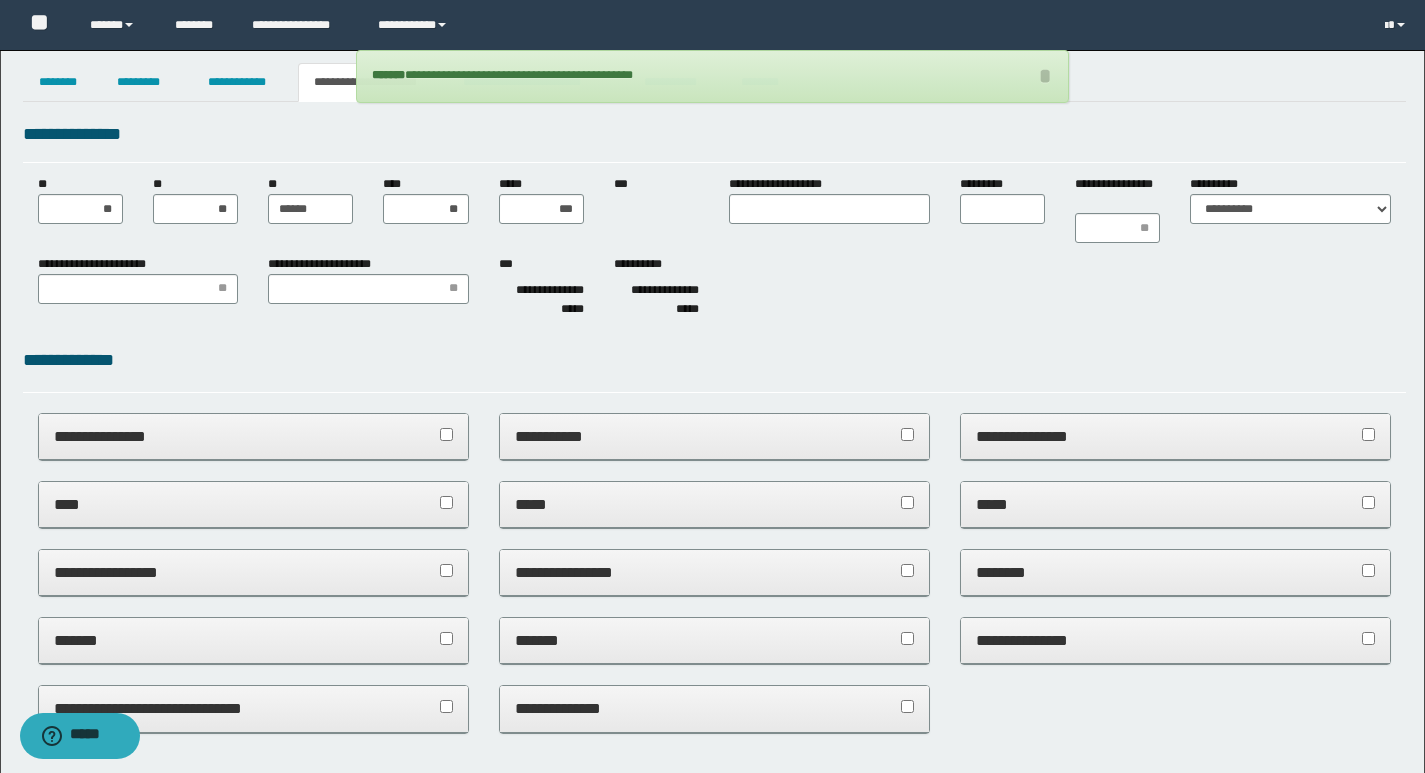 scroll, scrollTop: 0, scrollLeft: 0, axis: both 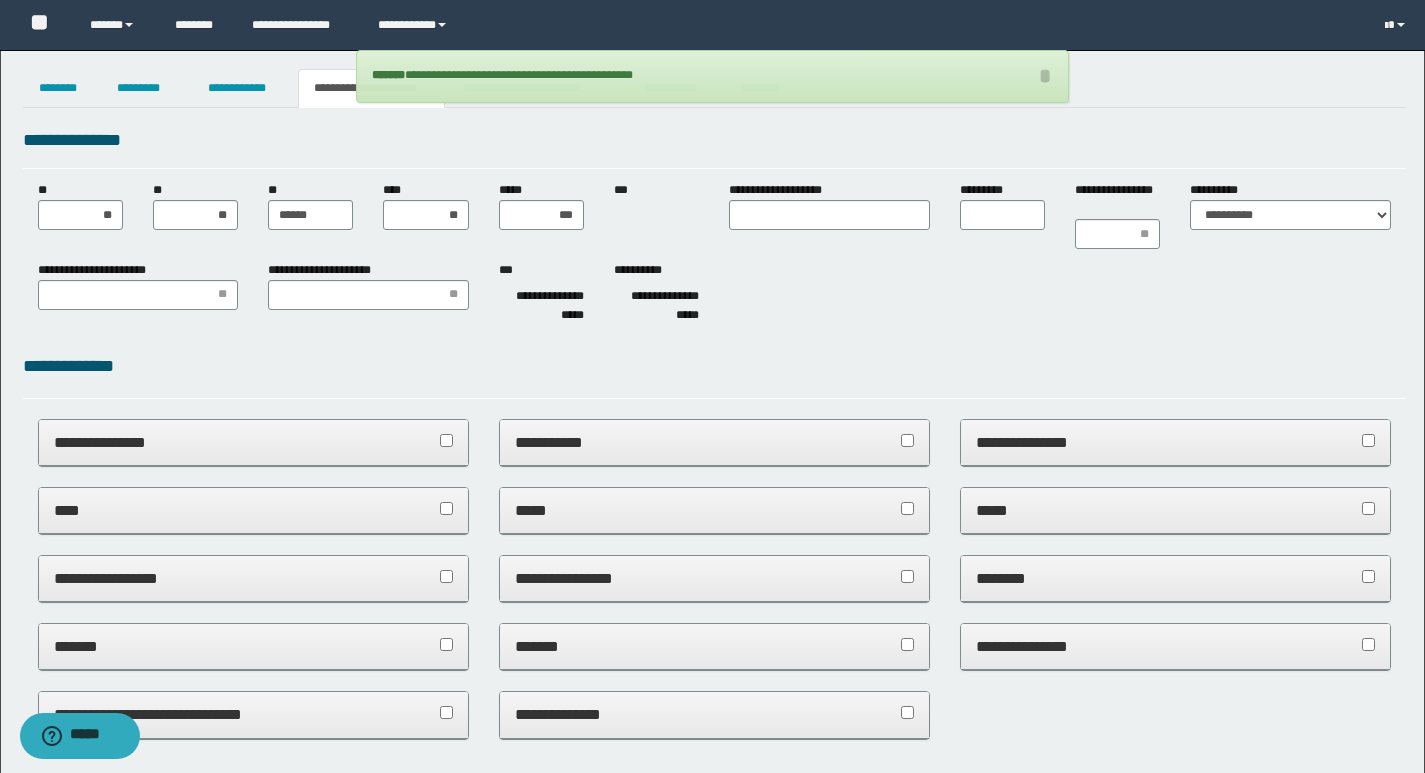 click on "**********" at bounding box center (714, 147) 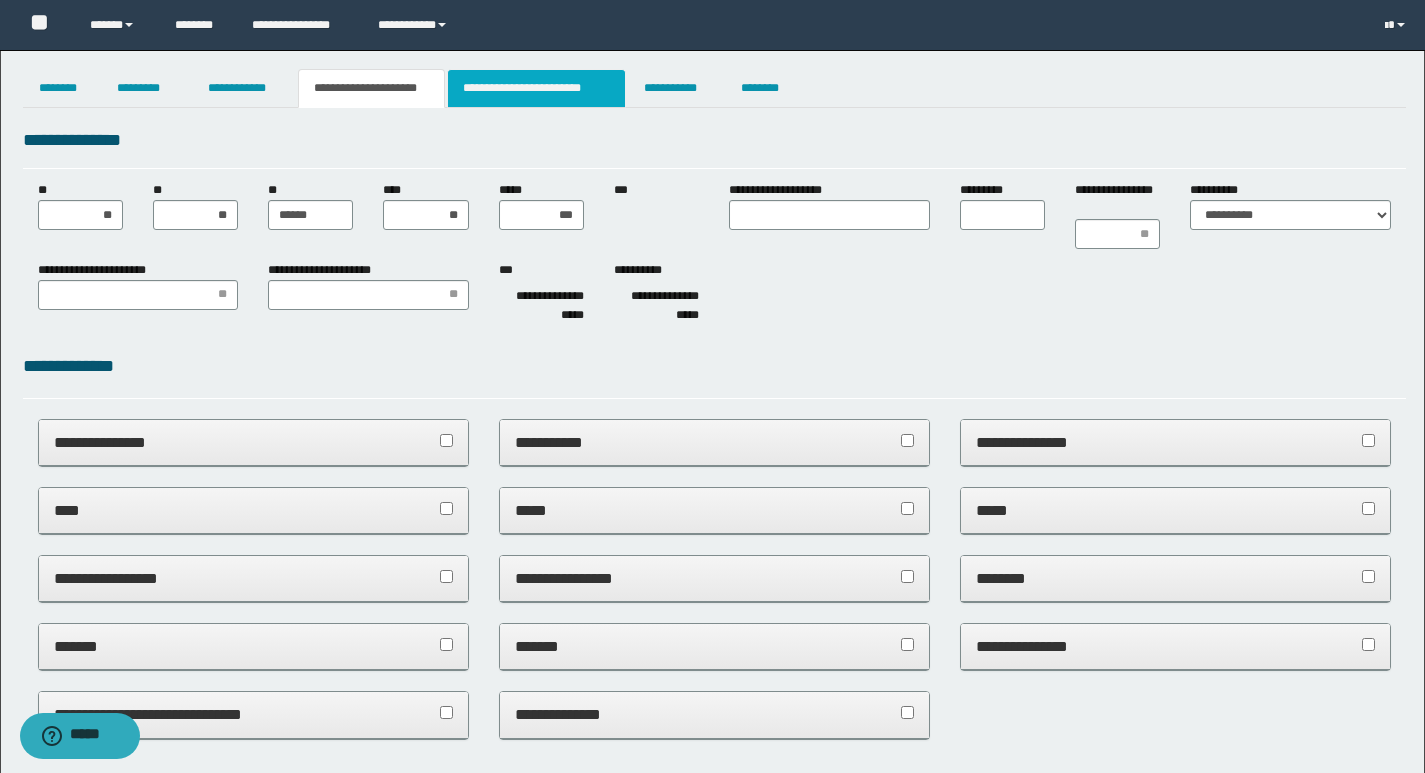 click on "**********" at bounding box center [537, 88] 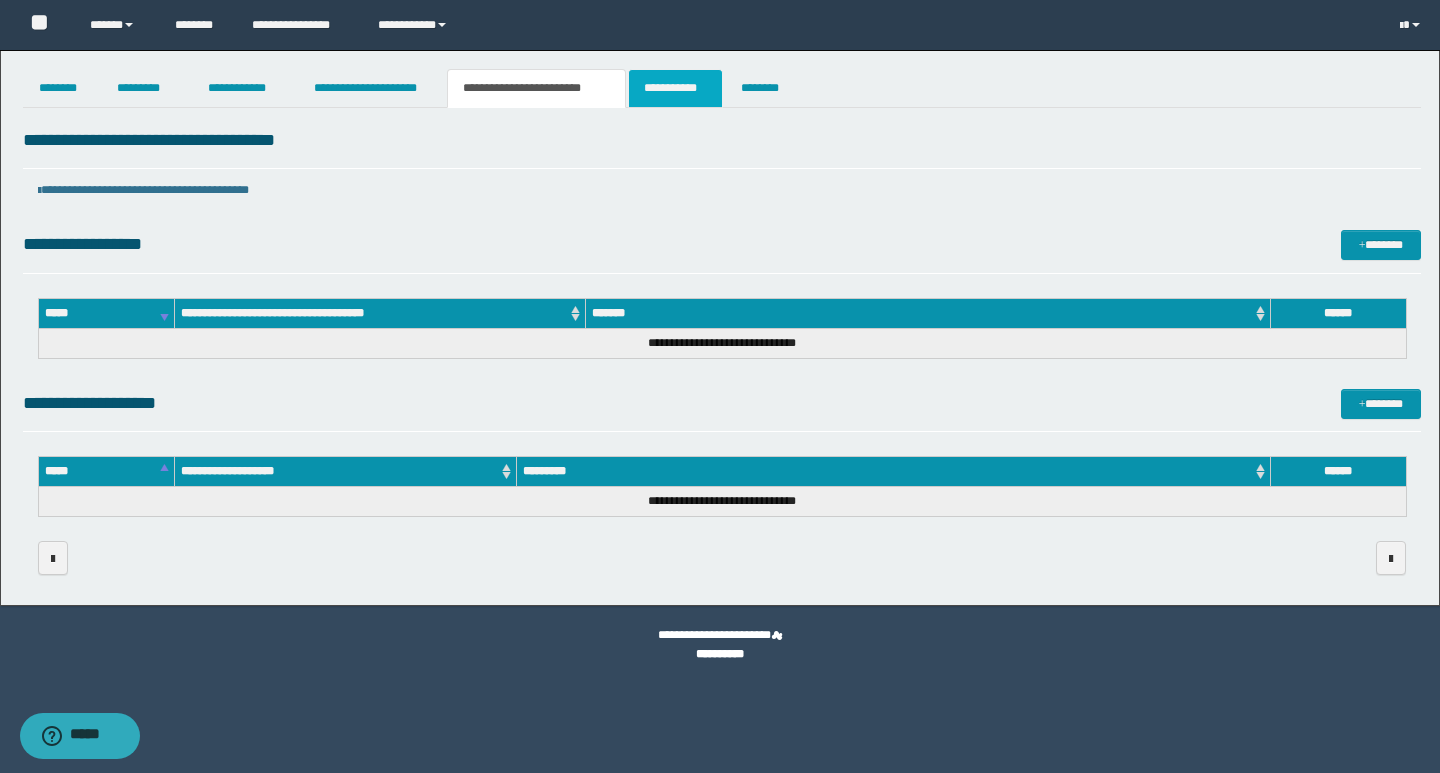 click on "**********" at bounding box center (675, 88) 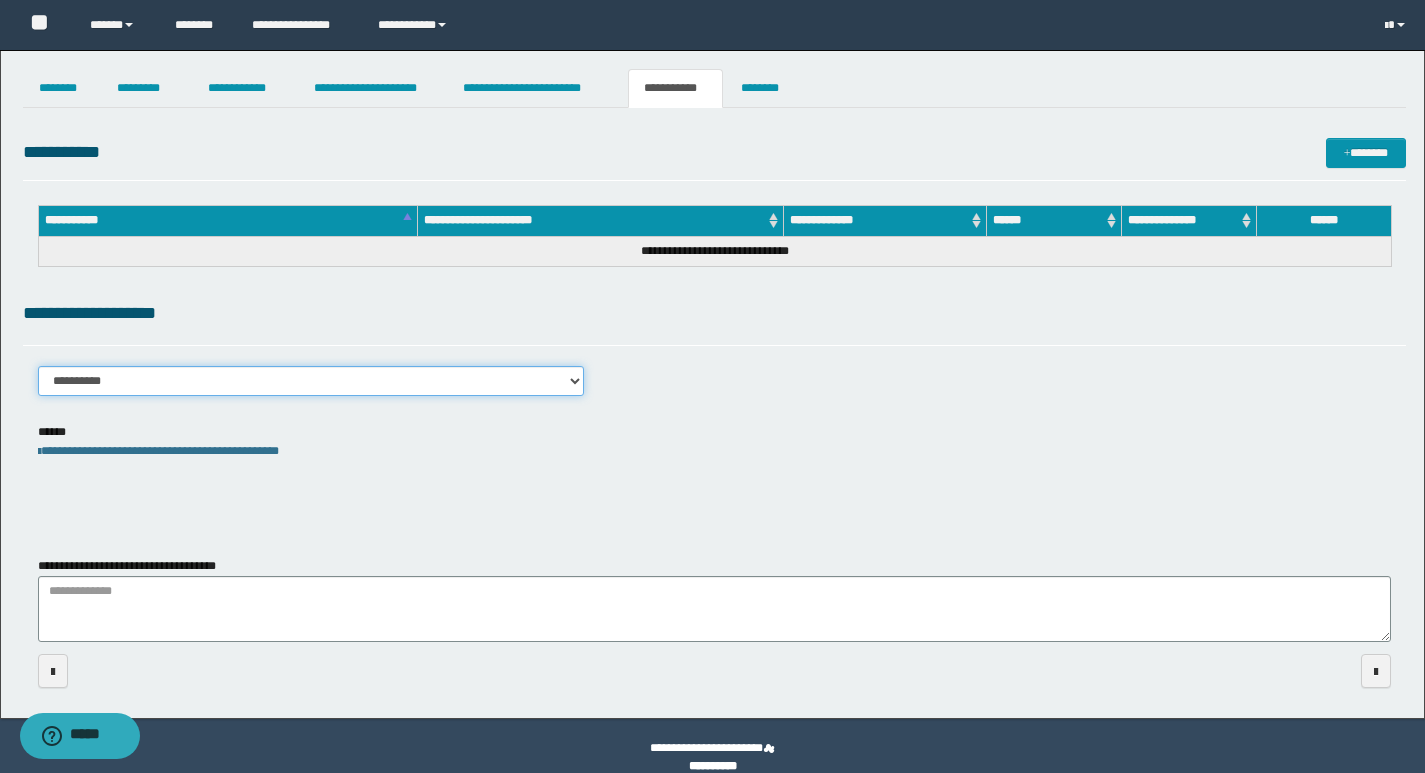 click on "**********" at bounding box center (311, 381) 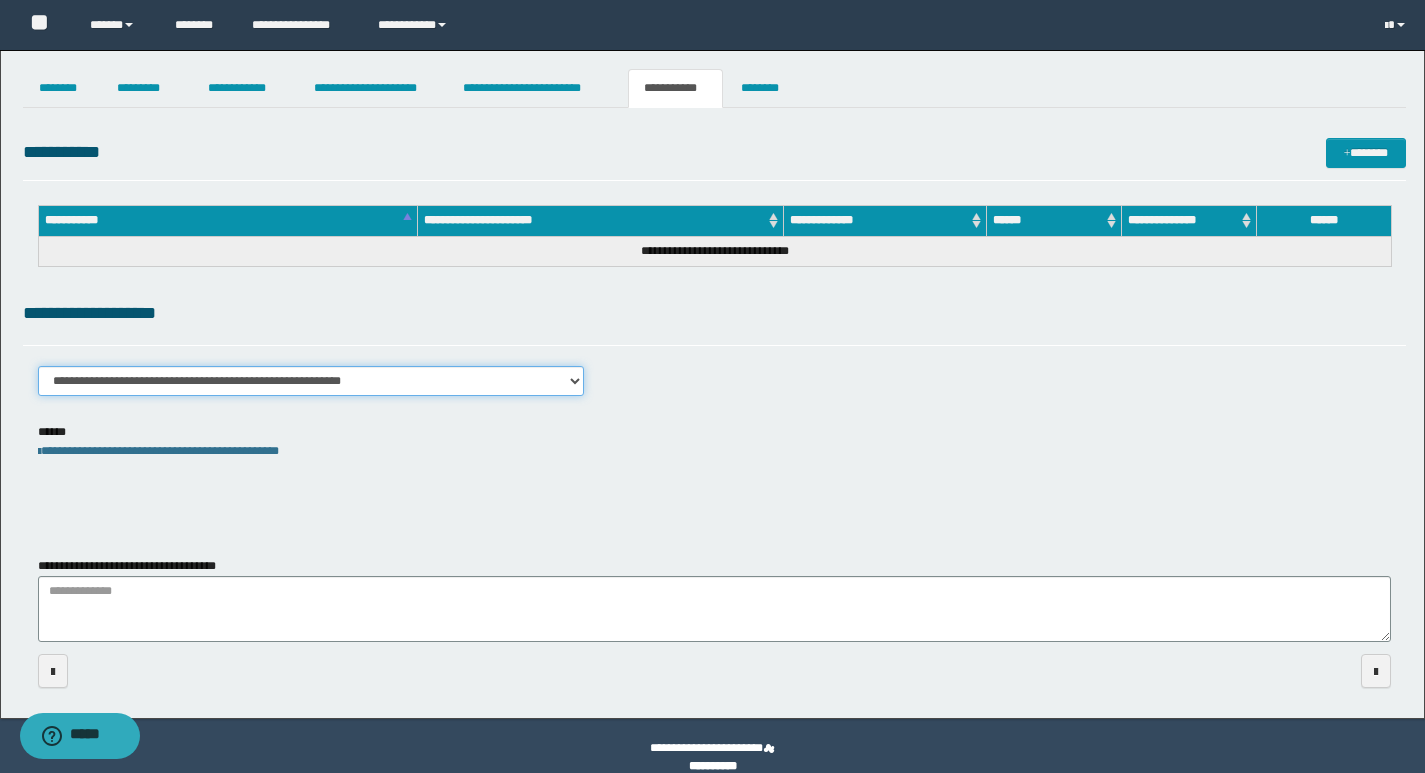 click on "**********" at bounding box center (311, 381) 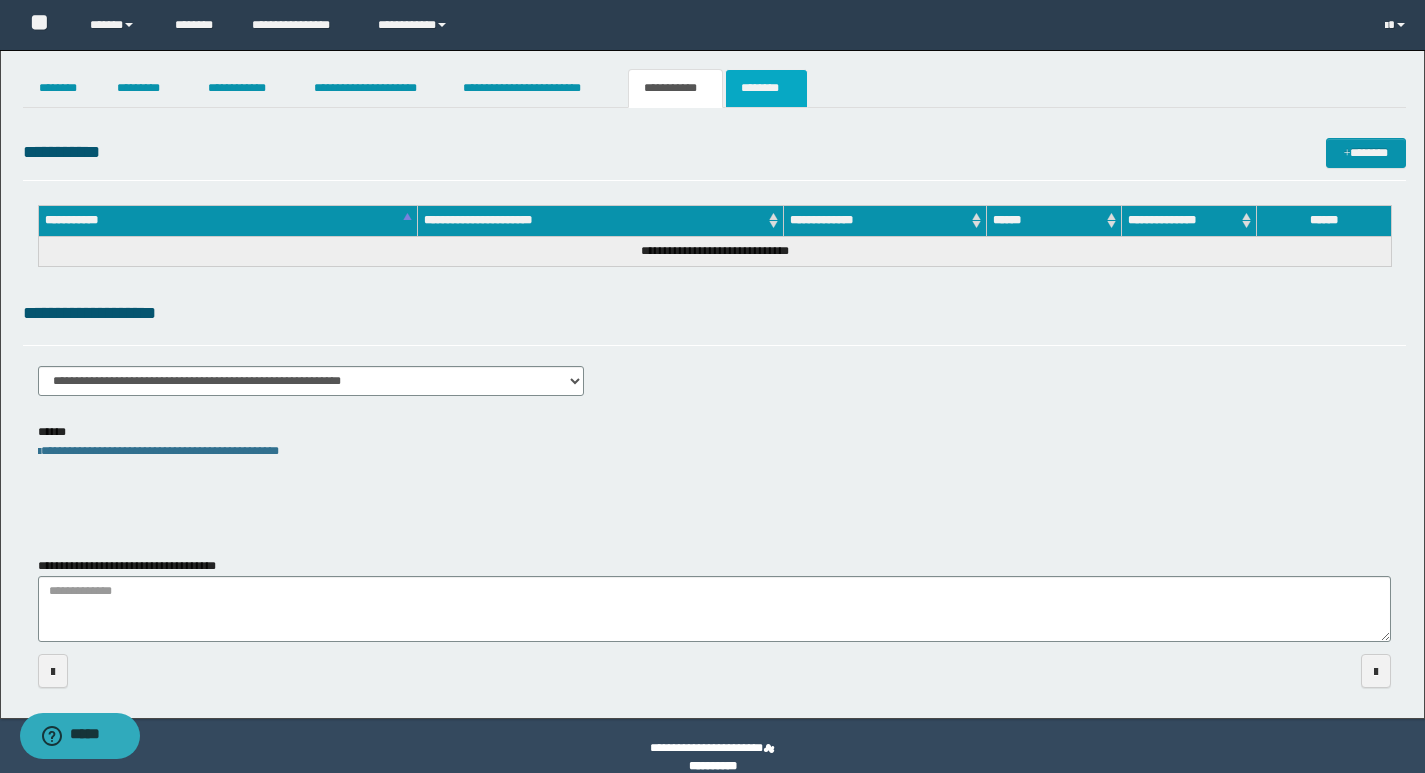 click on "********" at bounding box center [766, 88] 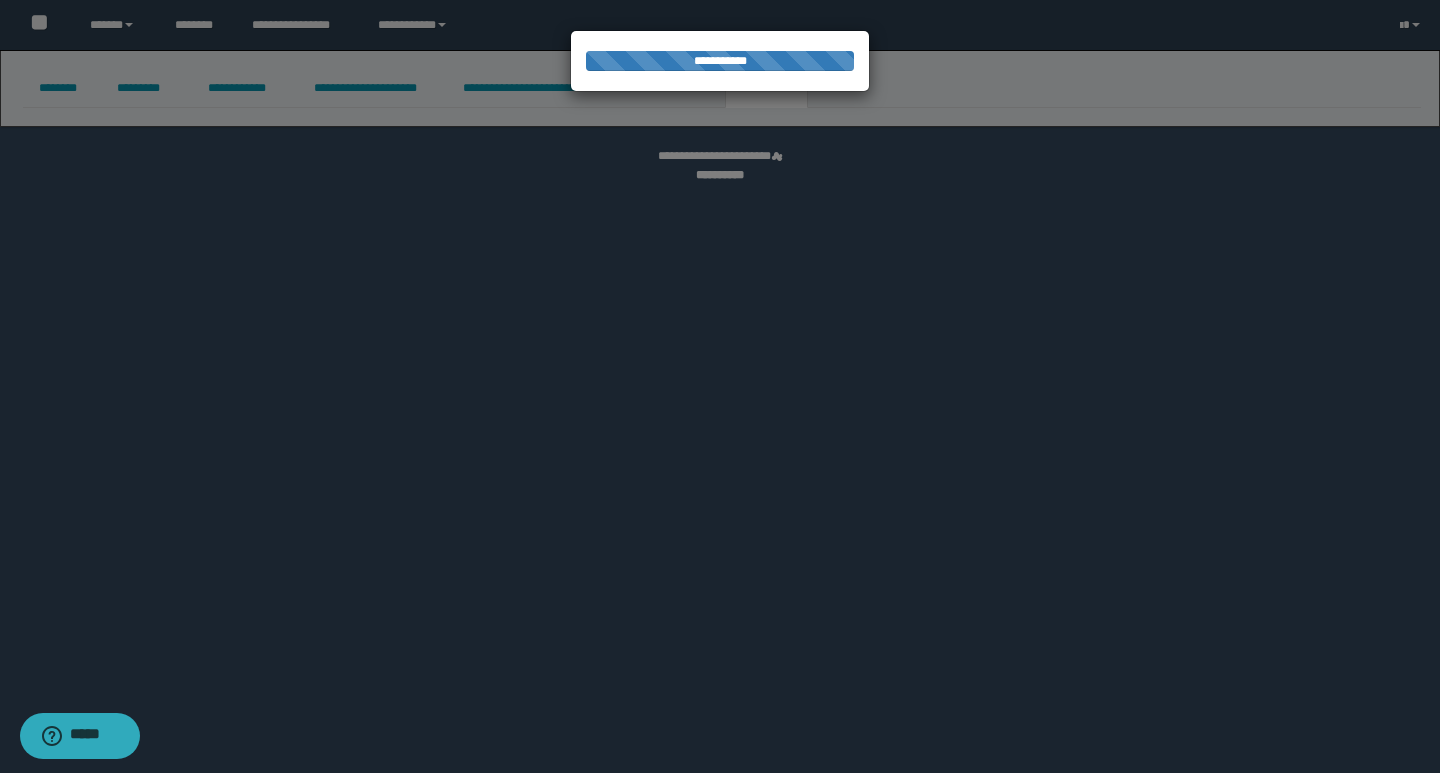 select 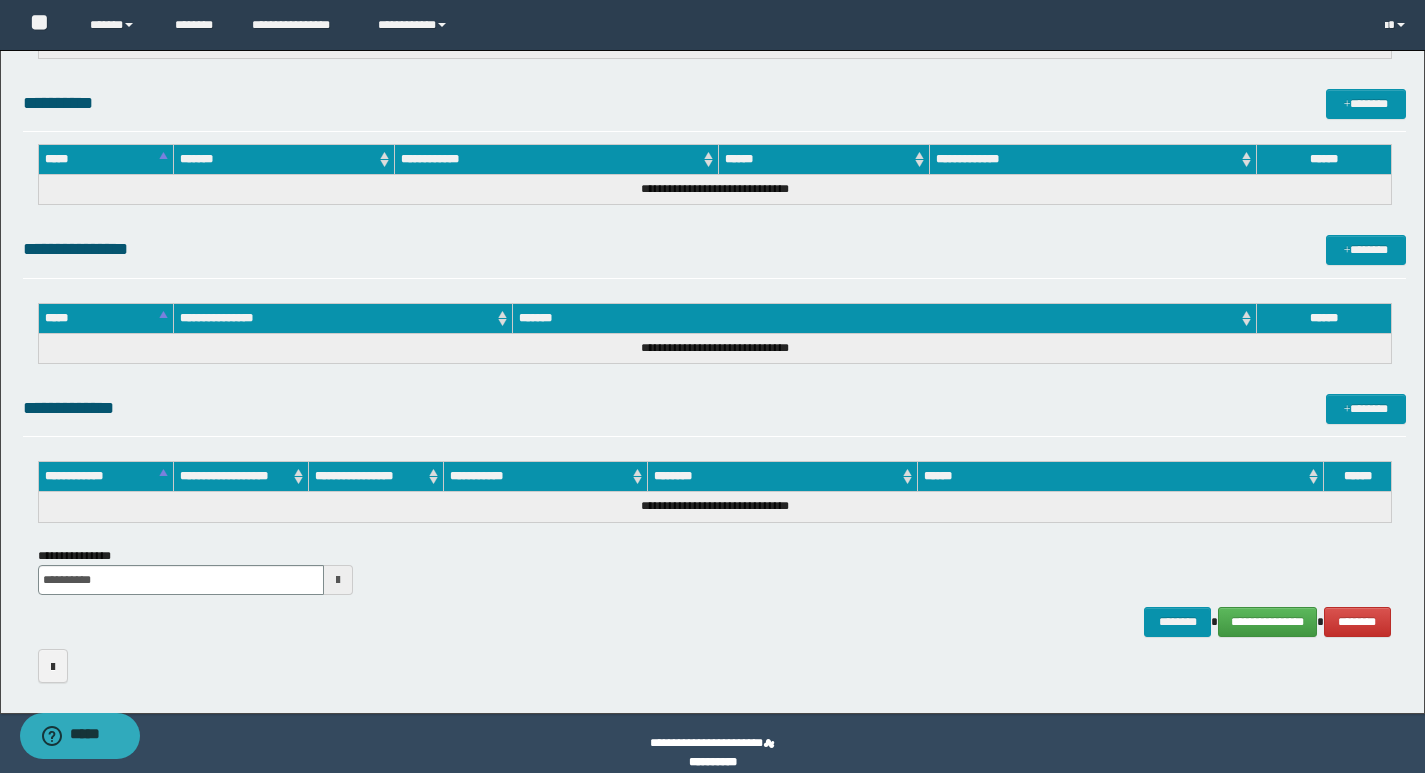 scroll, scrollTop: 664, scrollLeft: 0, axis: vertical 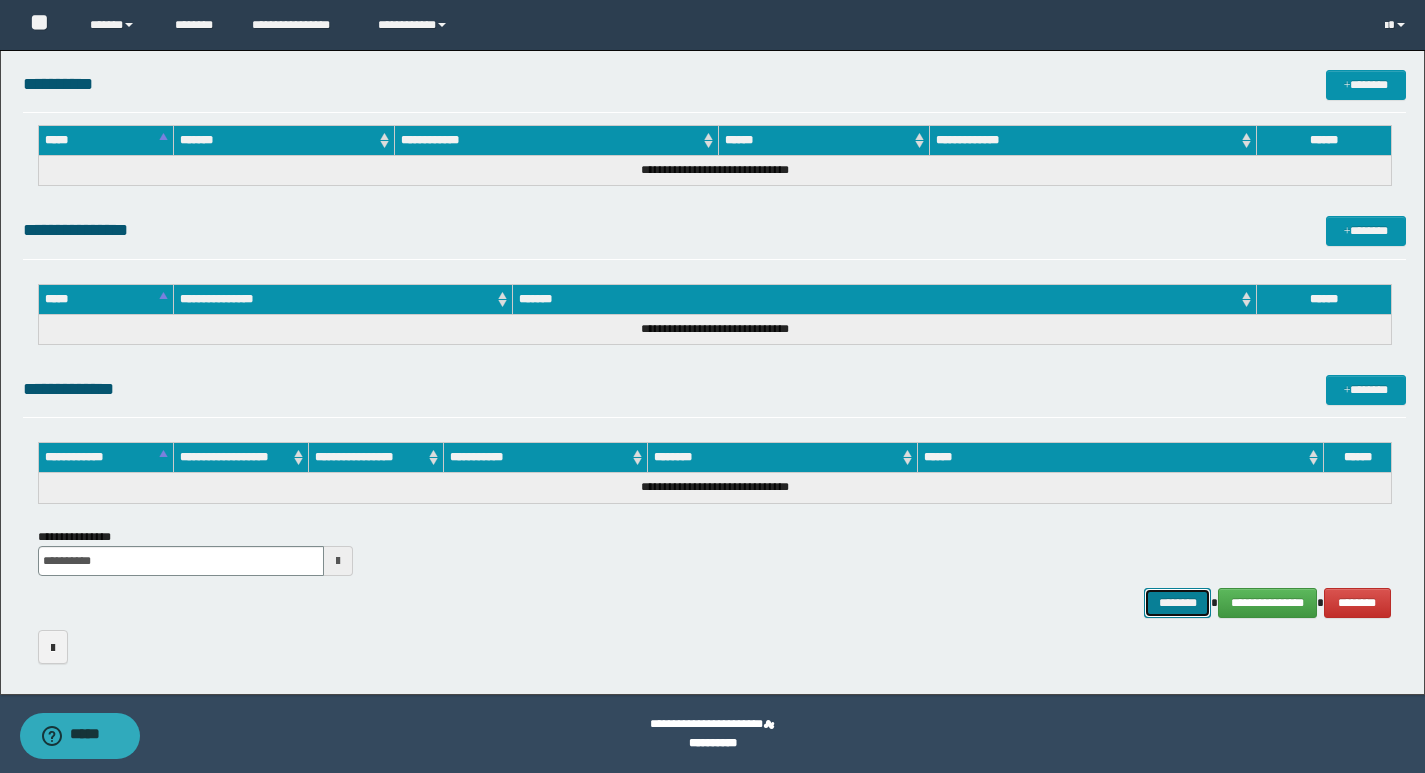 click on "********" at bounding box center (1178, 603) 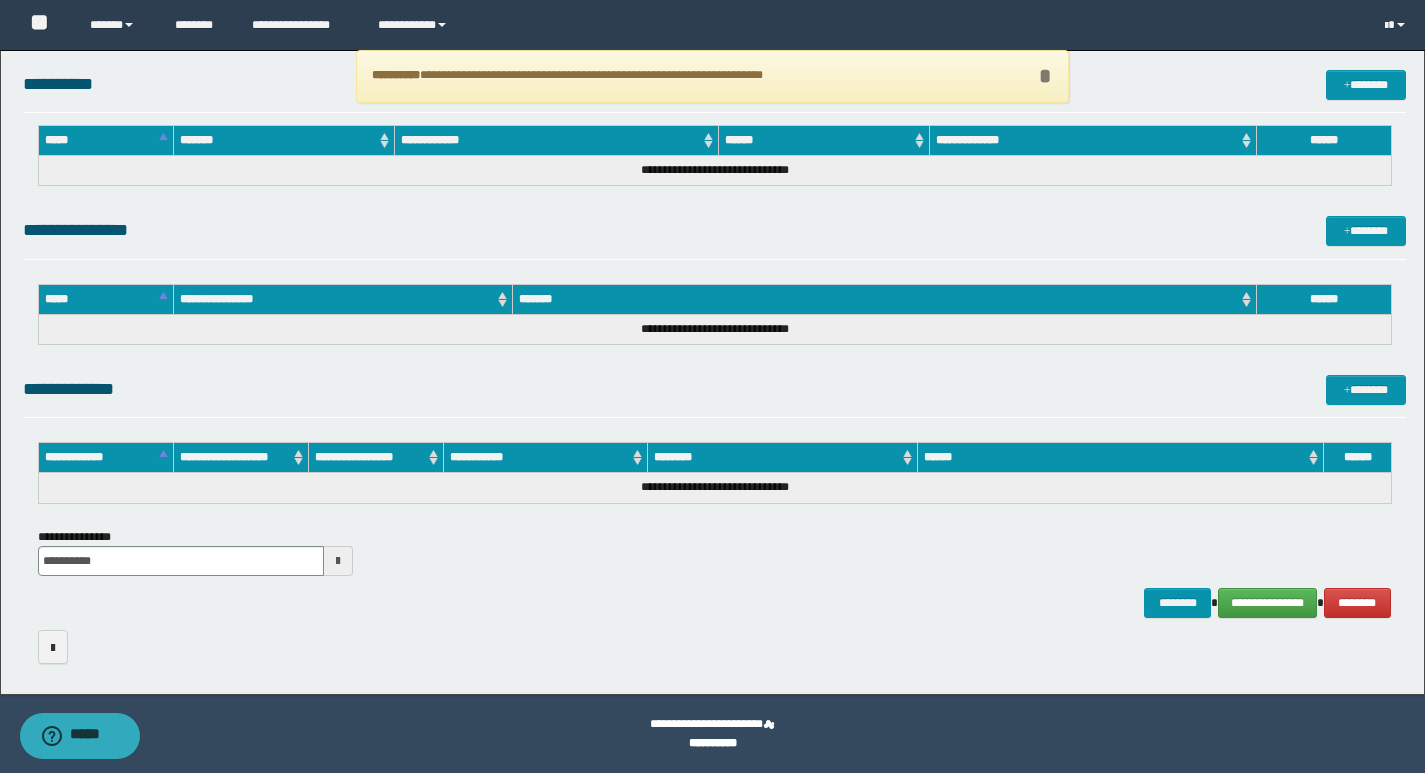 click on "*" at bounding box center (1045, 76) 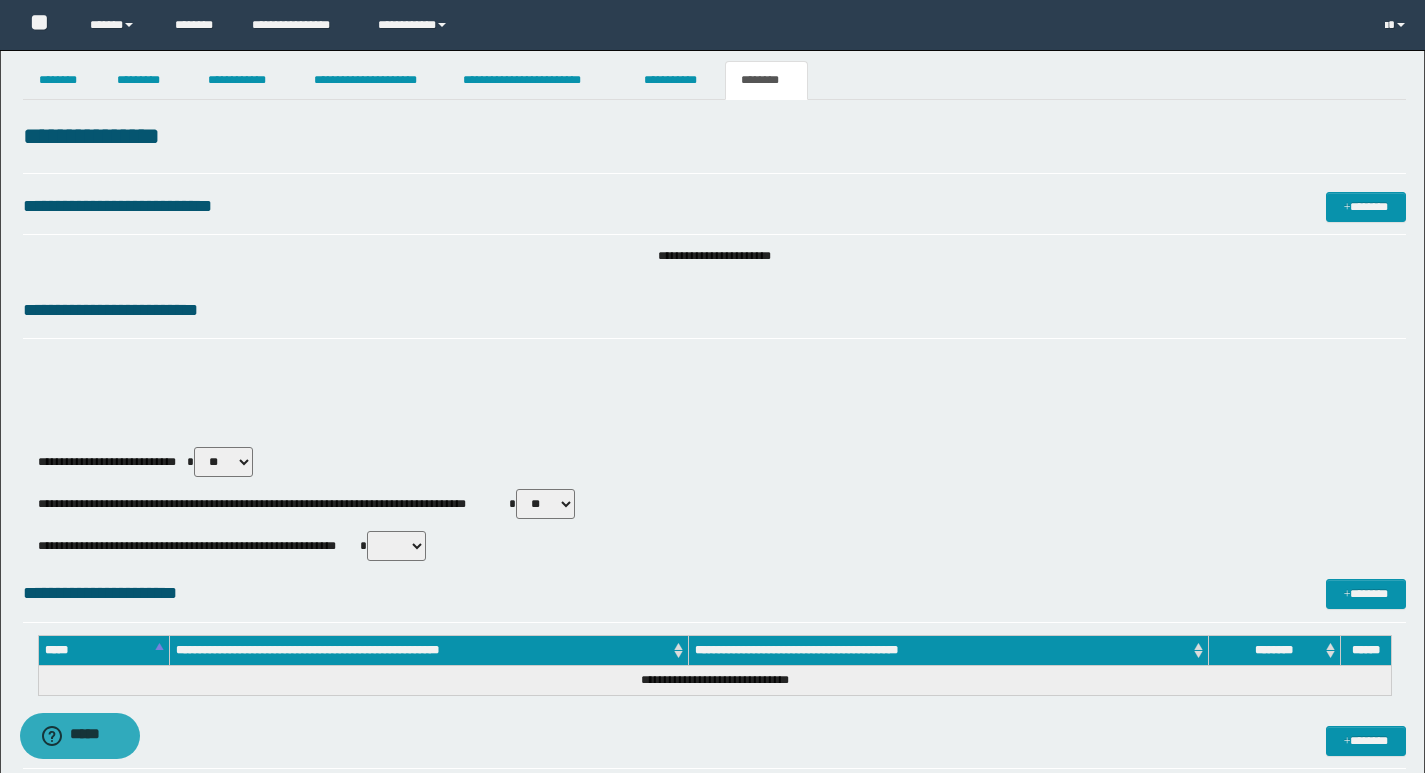 scroll, scrollTop: 0, scrollLeft: 0, axis: both 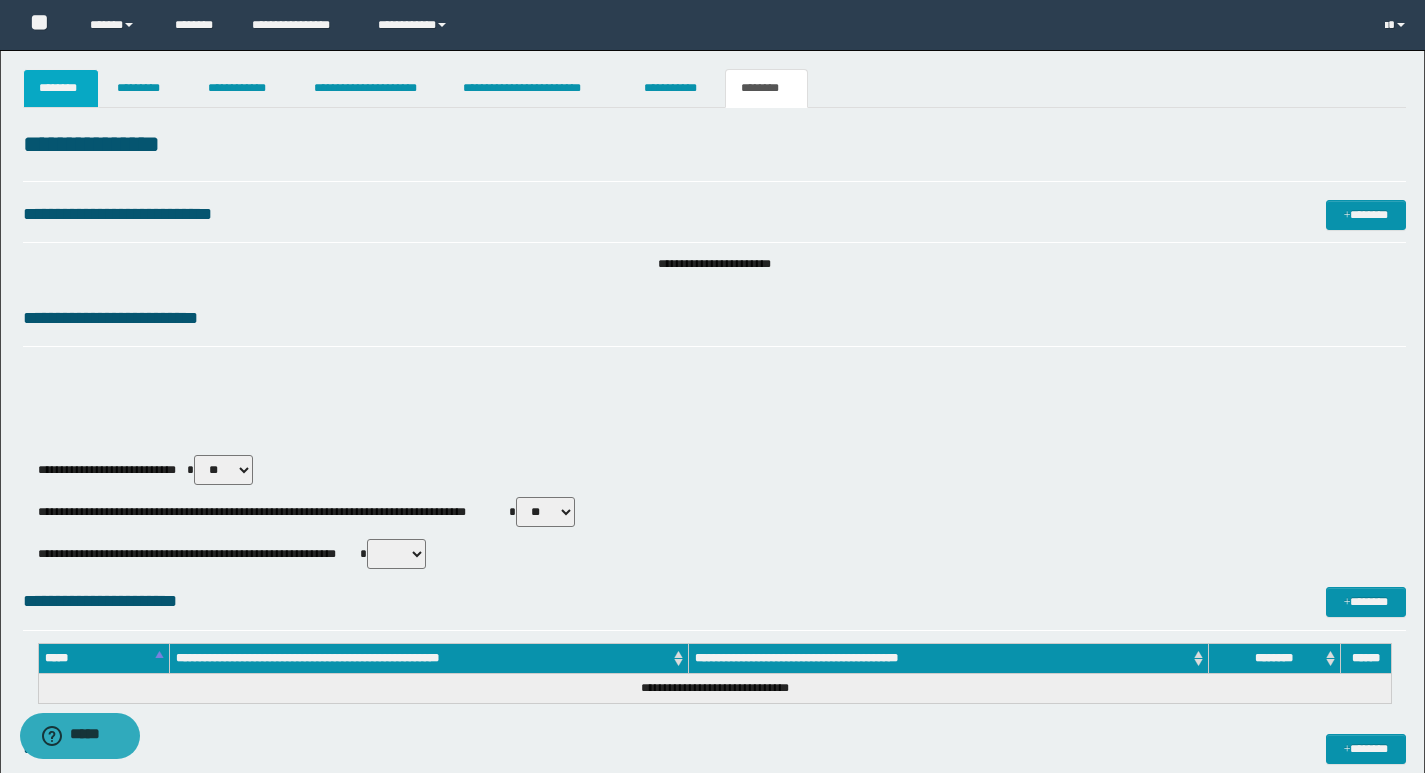 click on "********" at bounding box center (61, 88) 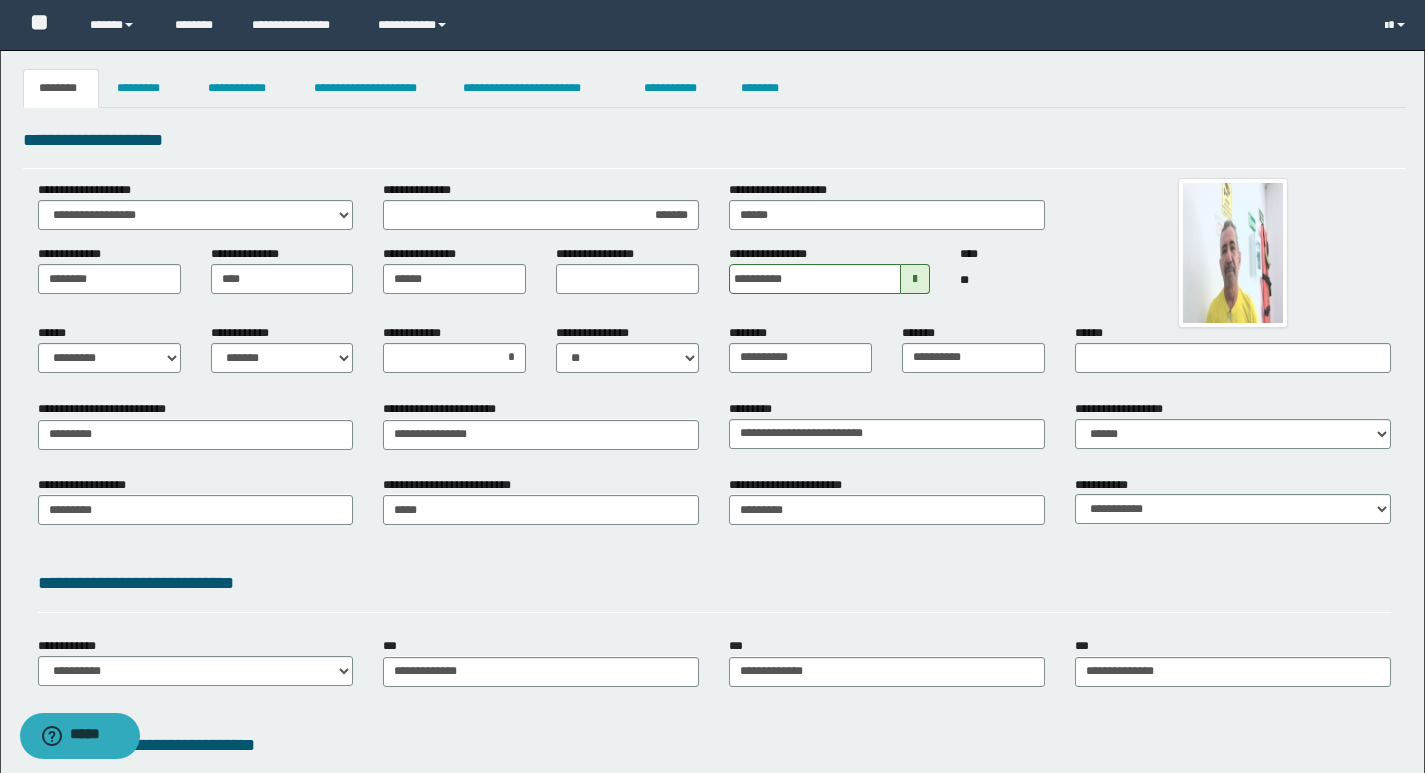 scroll, scrollTop: 243, scrollLeft: 0, axis: vertical 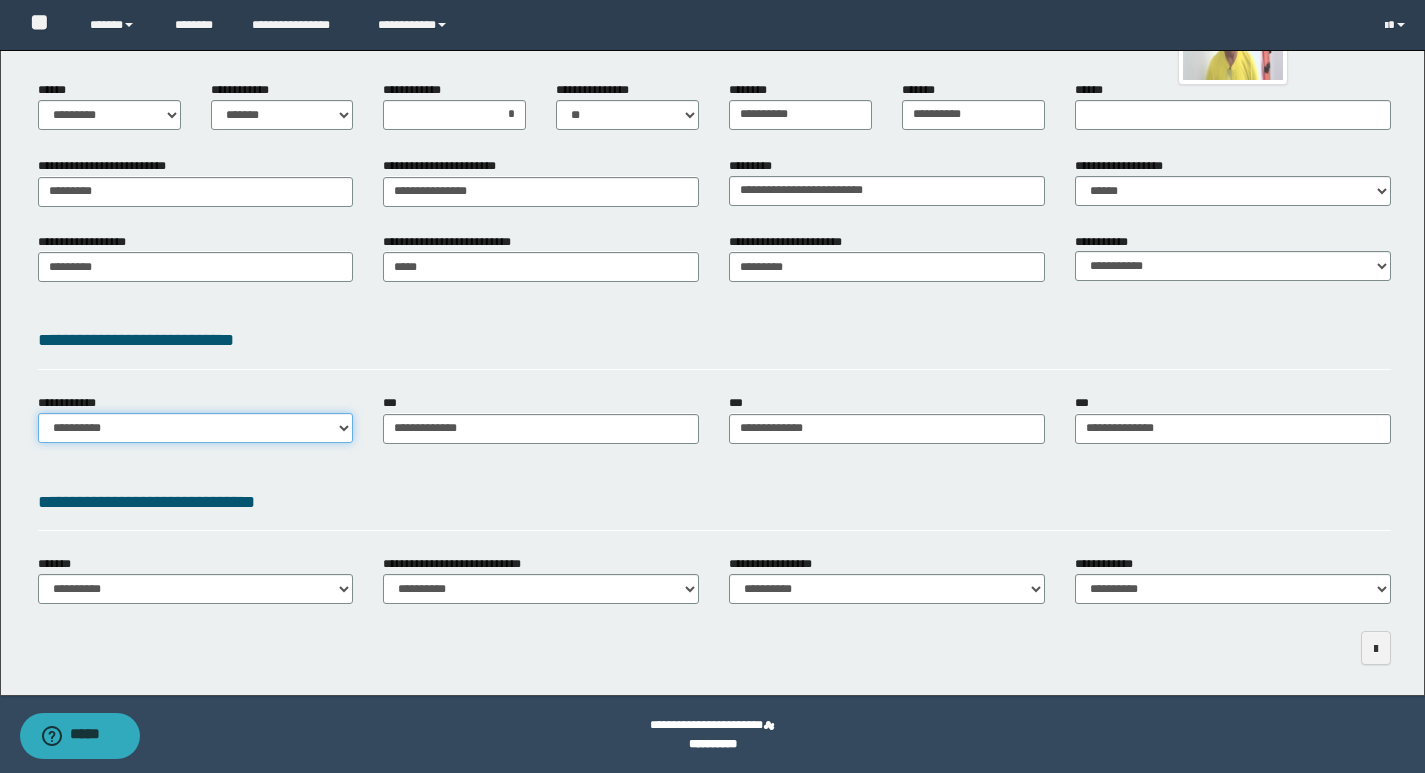 click on "**********" at bounding box center [196, 428] 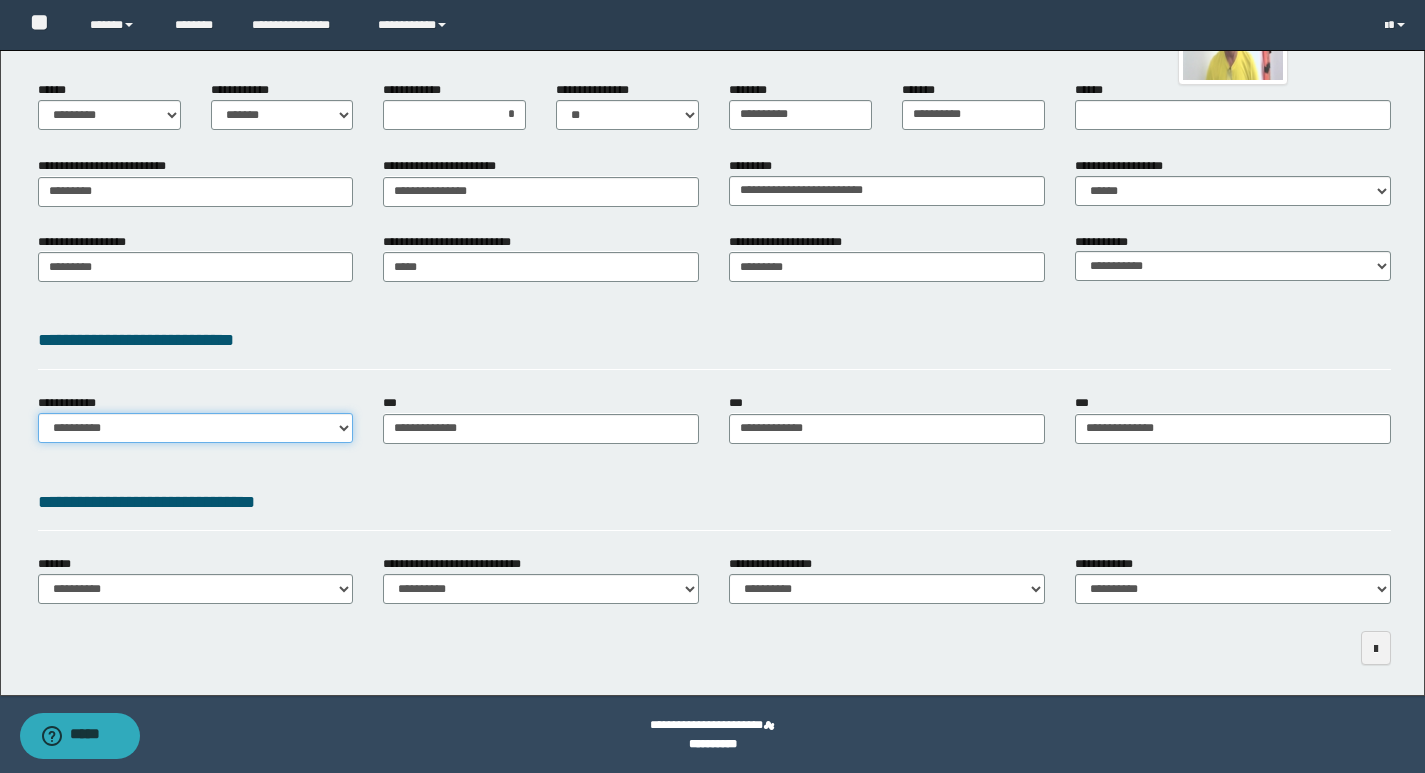 select on "**" 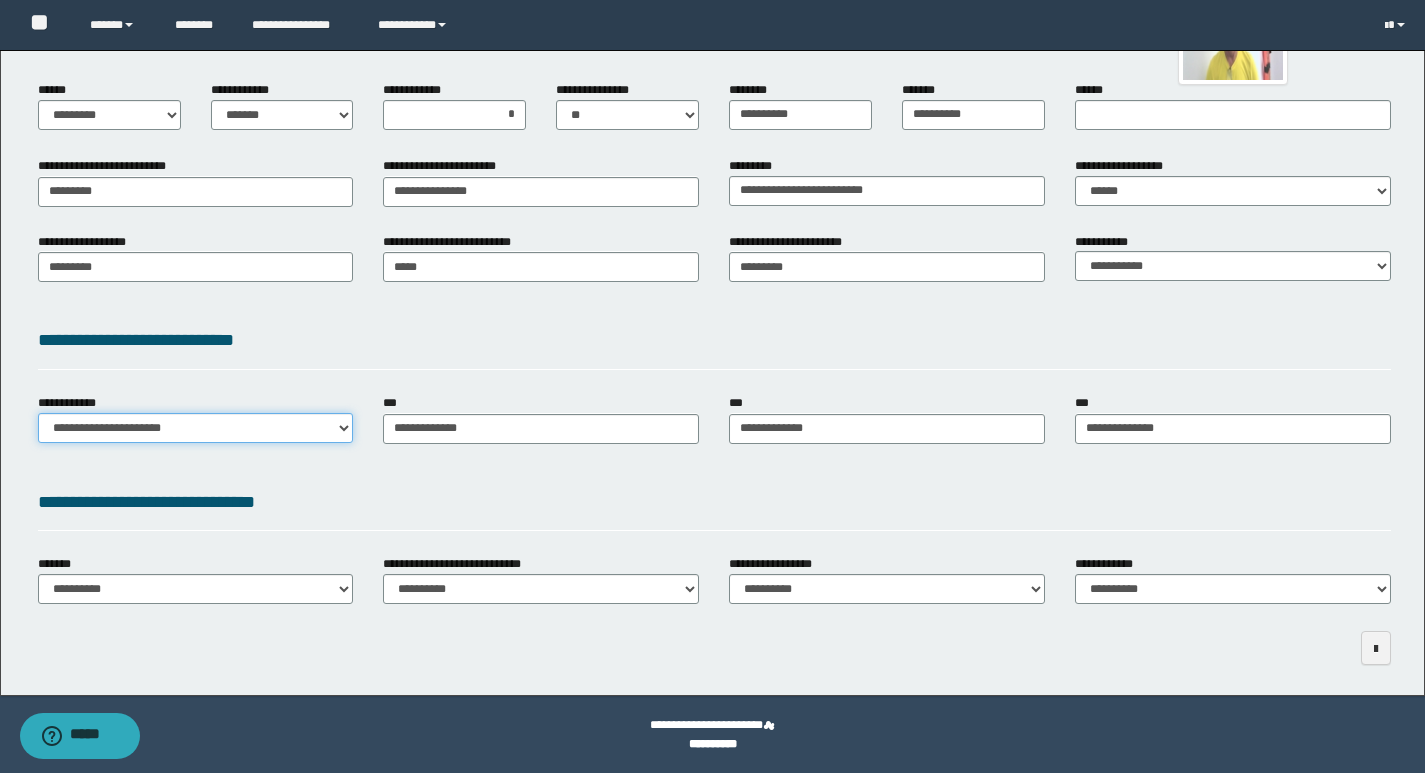 click on "**********" at bounding box center [196, 428] 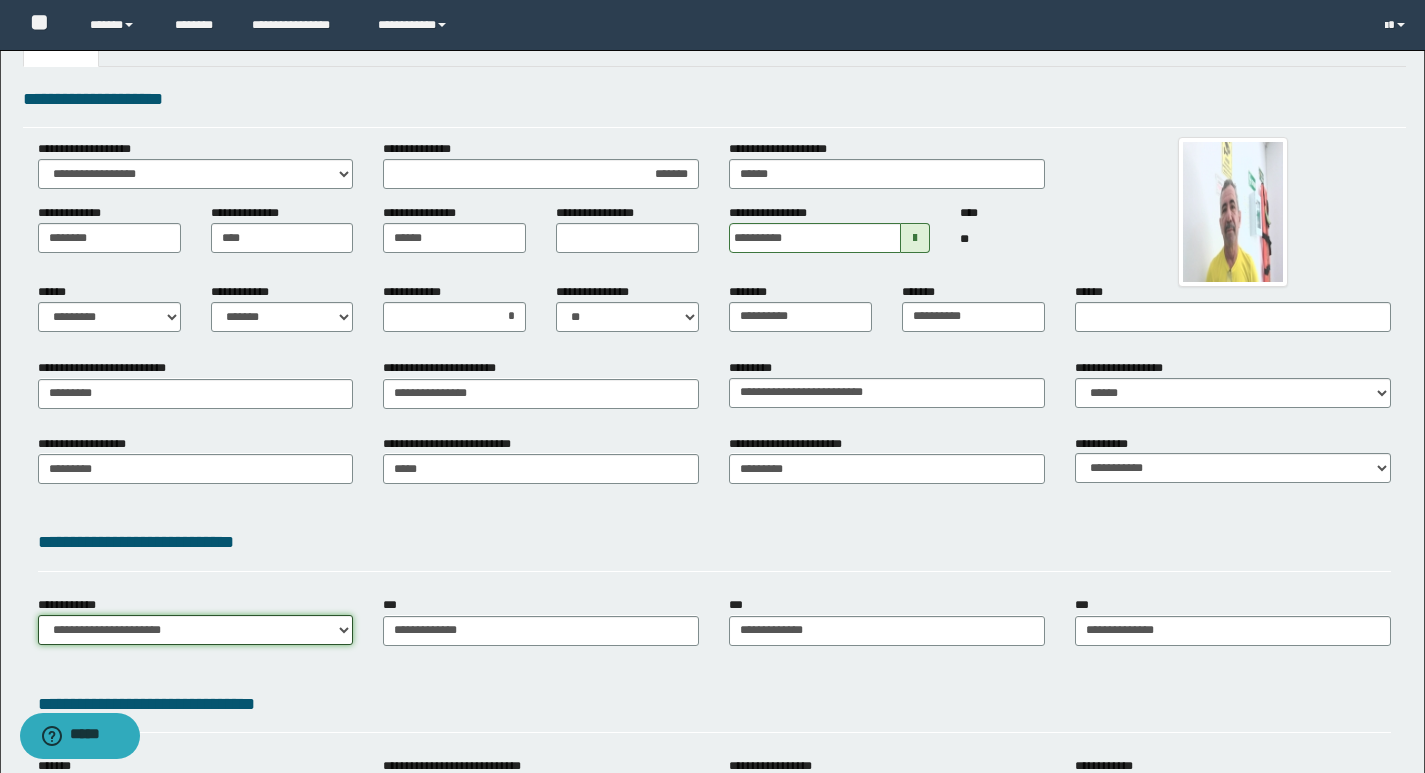 scroll, scrollTop: 0, scrollLeft: 0, axis: both 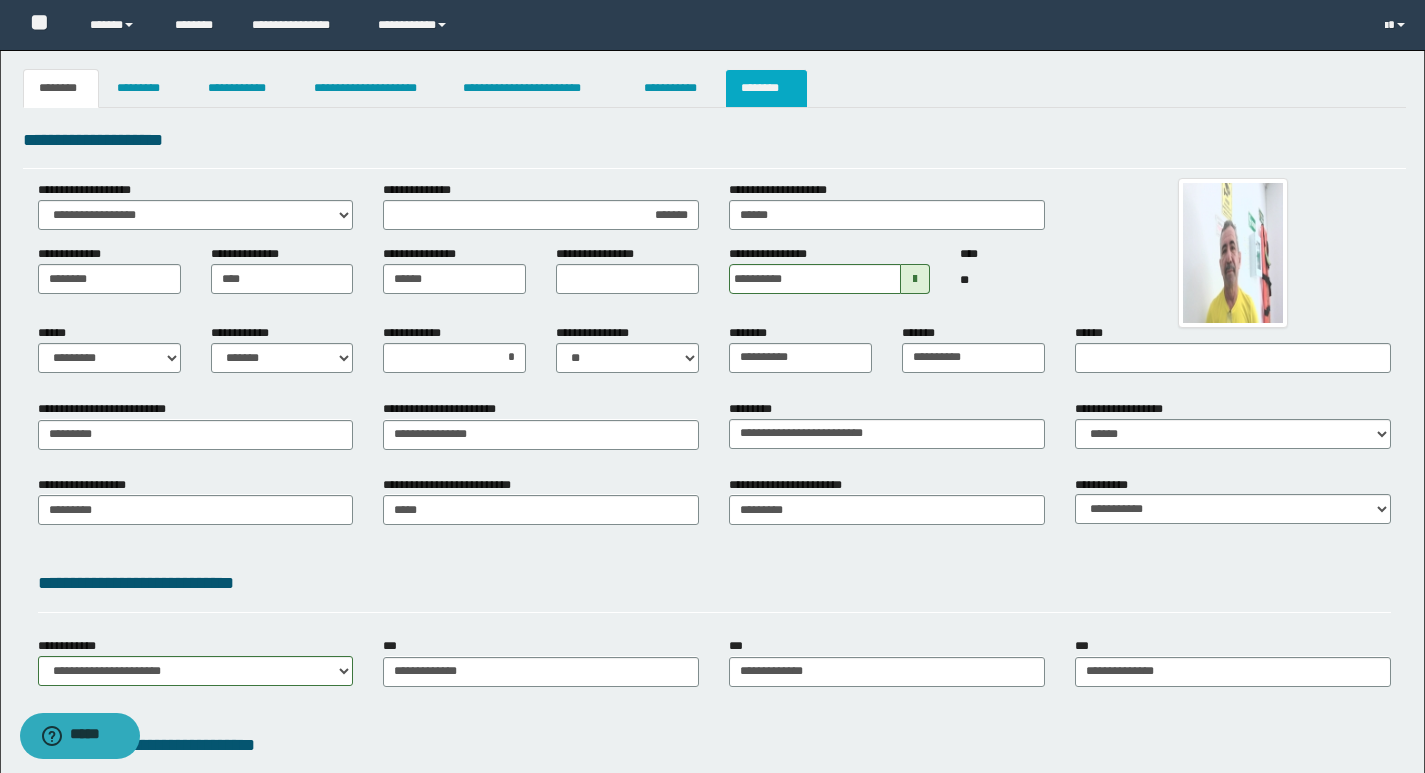 click on "********" at bounding box center [766, 88] 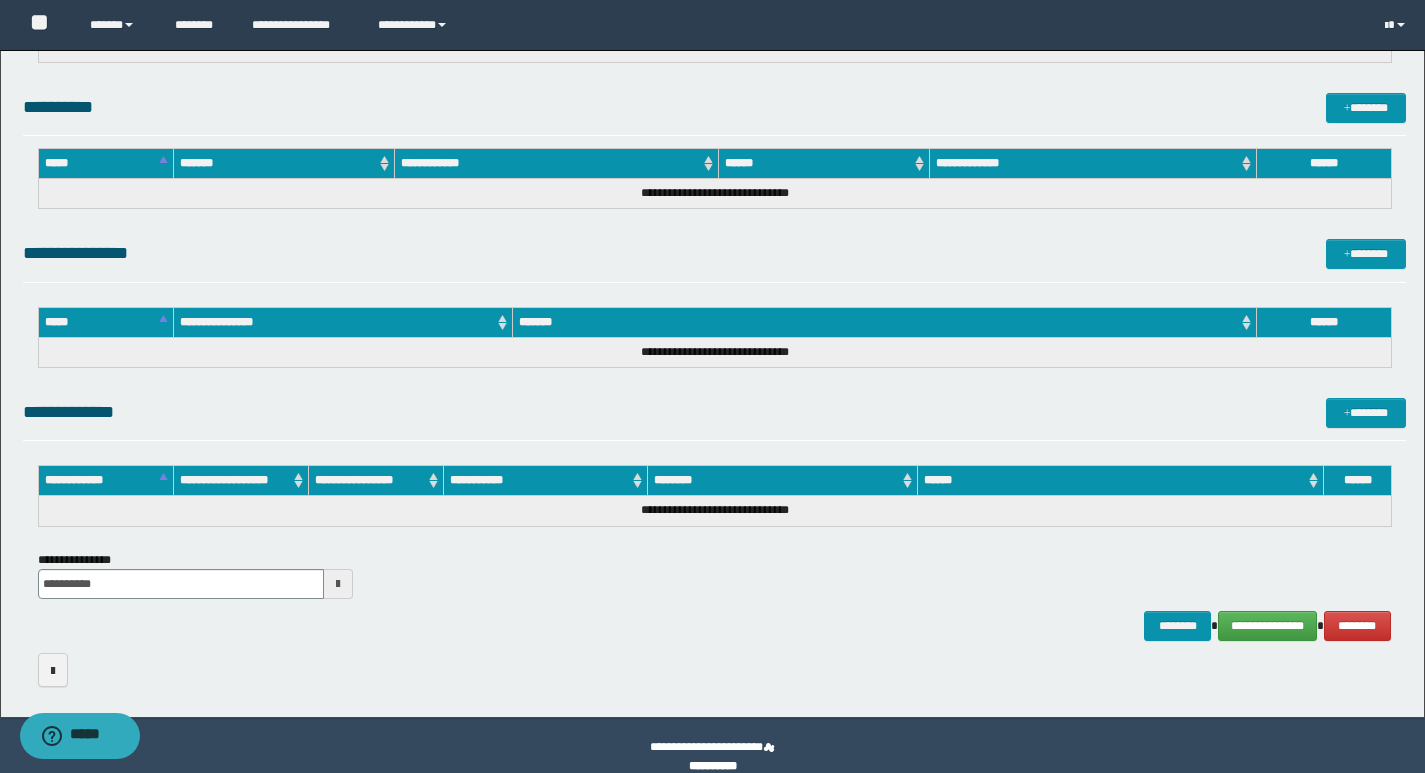 scroll, scrollTop: 664, scrollLeft: 0, axis: vertical 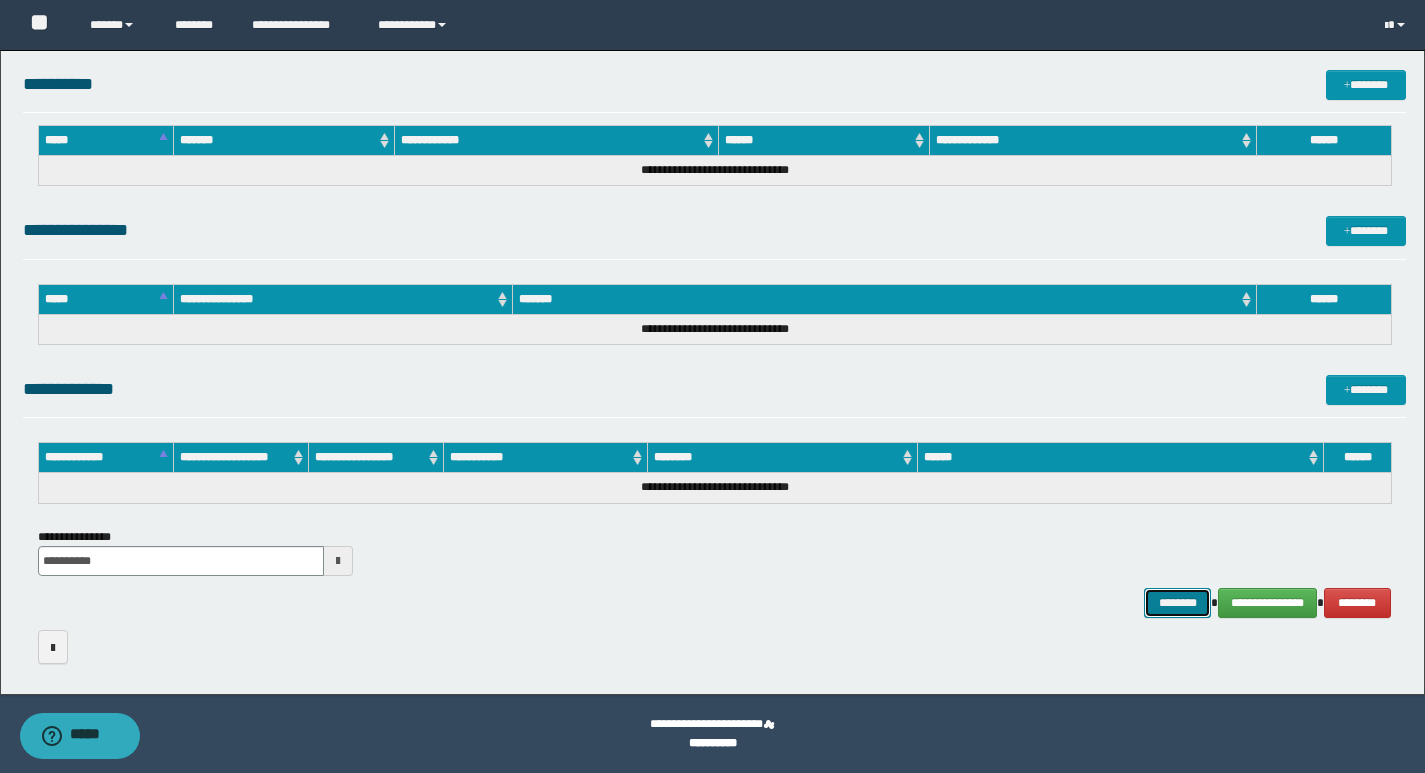 click on "********" at bounding box center (1178, 603) 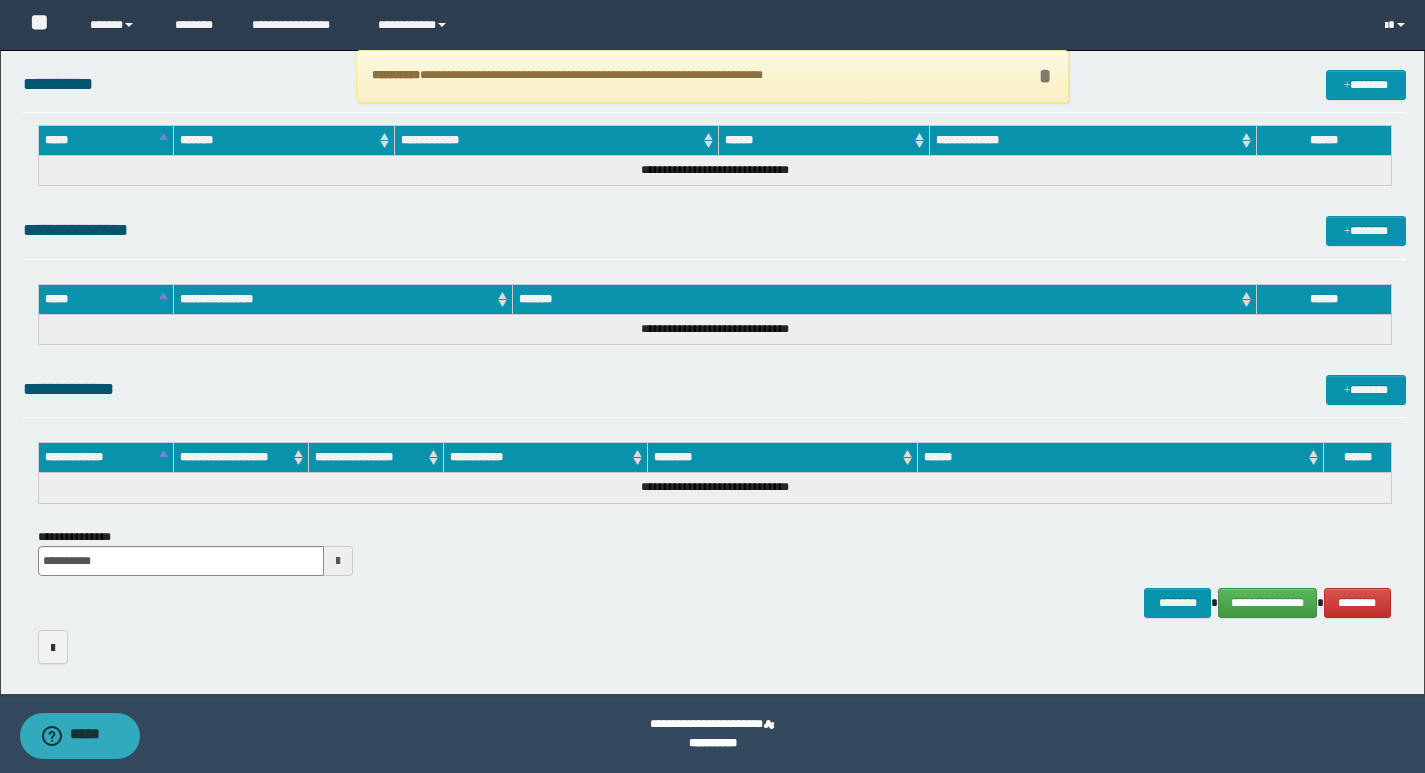 click on "*" at bounding box center [1045, 76] 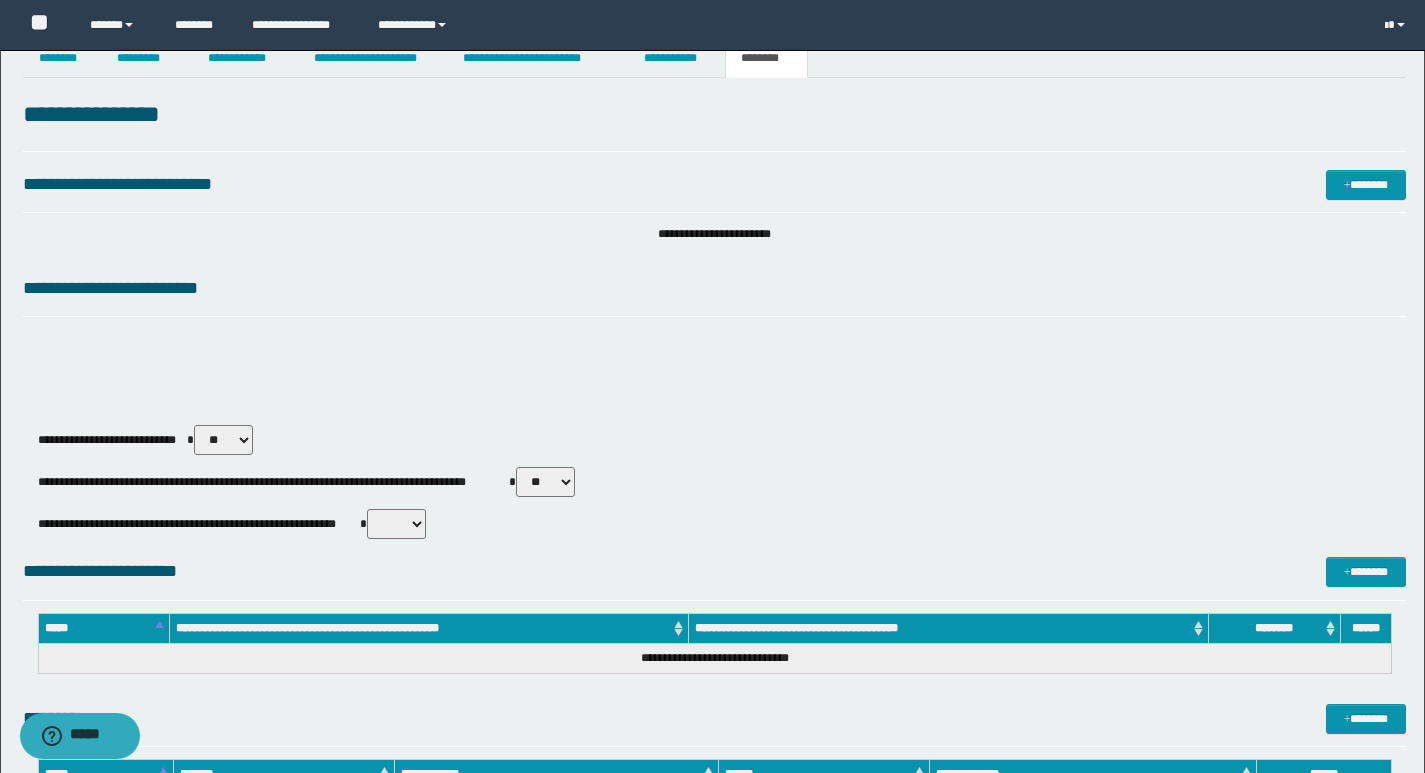 scroll, scrollTop: 0, scrollLeft: 0, axis: both 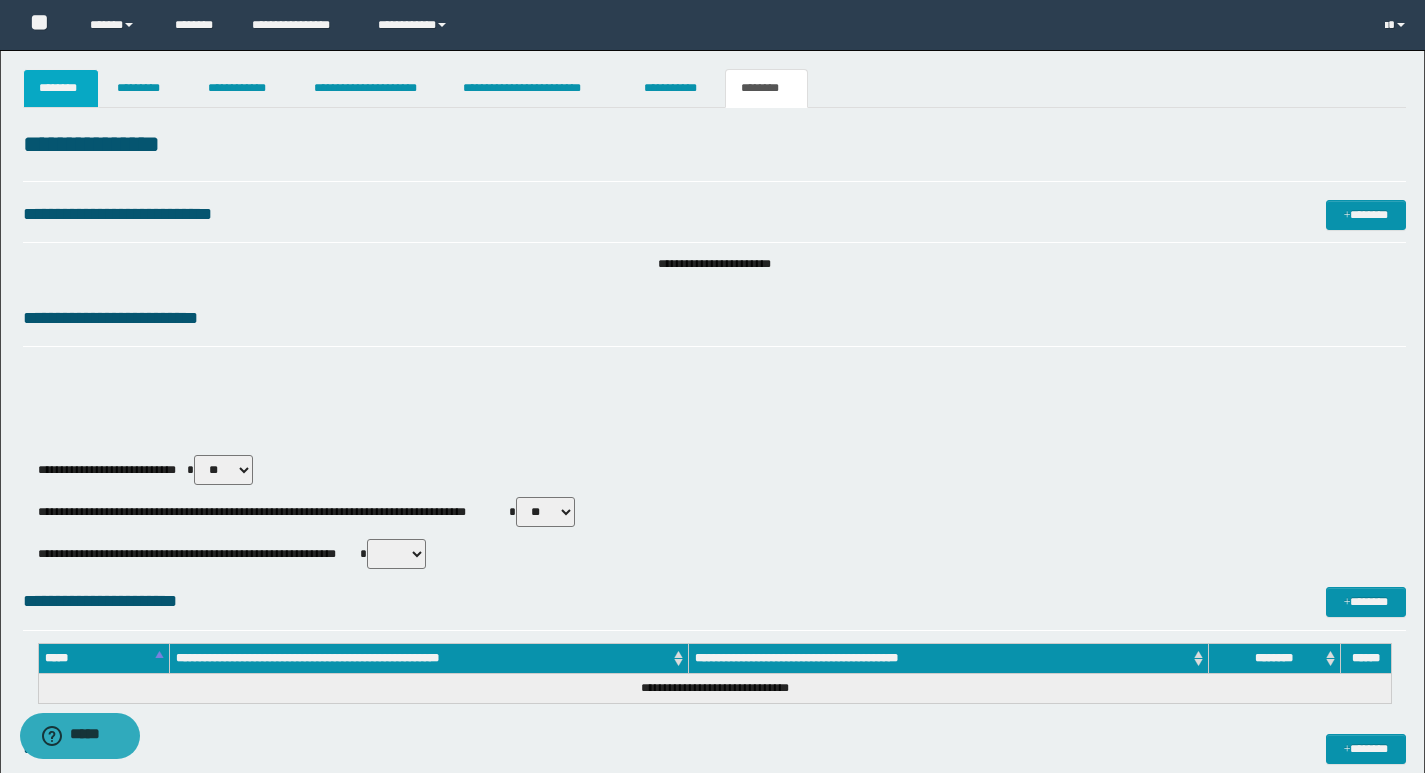 click on "********" at bounding box center (61, 88) 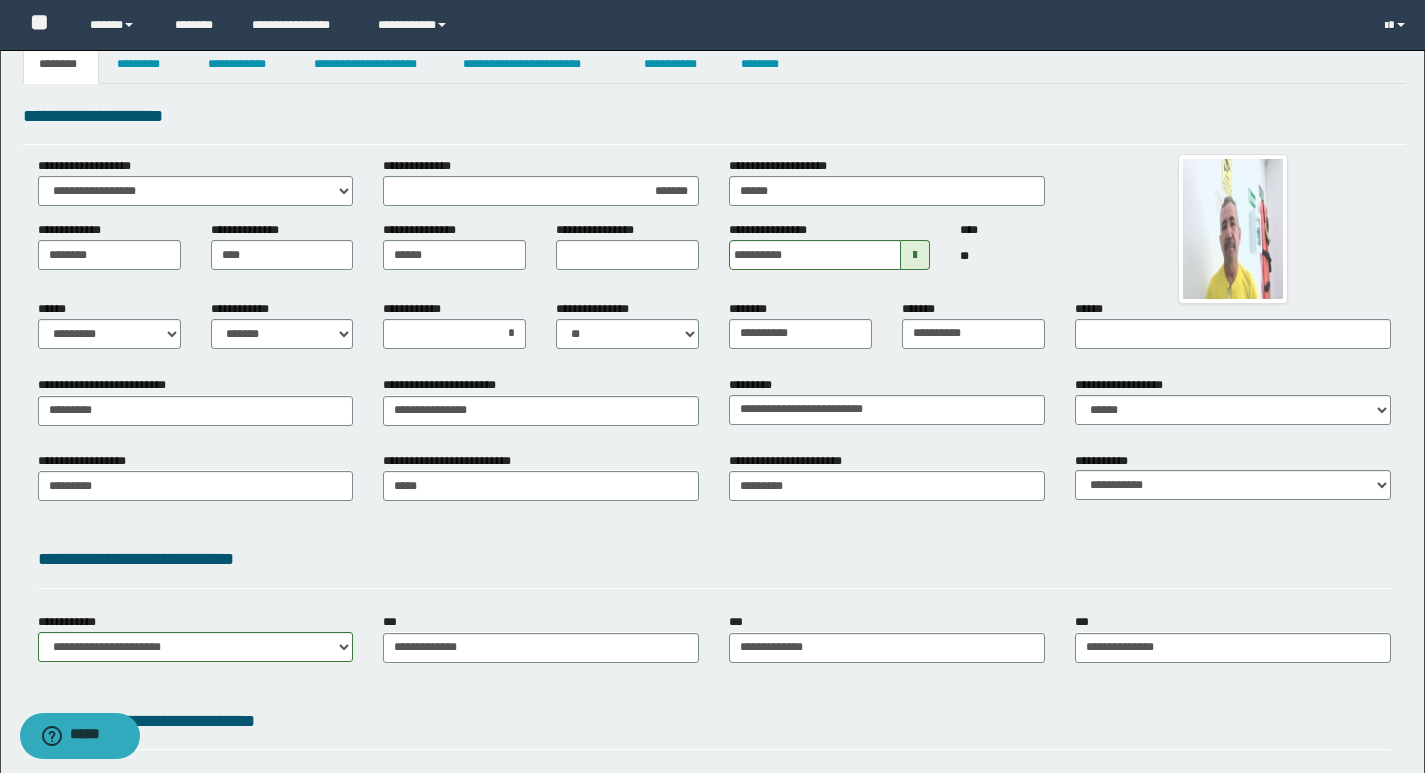 scroll, scrollTop: 0, scrollLeft: 0, axis: both 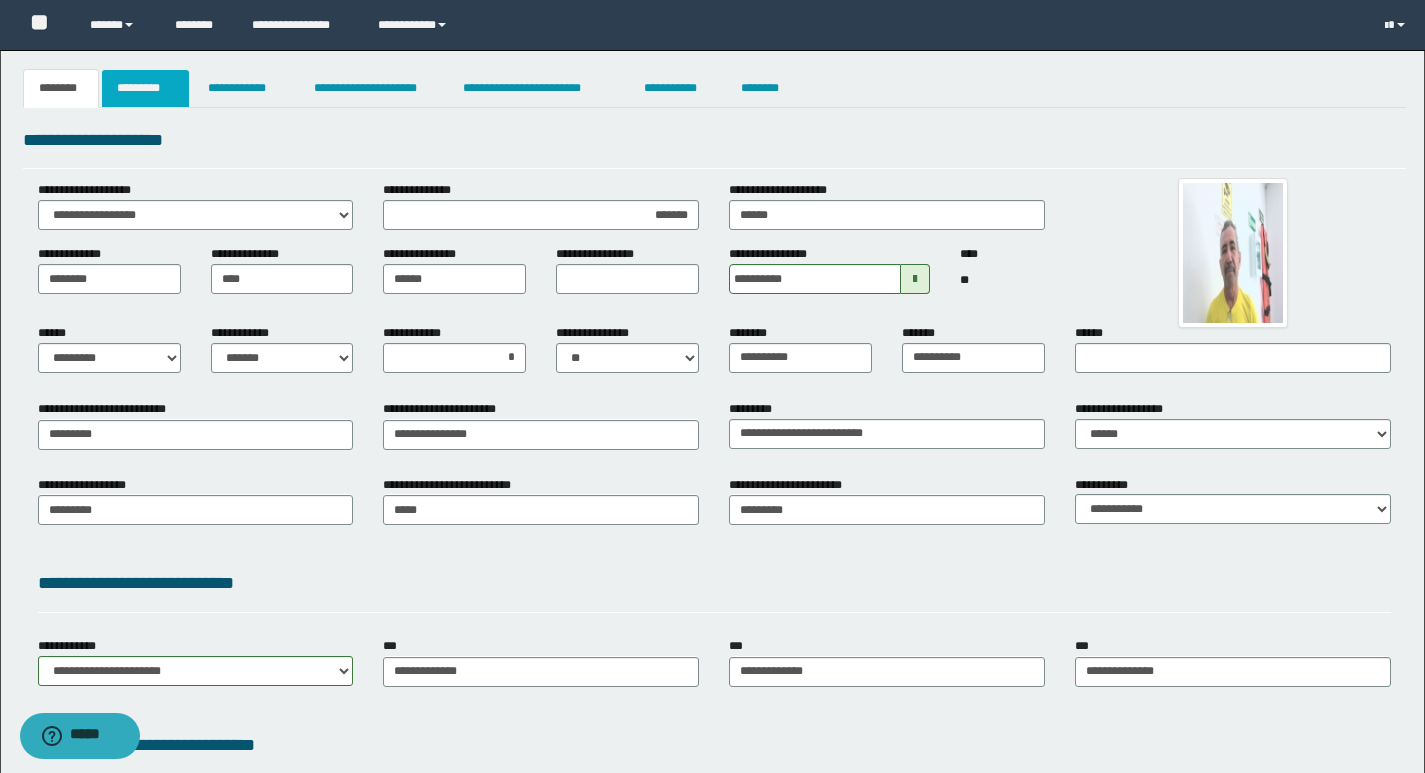 click on "*********" at bounding box center (145, 88) 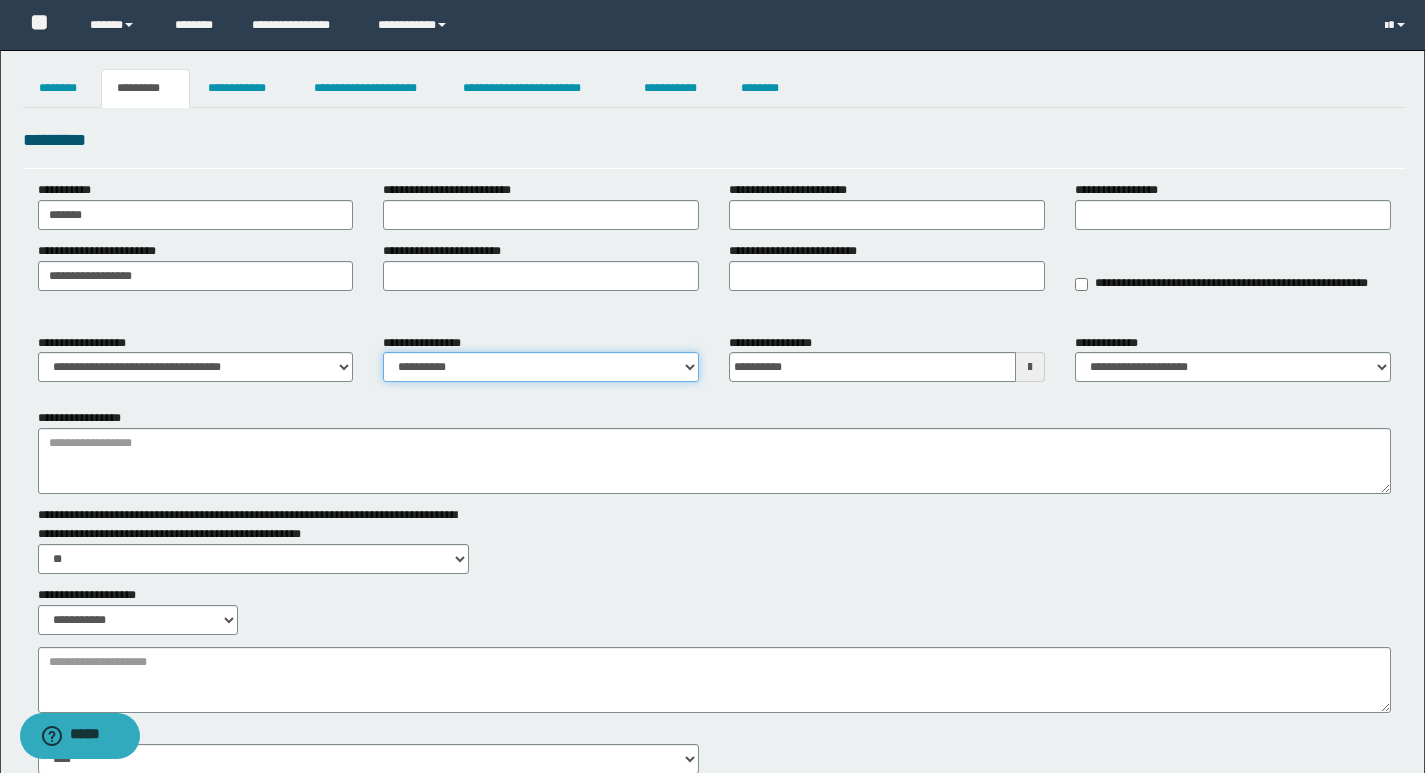 click on "**********" at bounding box center [541, 367] 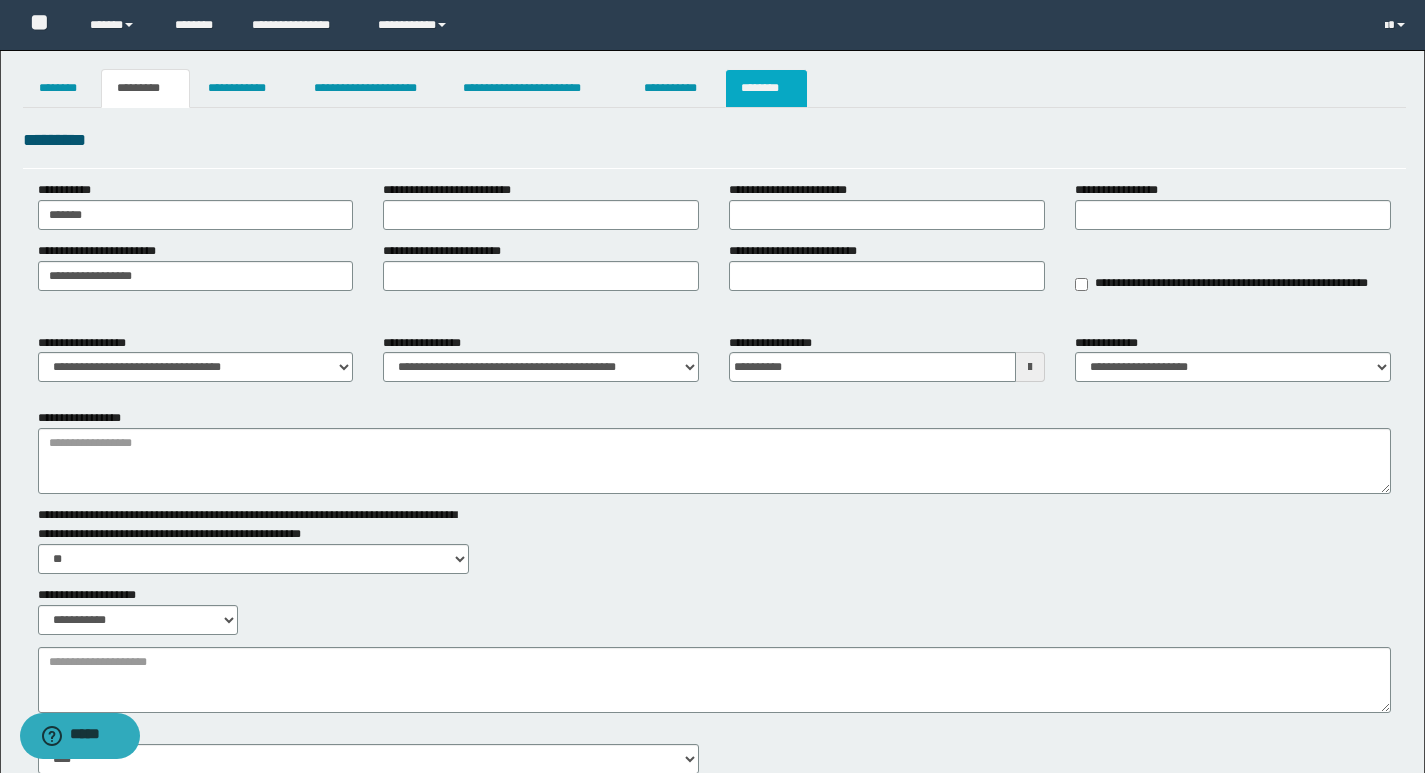 click on "********" at bounding box center [766, 88] 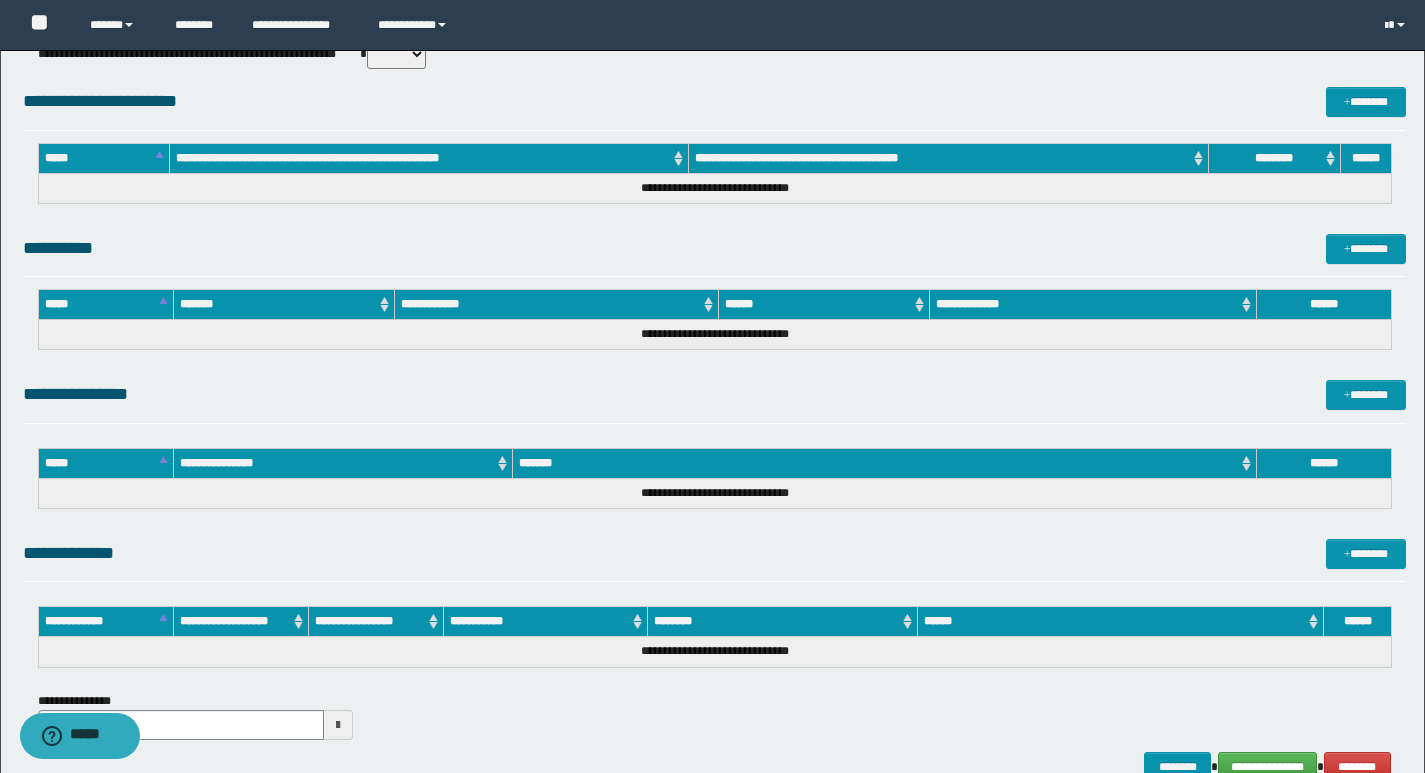 scroll, scrollTop: 600, scrollLeft: 0, axis: vertical 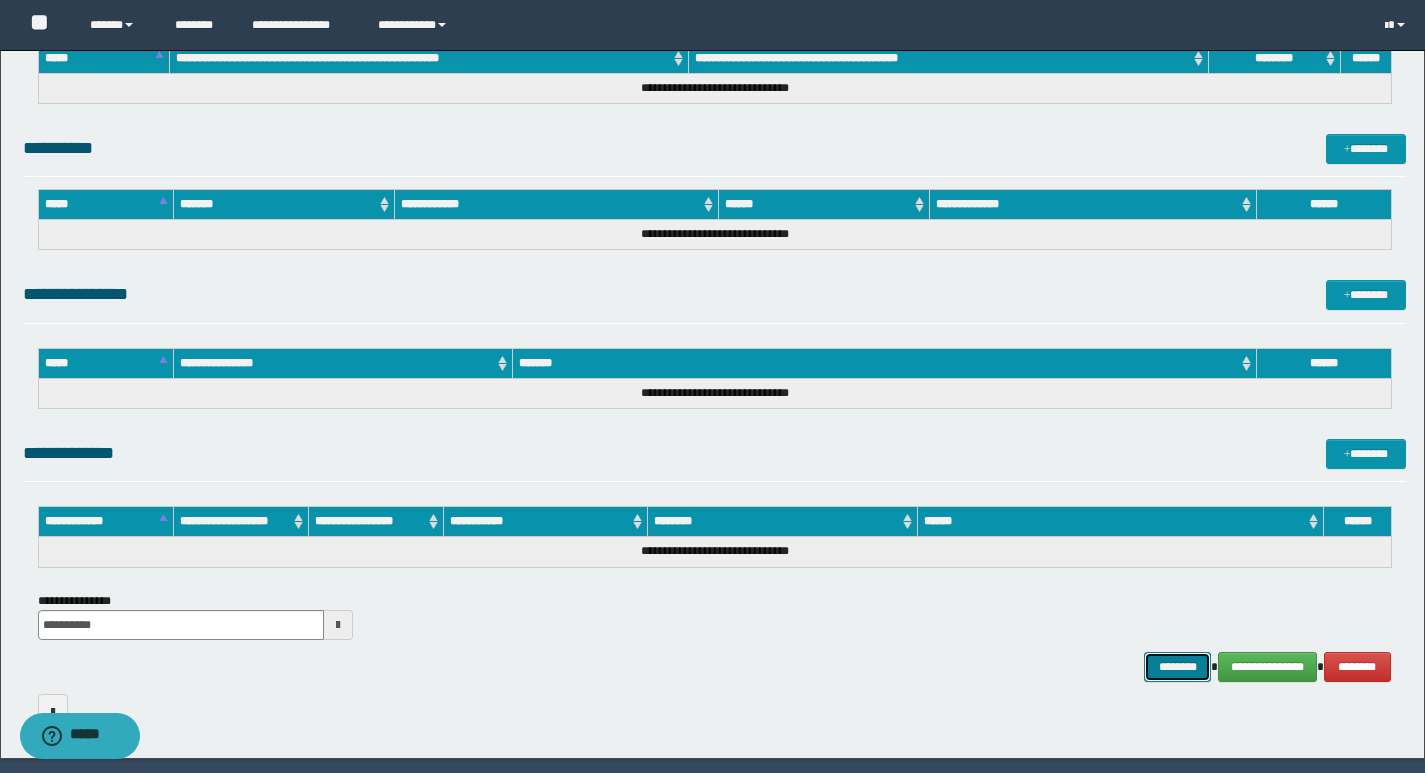 click on "********" at bounding box center [1178, 667] 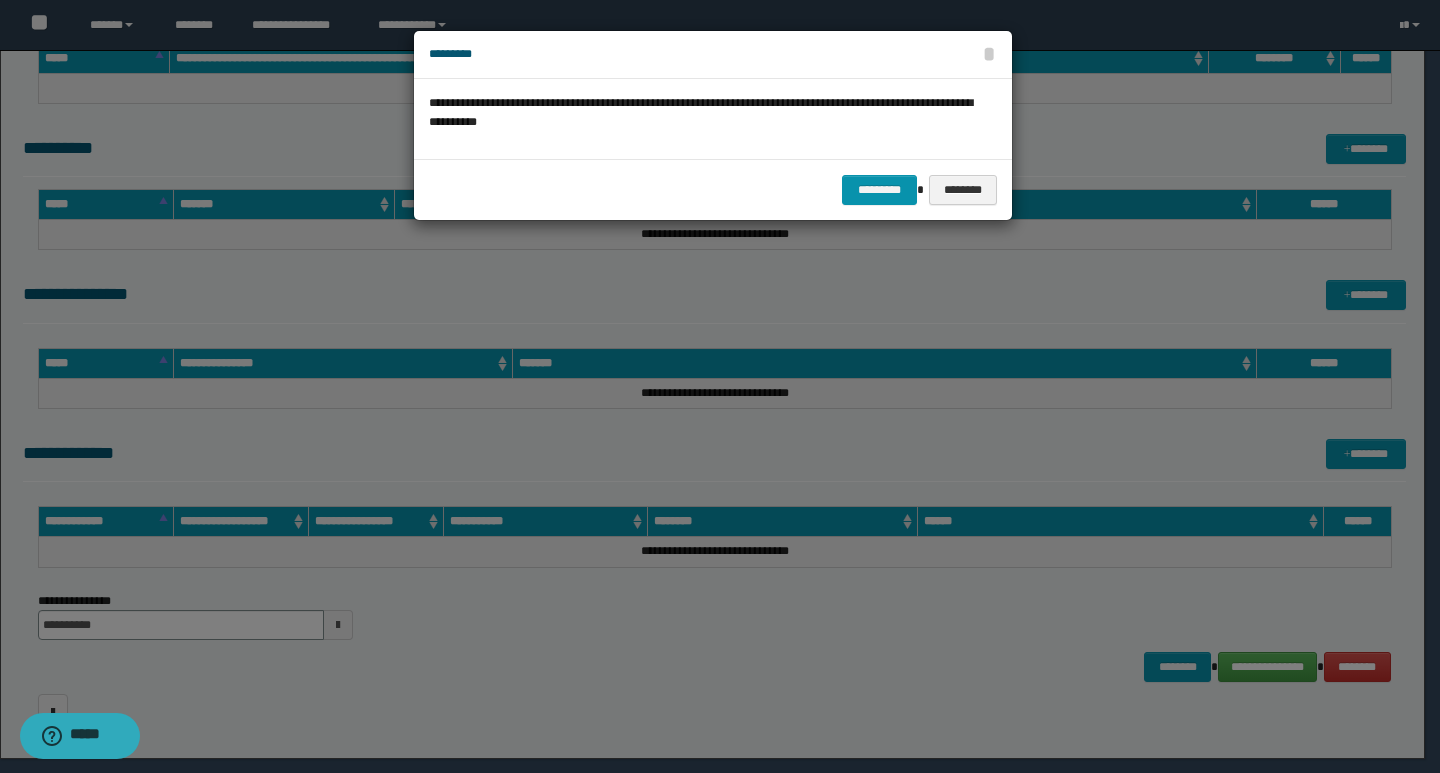 click on "*********
********" at bounding box center (713, 189) 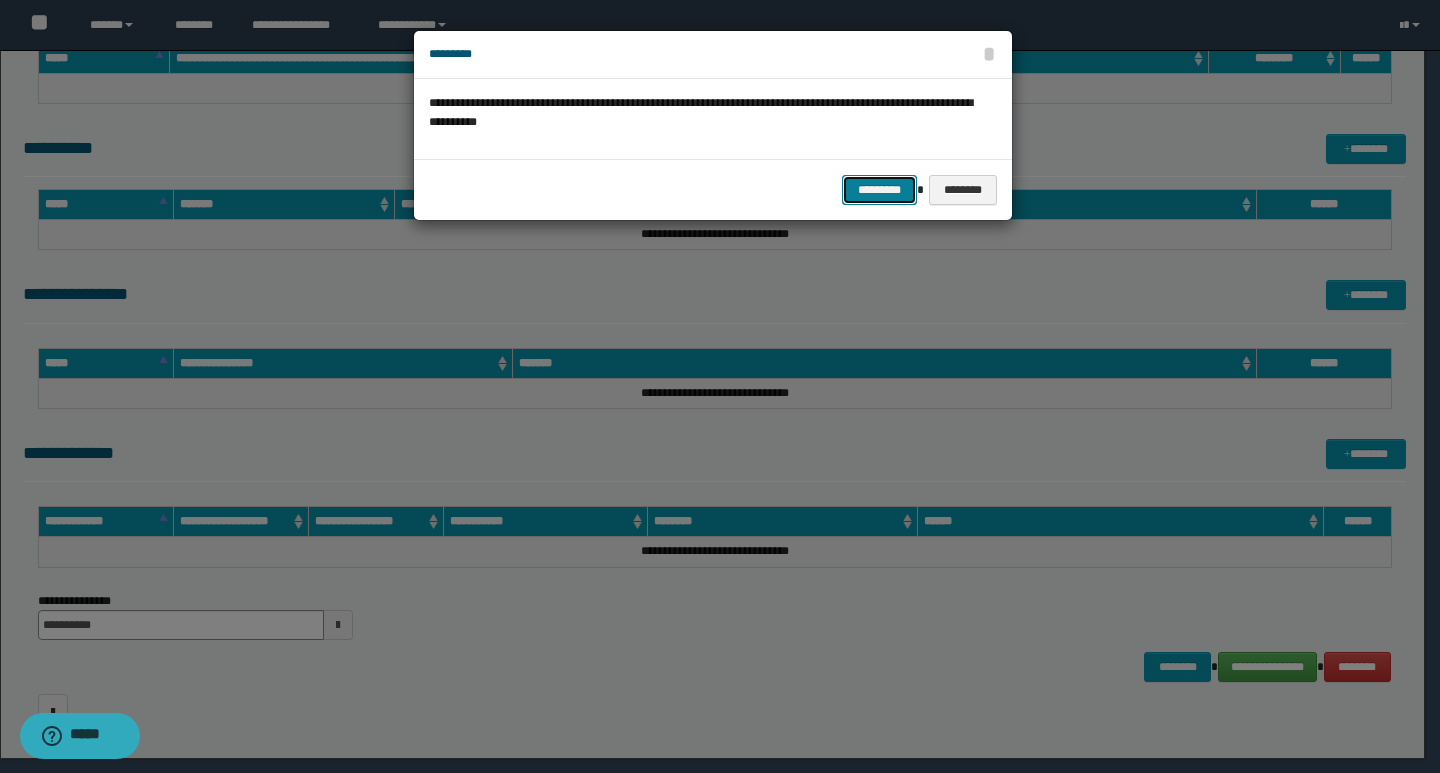 click on "*********" at bounding box center [879, 190] 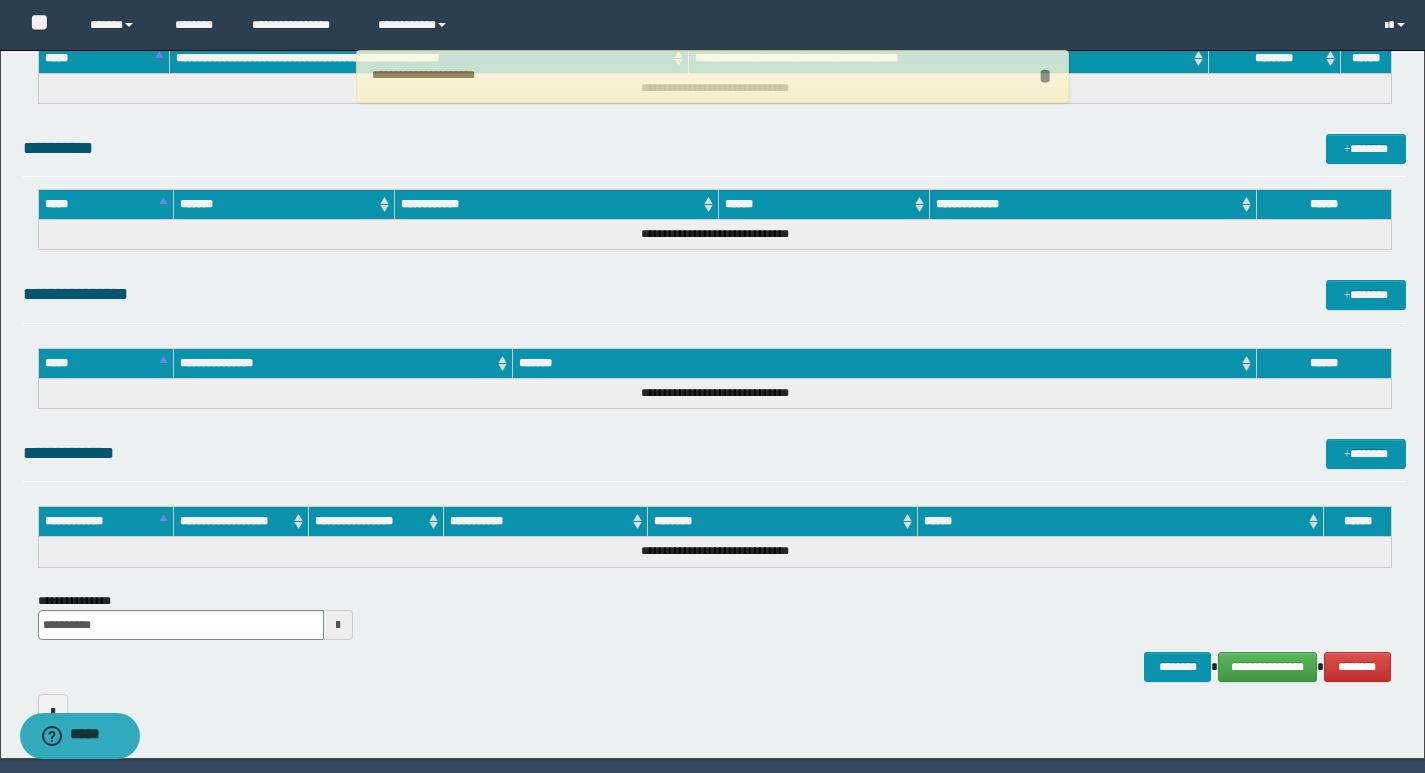 click on "*" at bounding box center [1045, 76] 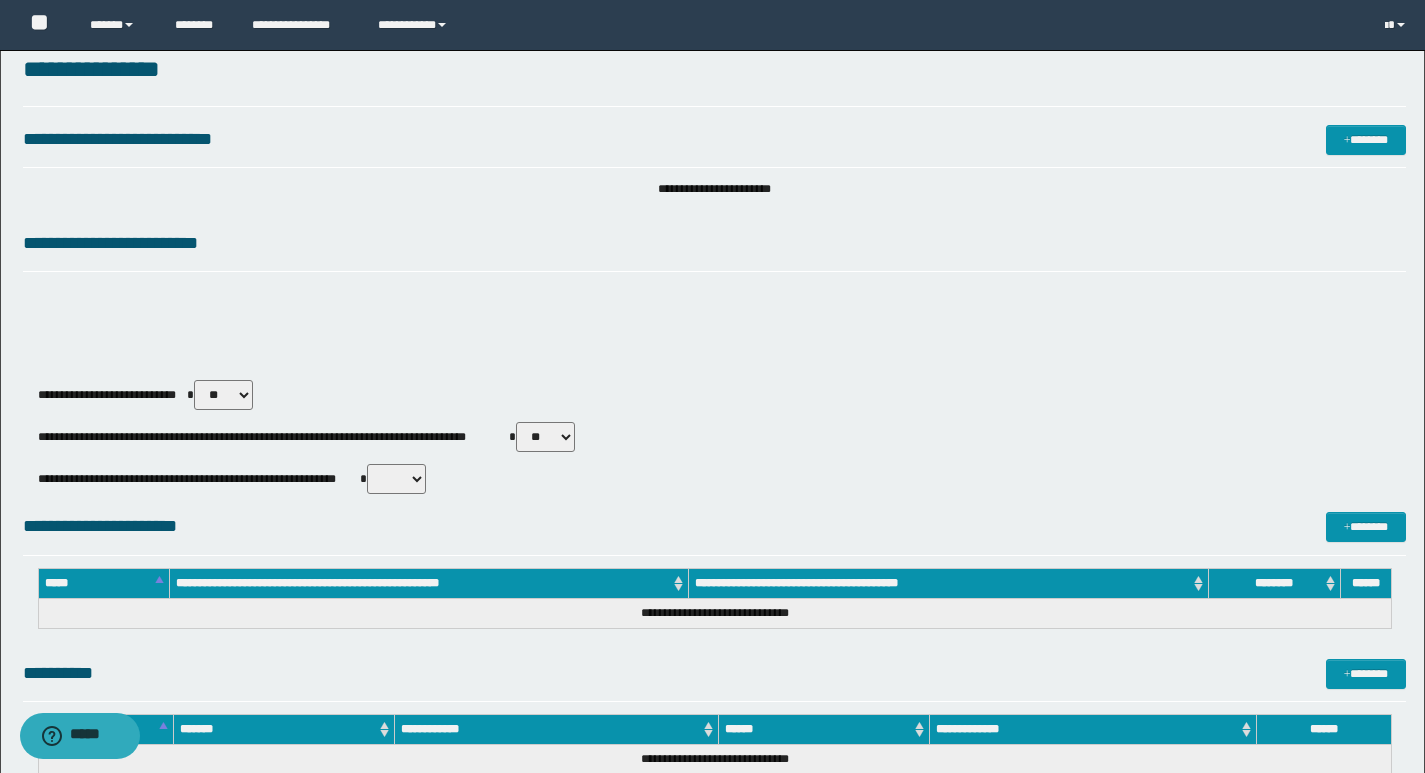 scroll, scrollTop: 0, scrollLeft: 0, axis: both 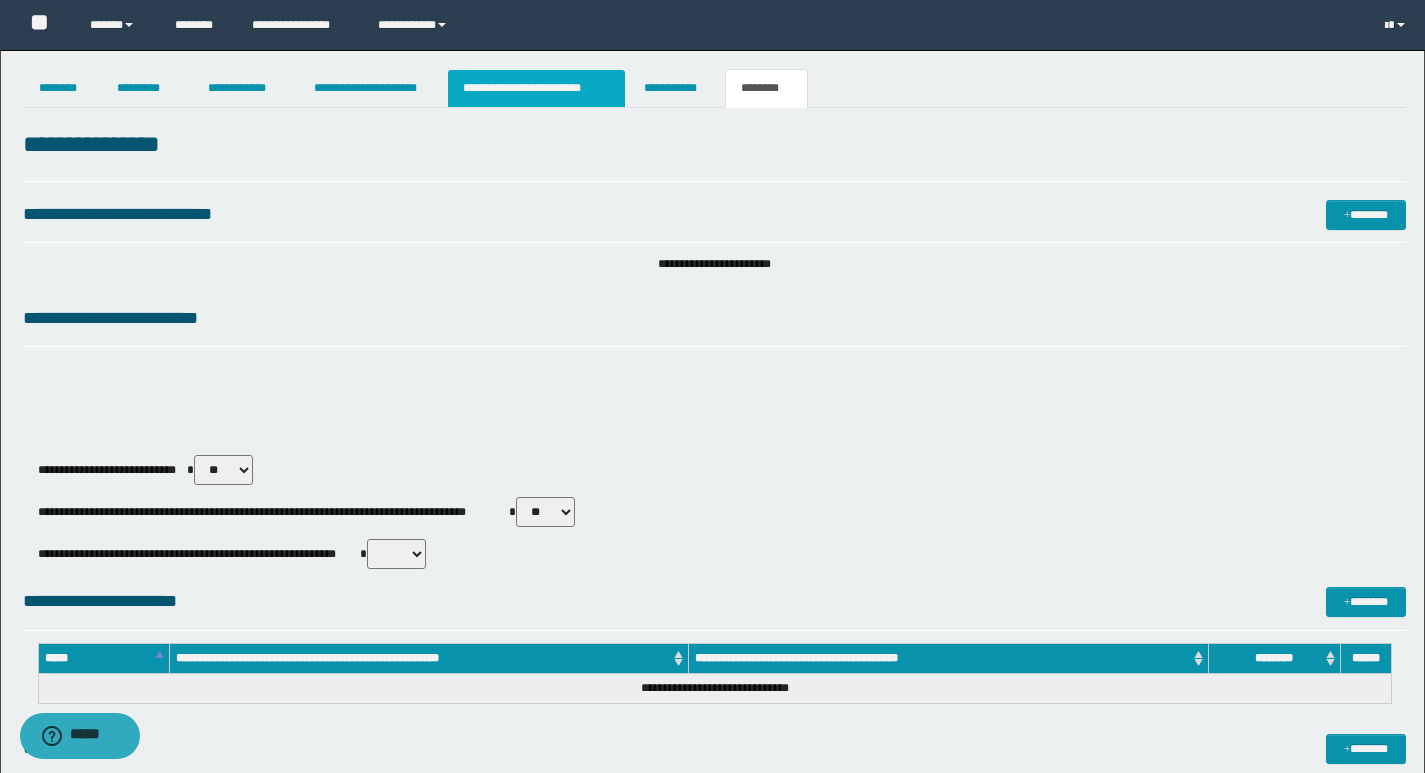 click on "**********" at bounding box center (537, 88) 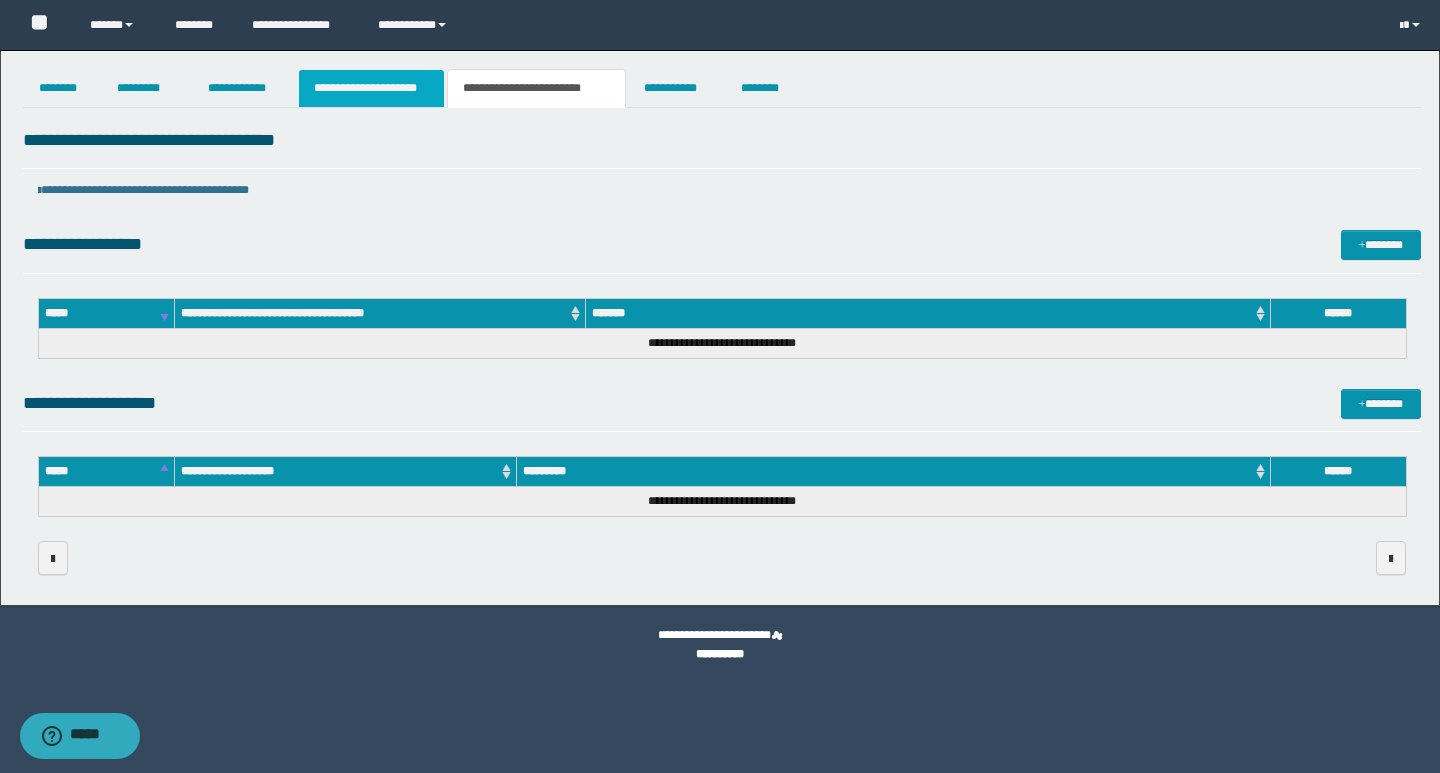 click on "**********" at bounding box center (371, 88) 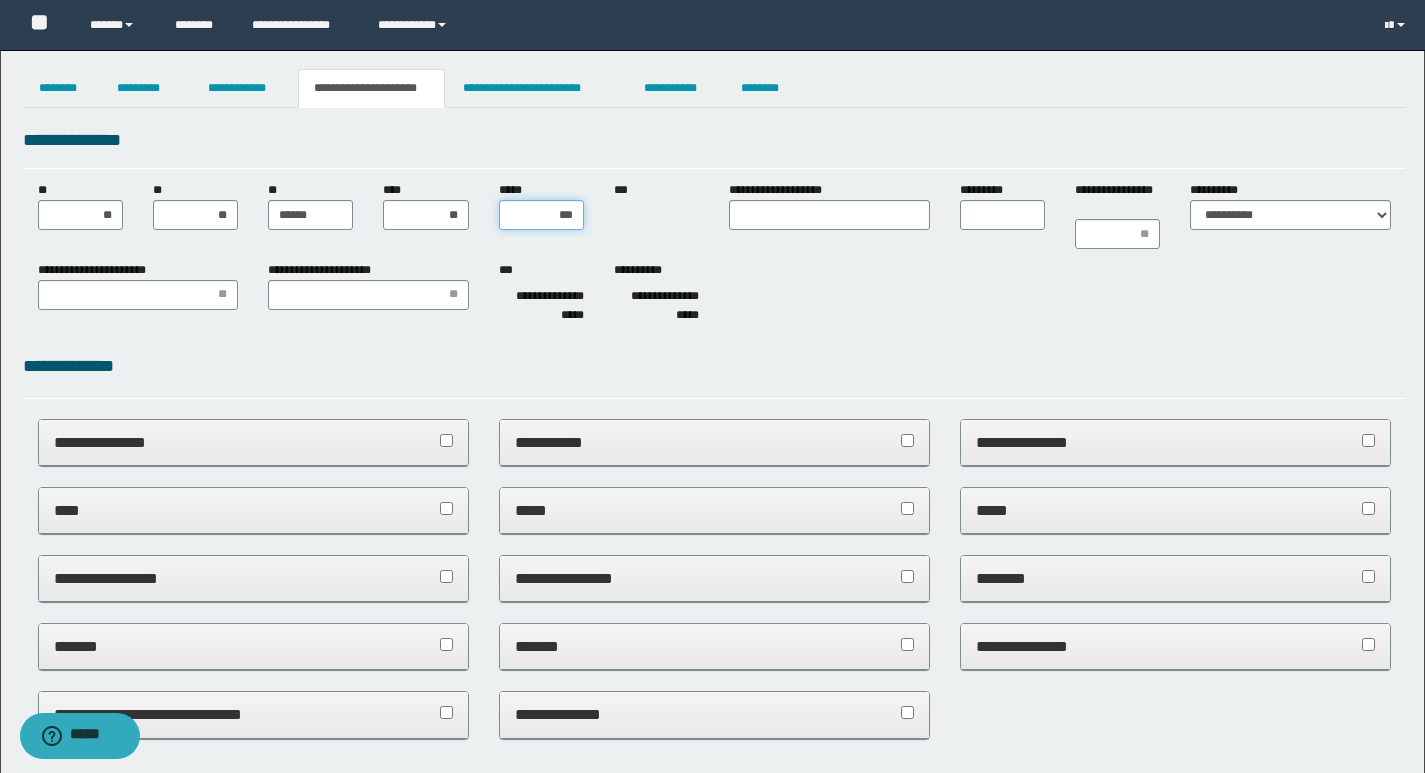 drag, startPoint x: 536, startPoint y: 212, endPoint x: 573, endPoint y: 201, distance: 38.600517 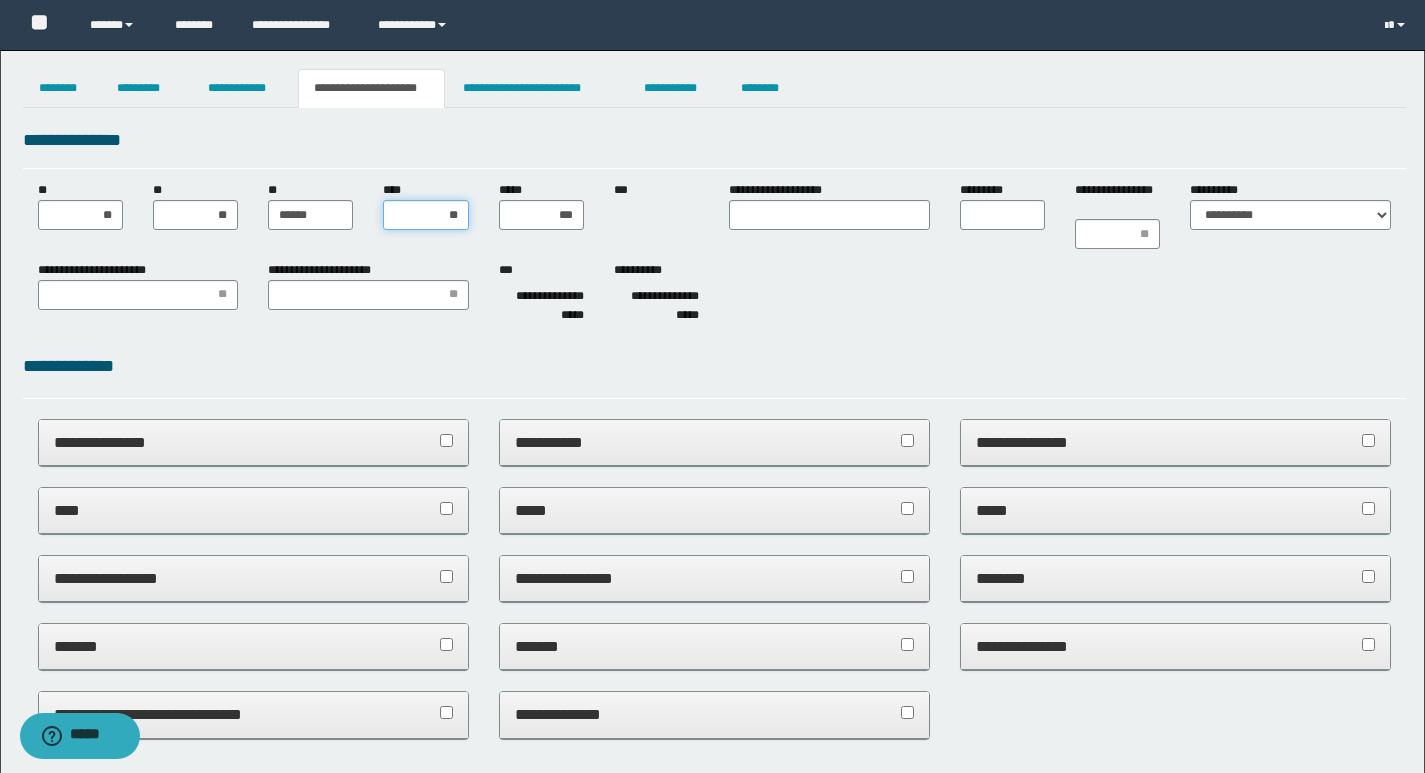 drag, startPoint x: 423, startPoint y: 211, endPoint x: 569, endPoint y: 189, distance: 147.64822 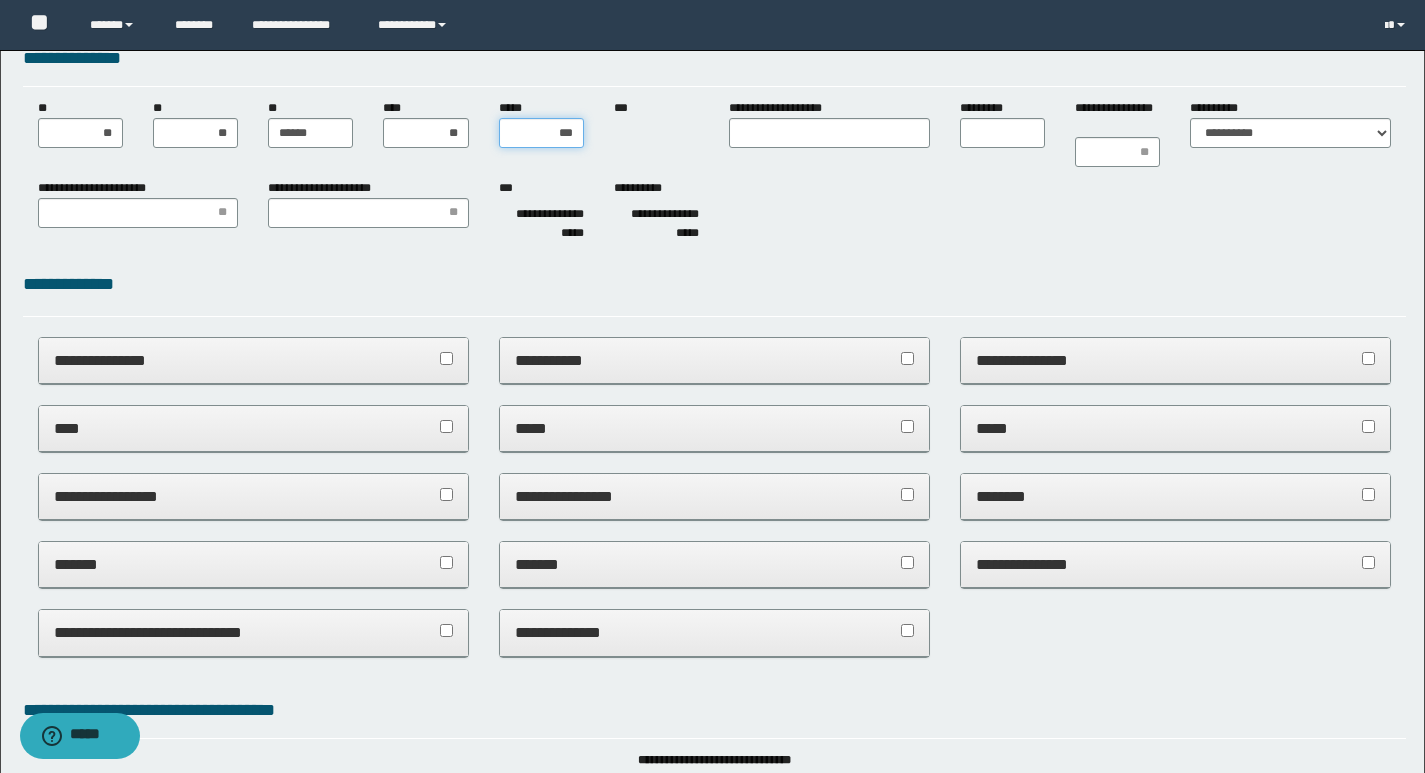 scroll, scrollTop: 0, scrollLeft: 0, axis: both 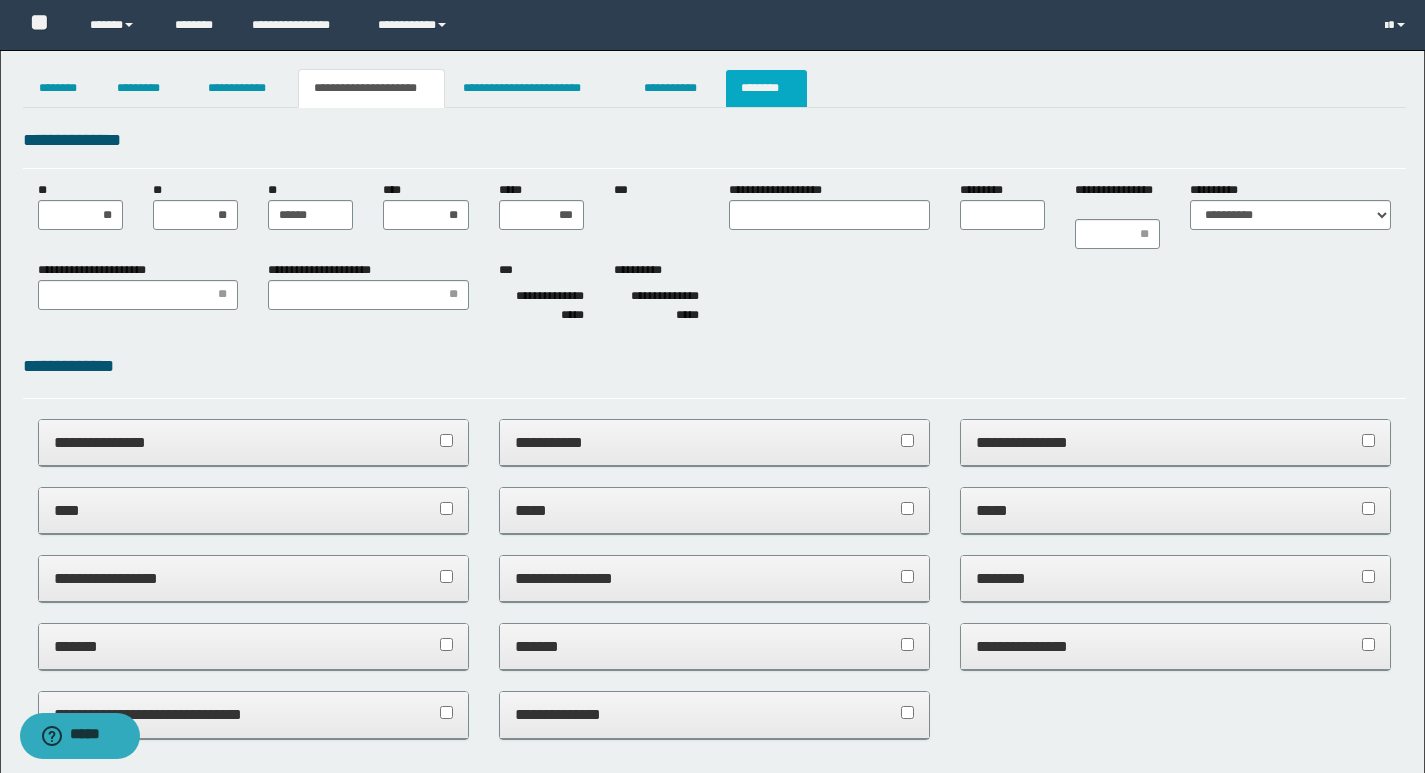 click on "********" at bounding box center [766, 88] 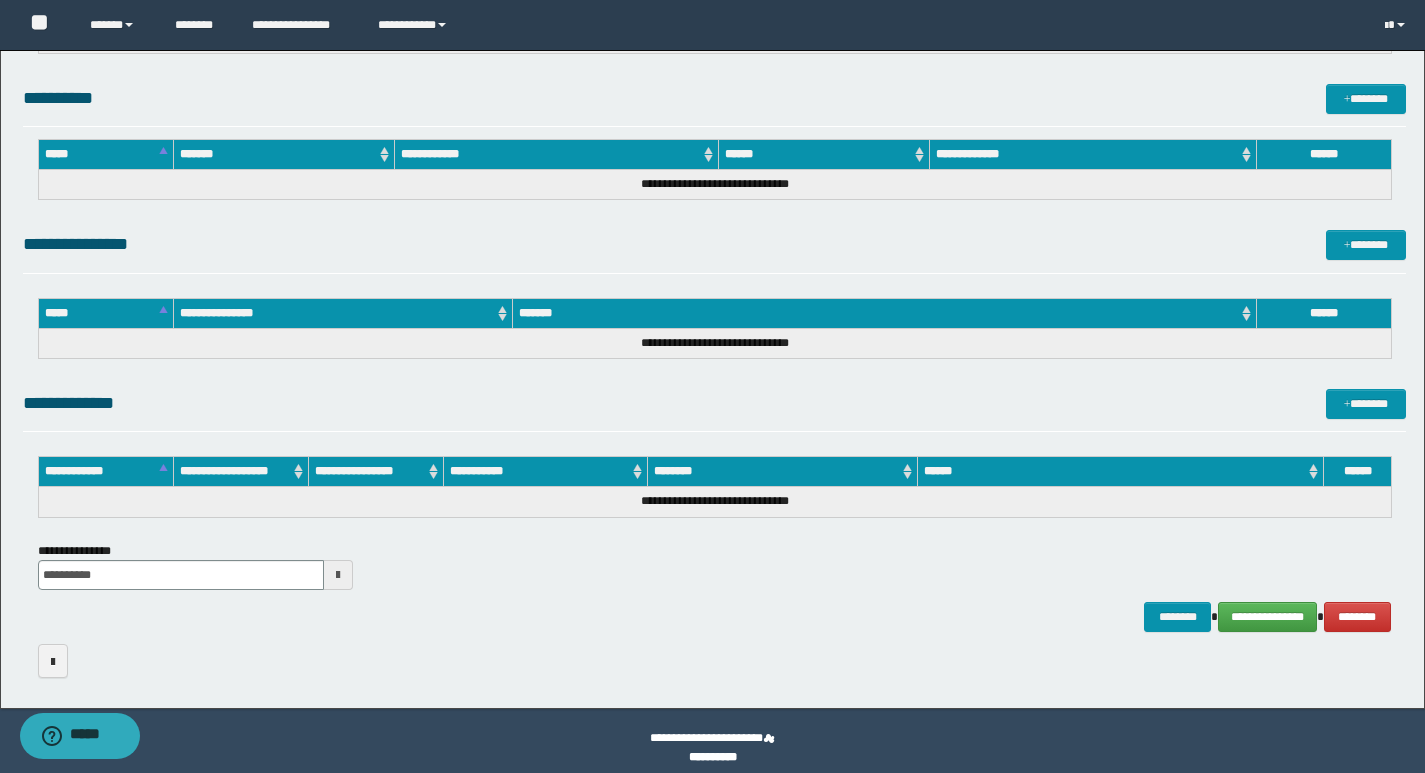 scroll, scrollTop: 664, scrollLeft: 0, axis: vertical 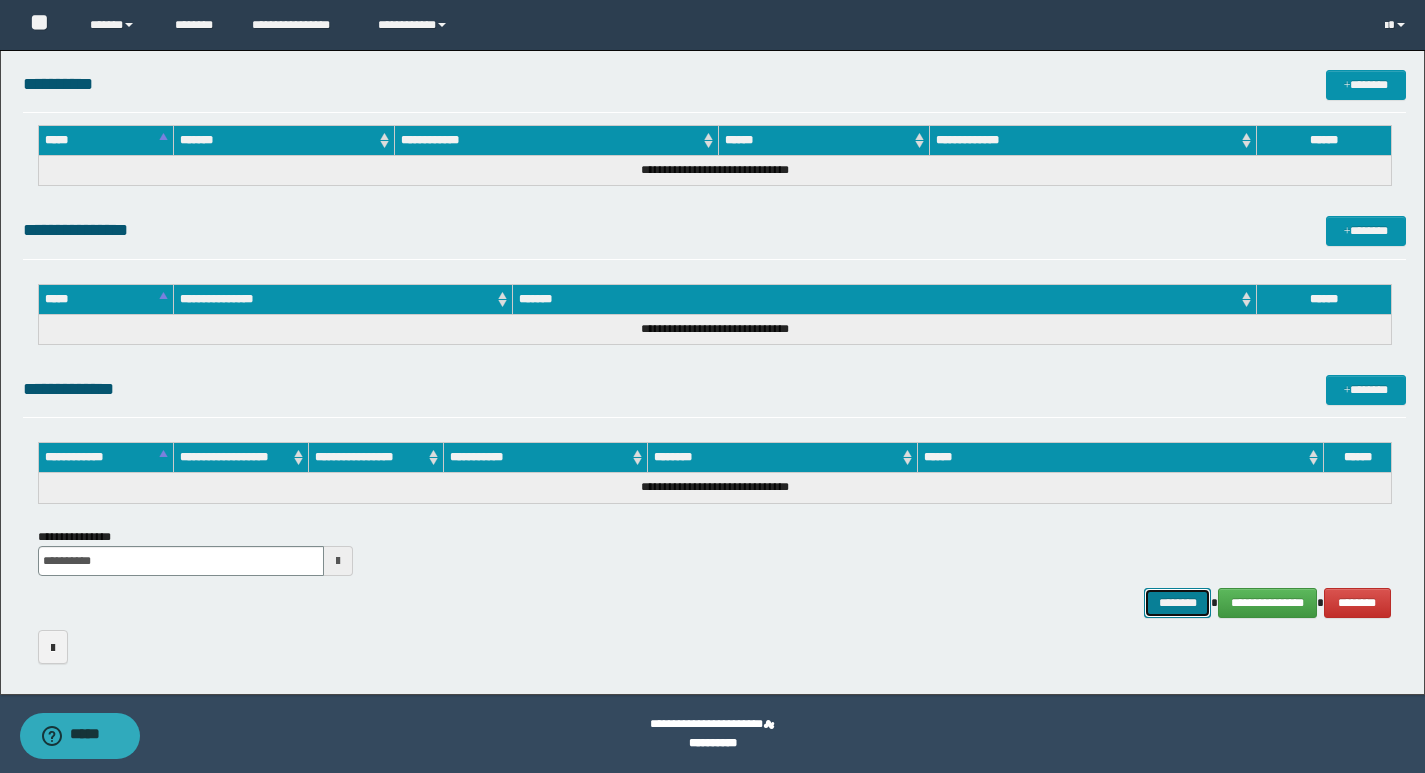 click on "********" at bounding box center [1178, 603] 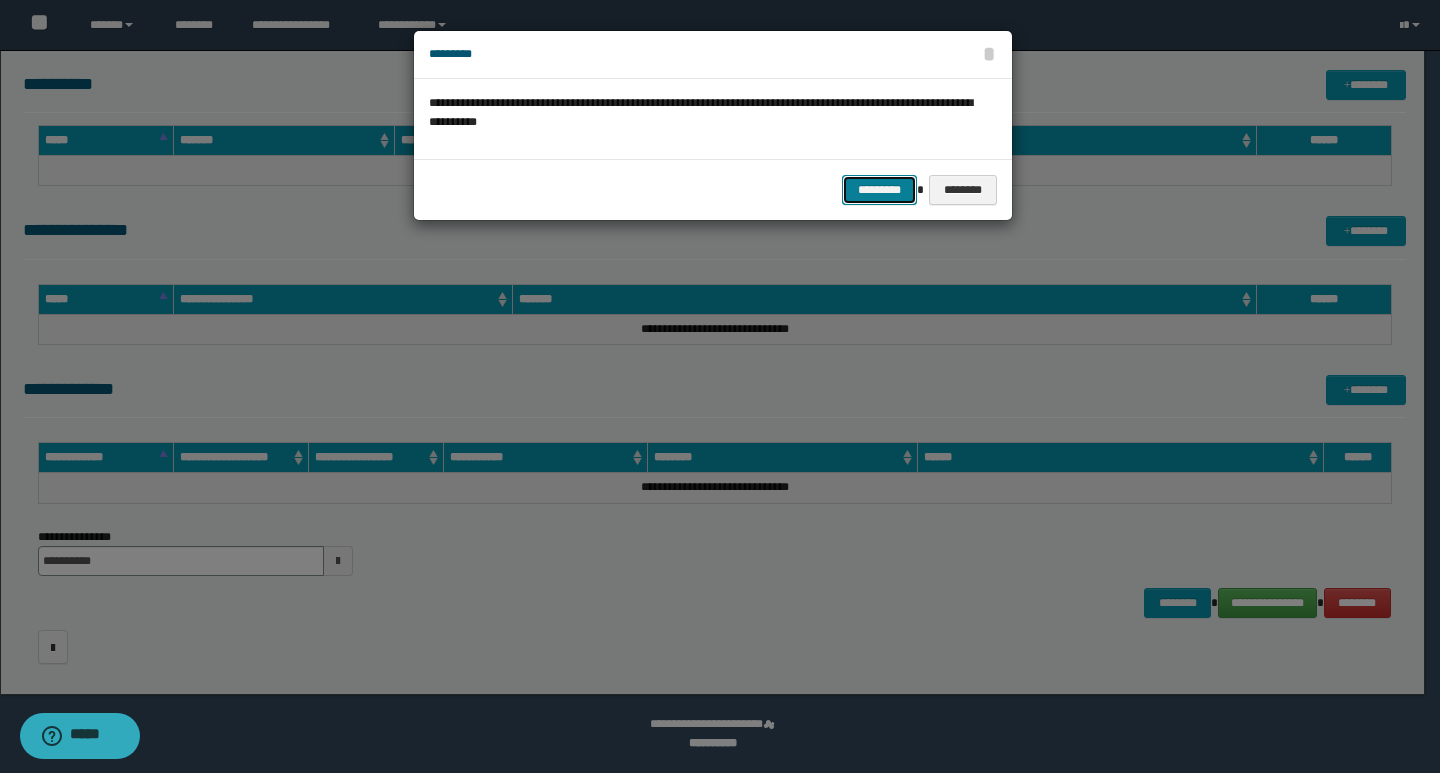 click on "*********" at bounding box center (879, 190) 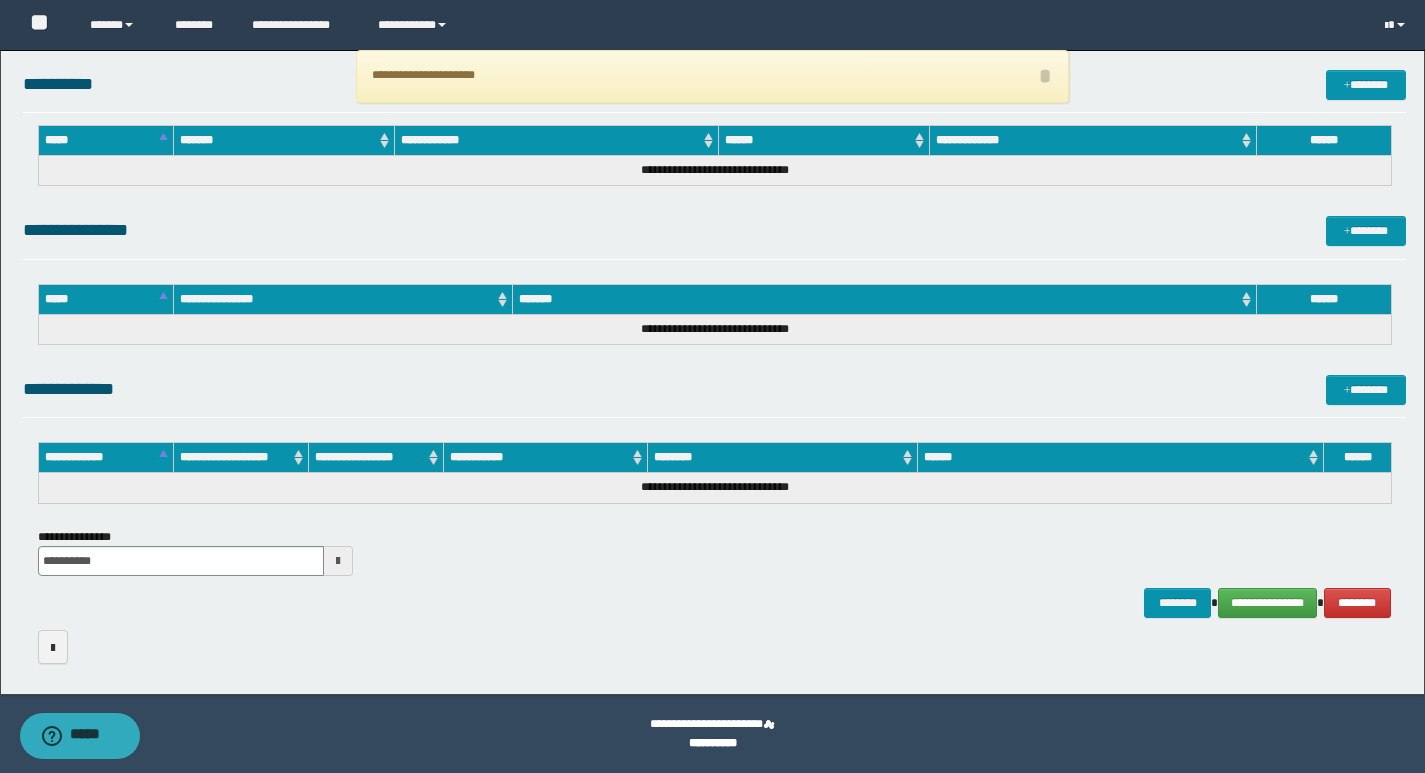 click on "**********" at bounding box center [712, 76] 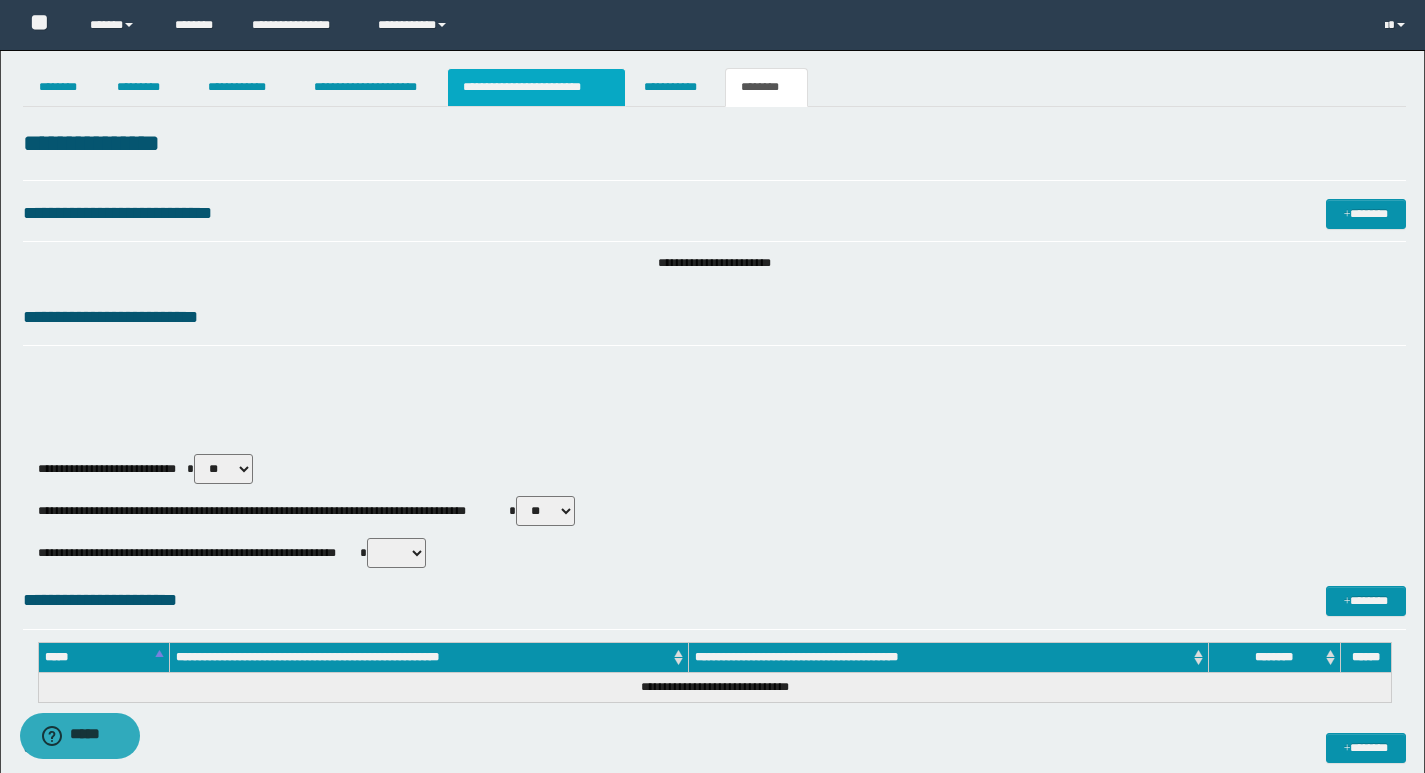 scroll, scrollTop: 0, scrollLeft: 0, axis: both 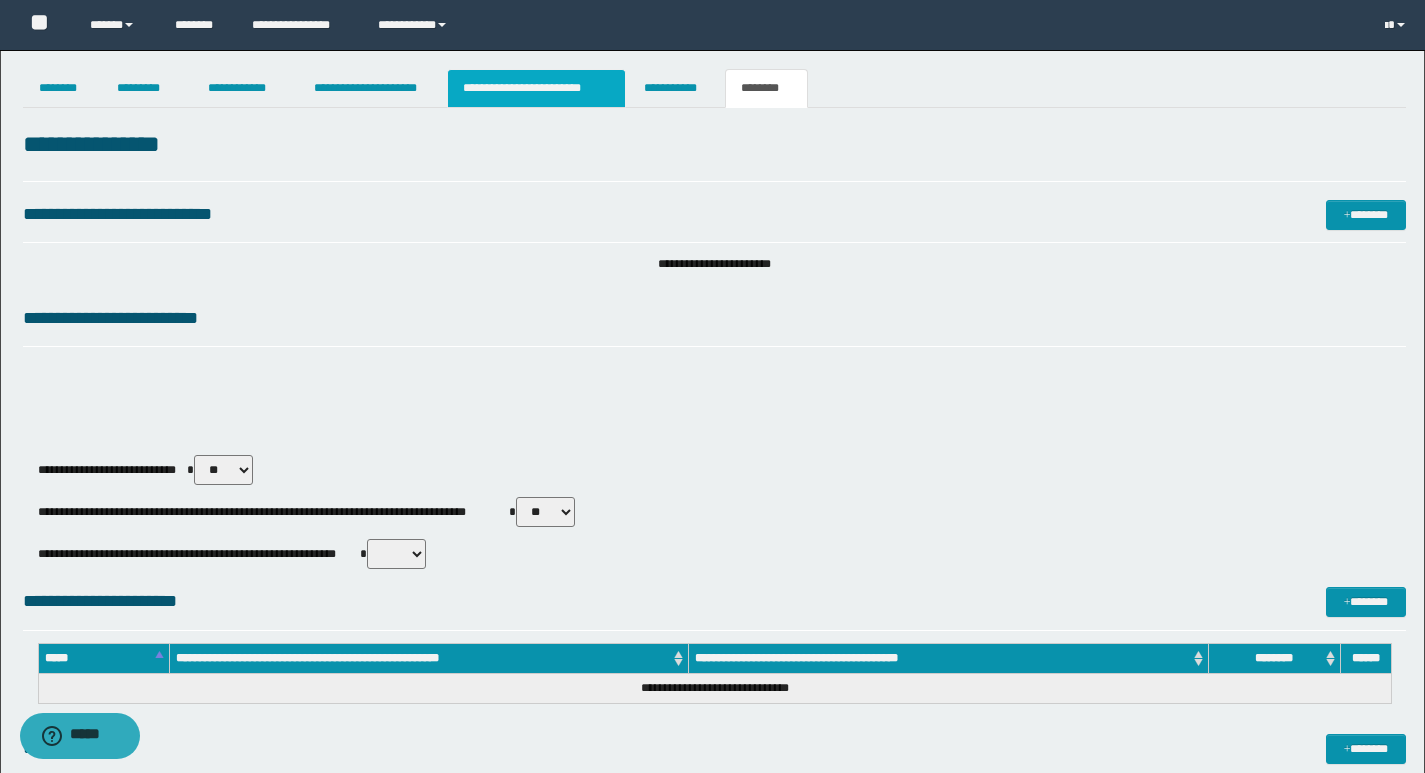 click on "**********" at bounding box center [537, 88] 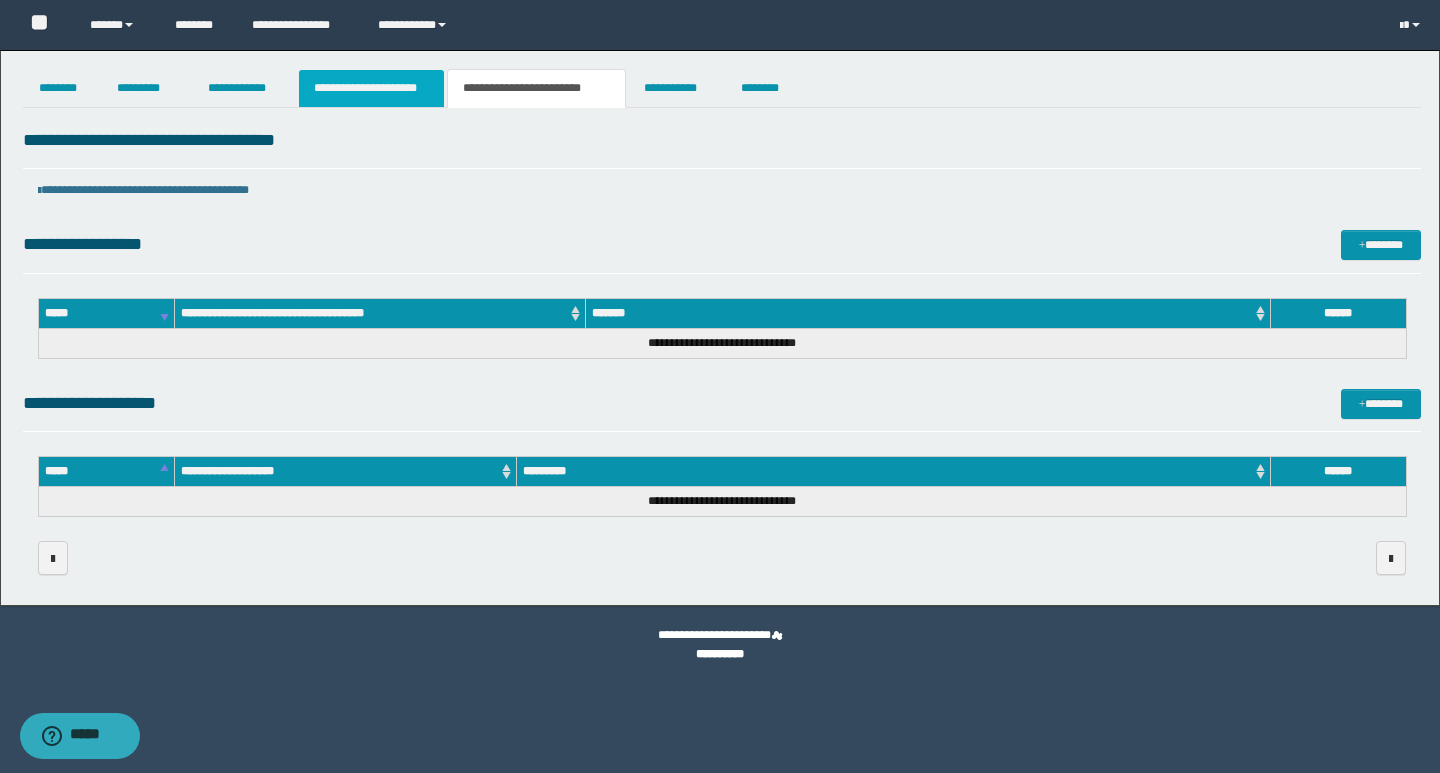 click on "**********" at bounding box center (371, 88) 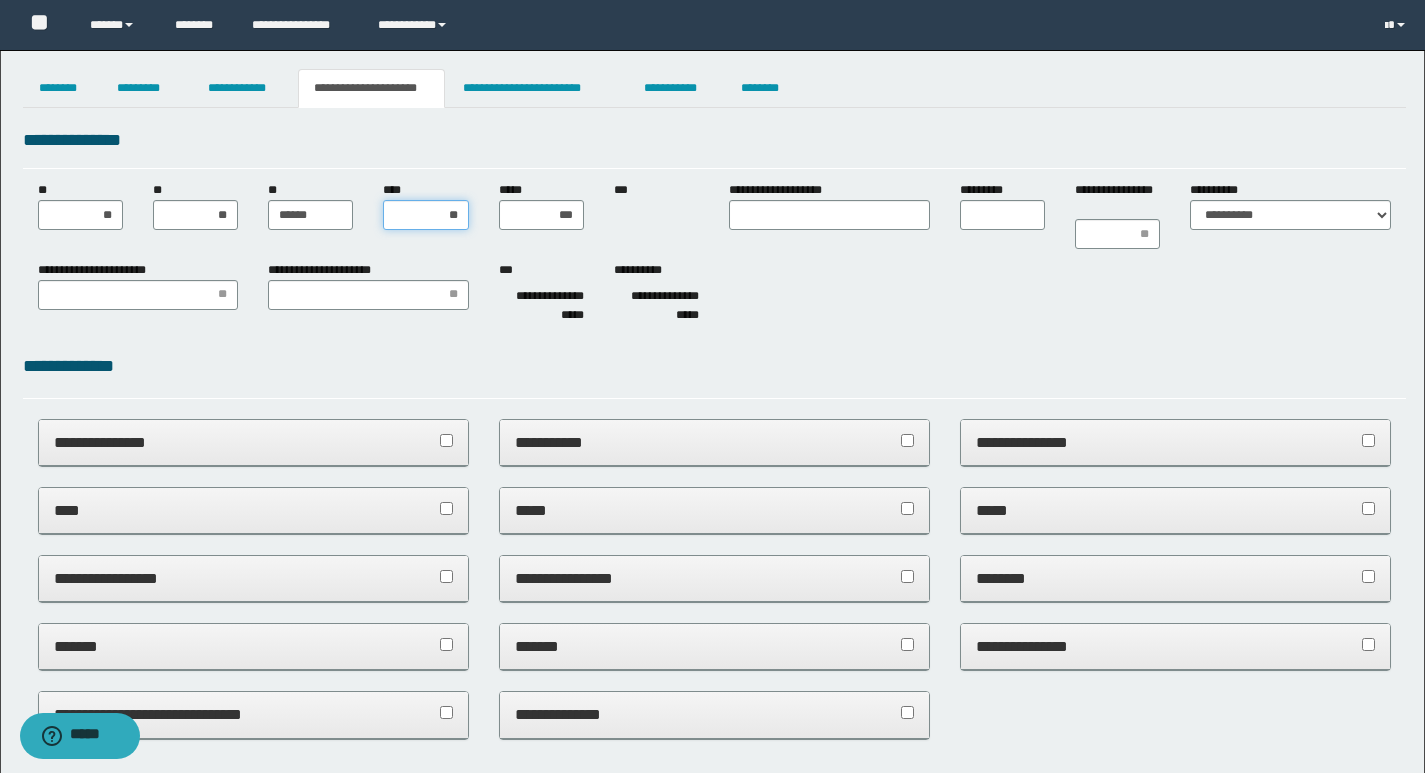click on "**" at bounding box center (425, 215) 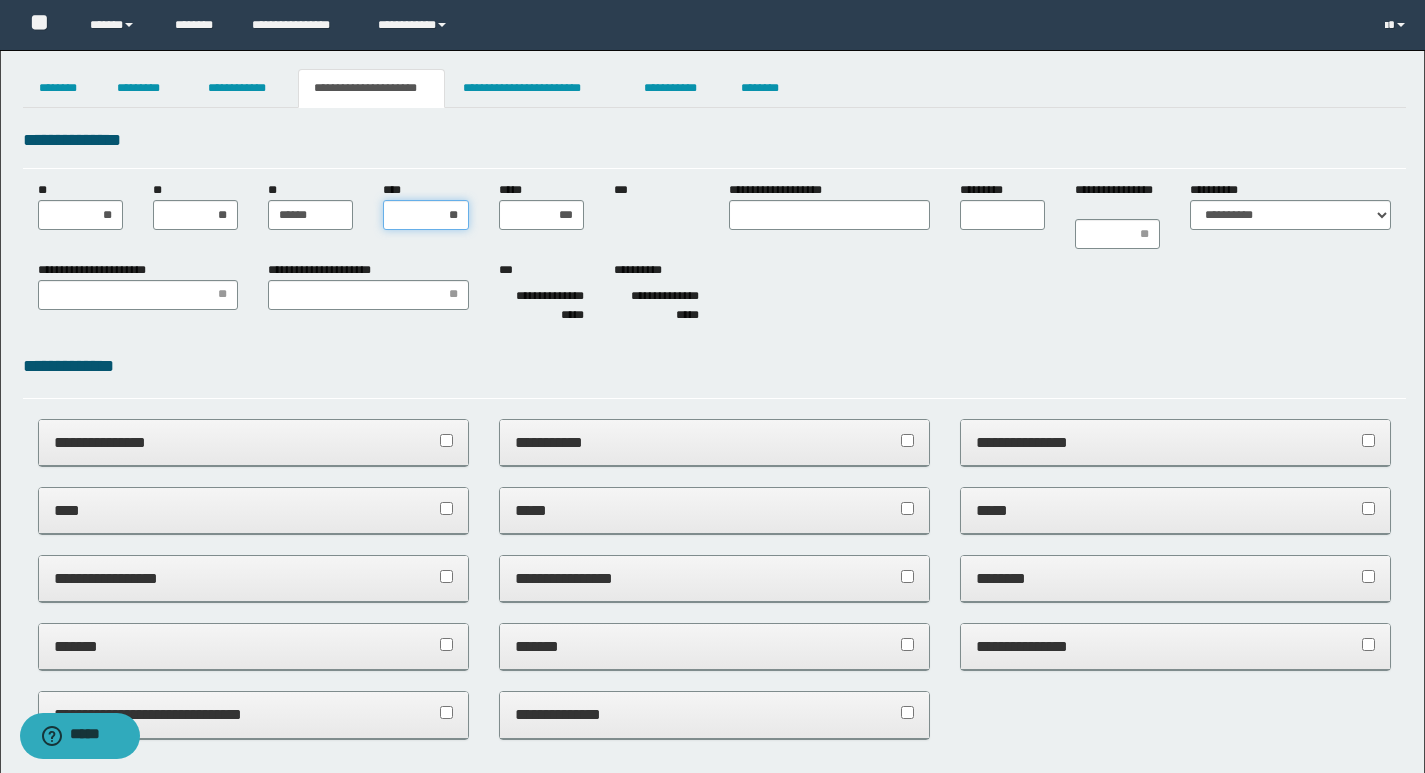 drag, startPoint x: 420, startPoint y: 212, endPoint x: 859, endPoint y: 234, distance: 439.5509 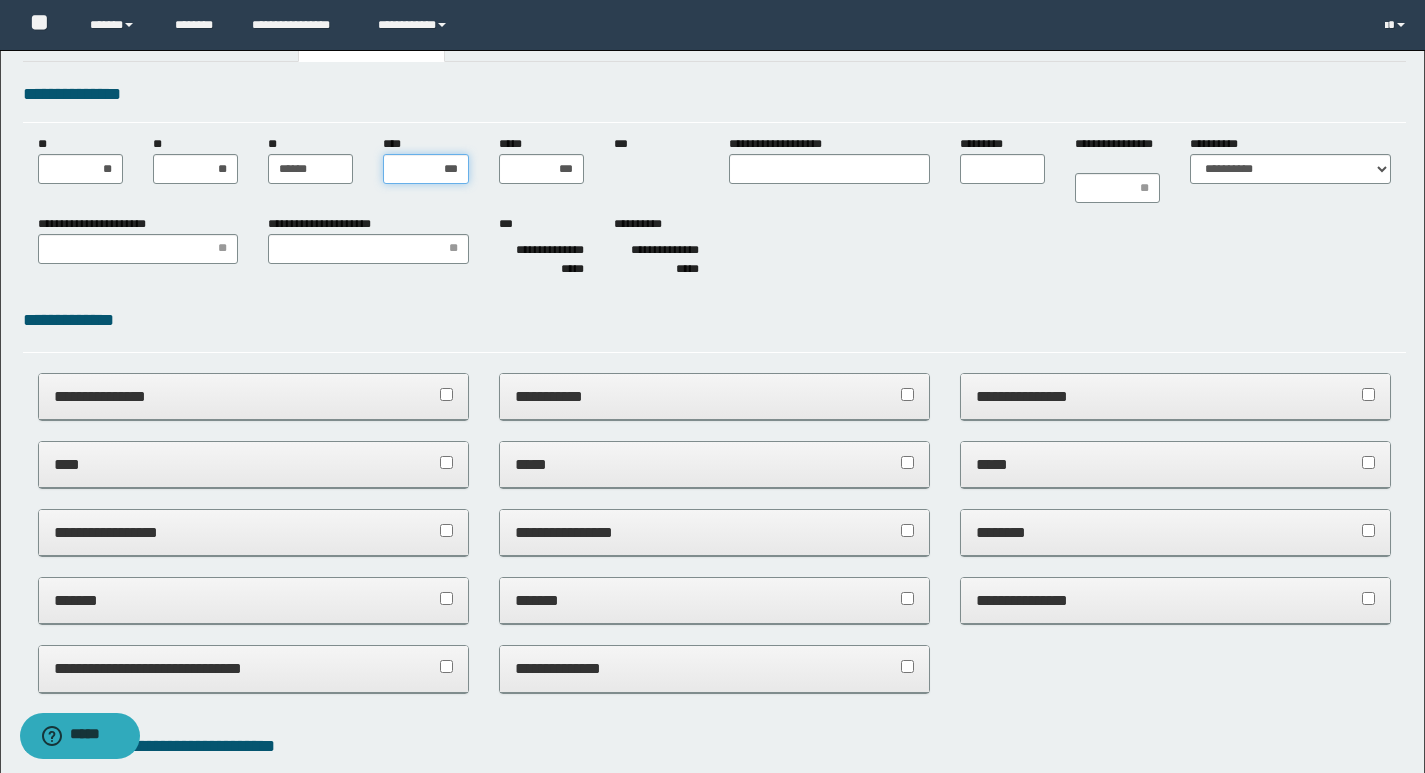 scroll, scrollTop: 0, scrollLeft: 0, axis: both 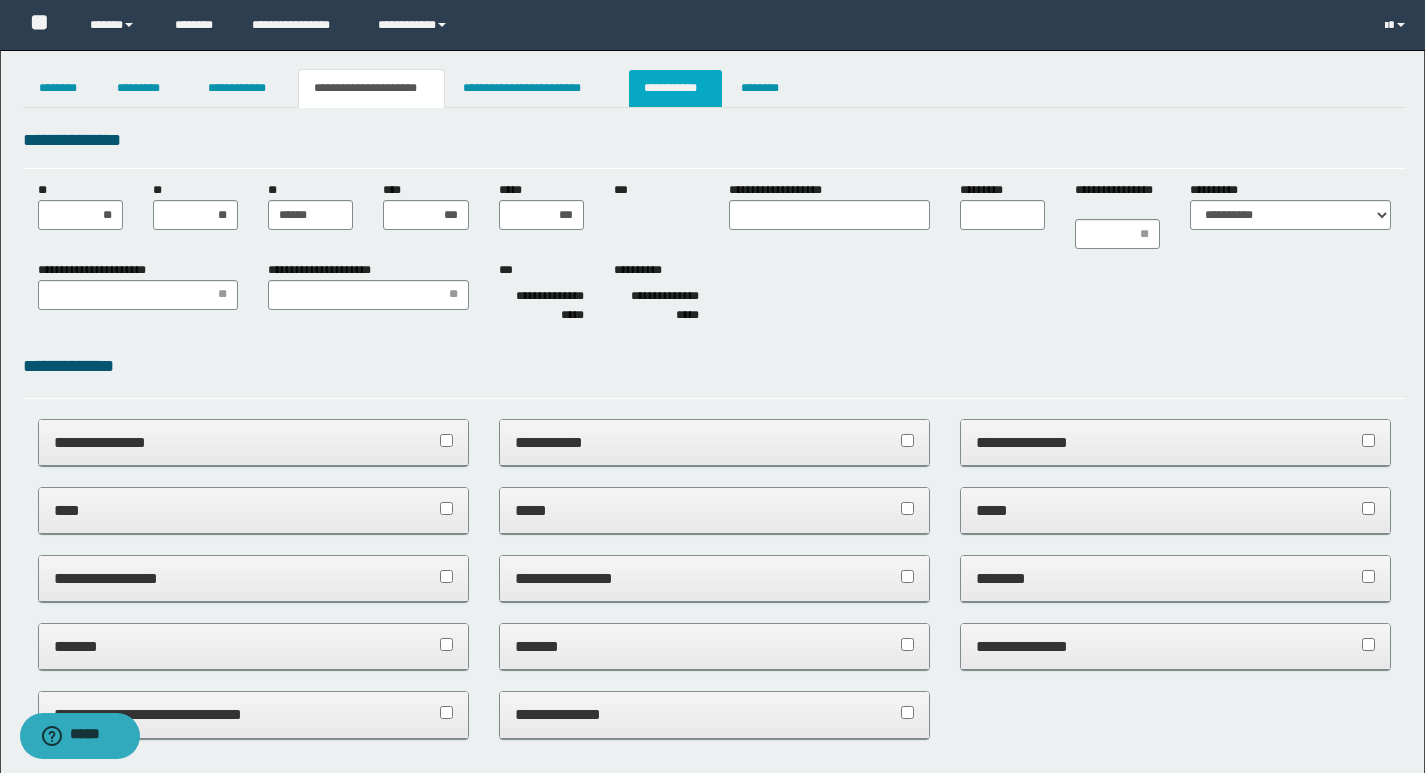 click on "**********" at bounding box center [675, 88] 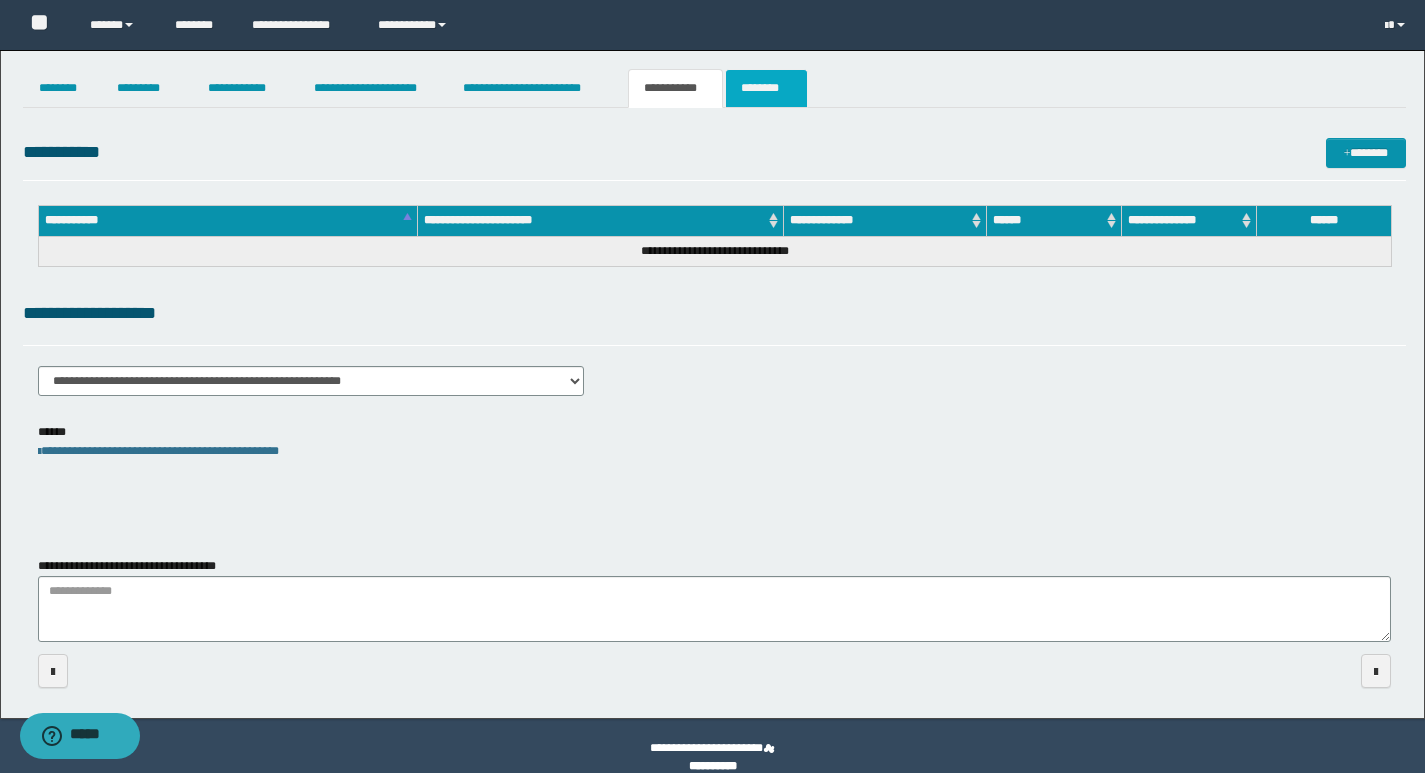 click on "********" at bounding box center (766, 88) 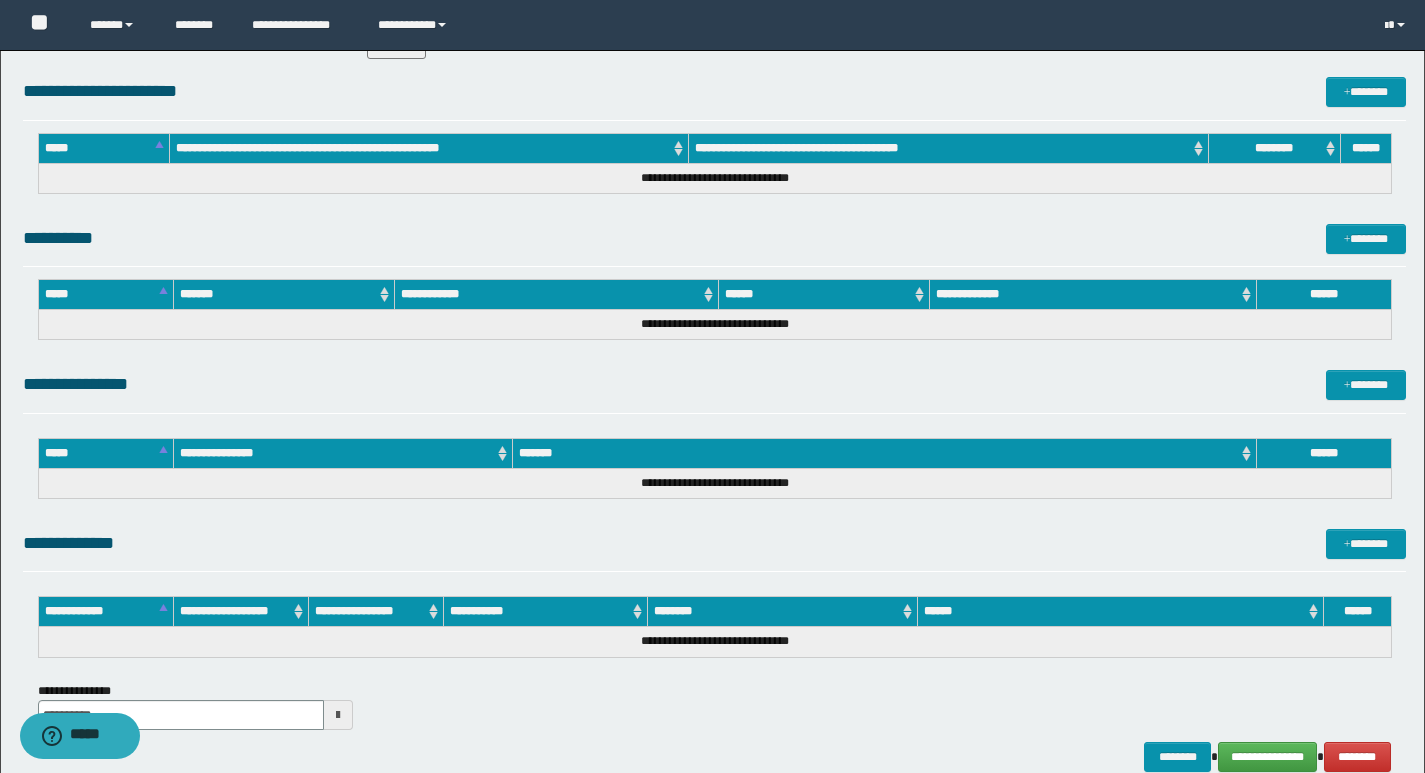 scroll, scrollTop: 664, scrollLeft: 0, axis: vertical 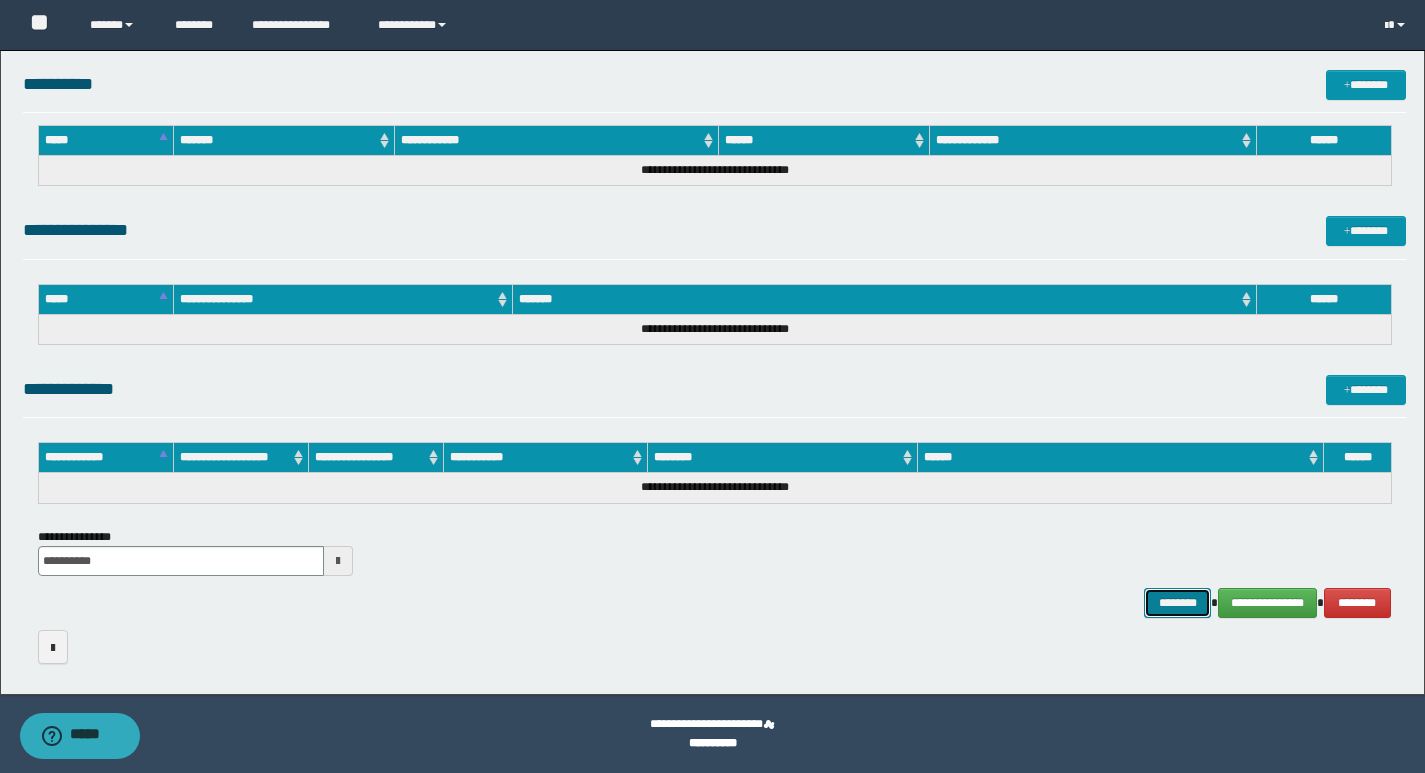 click on "********" at bounding box center [1178, 603] 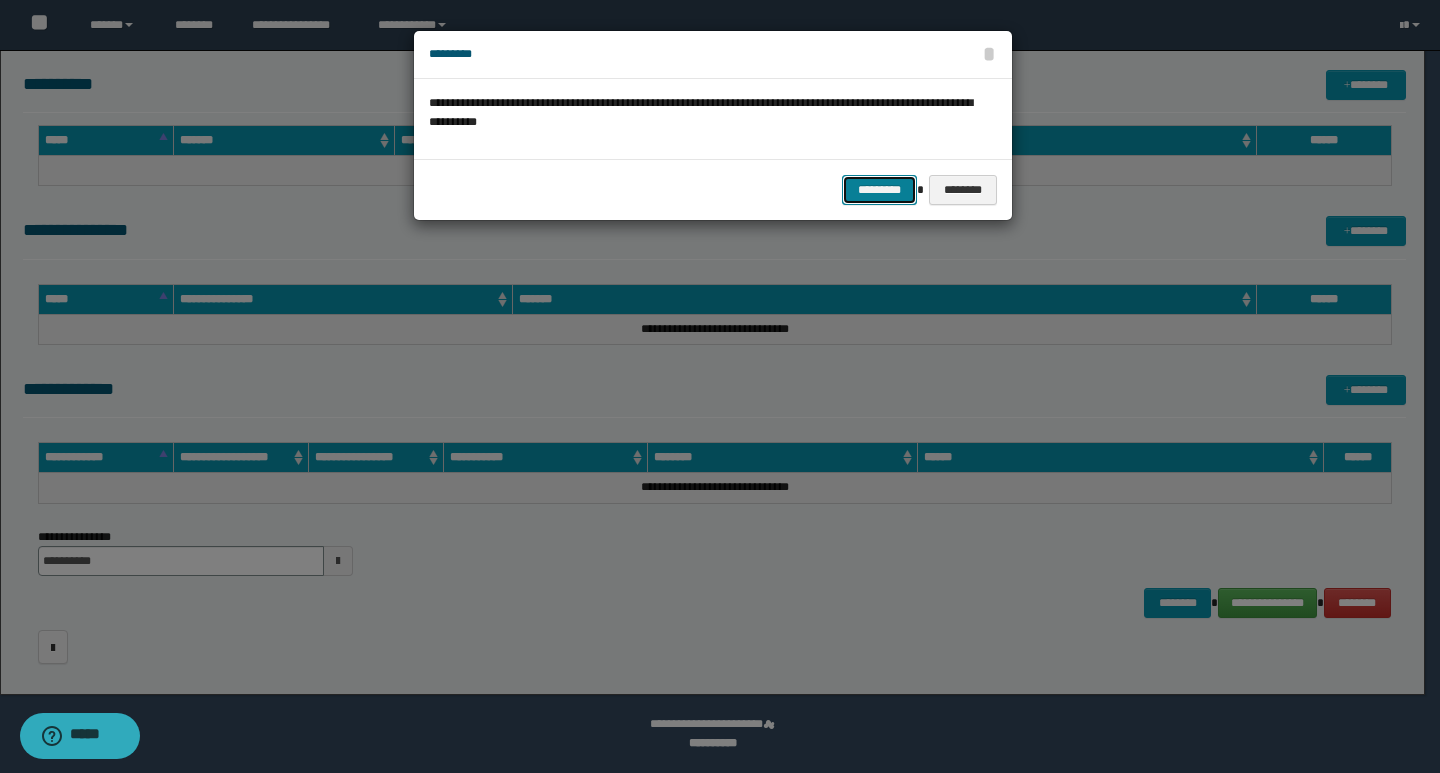 click on "*********" at bounding box center [879, 190] 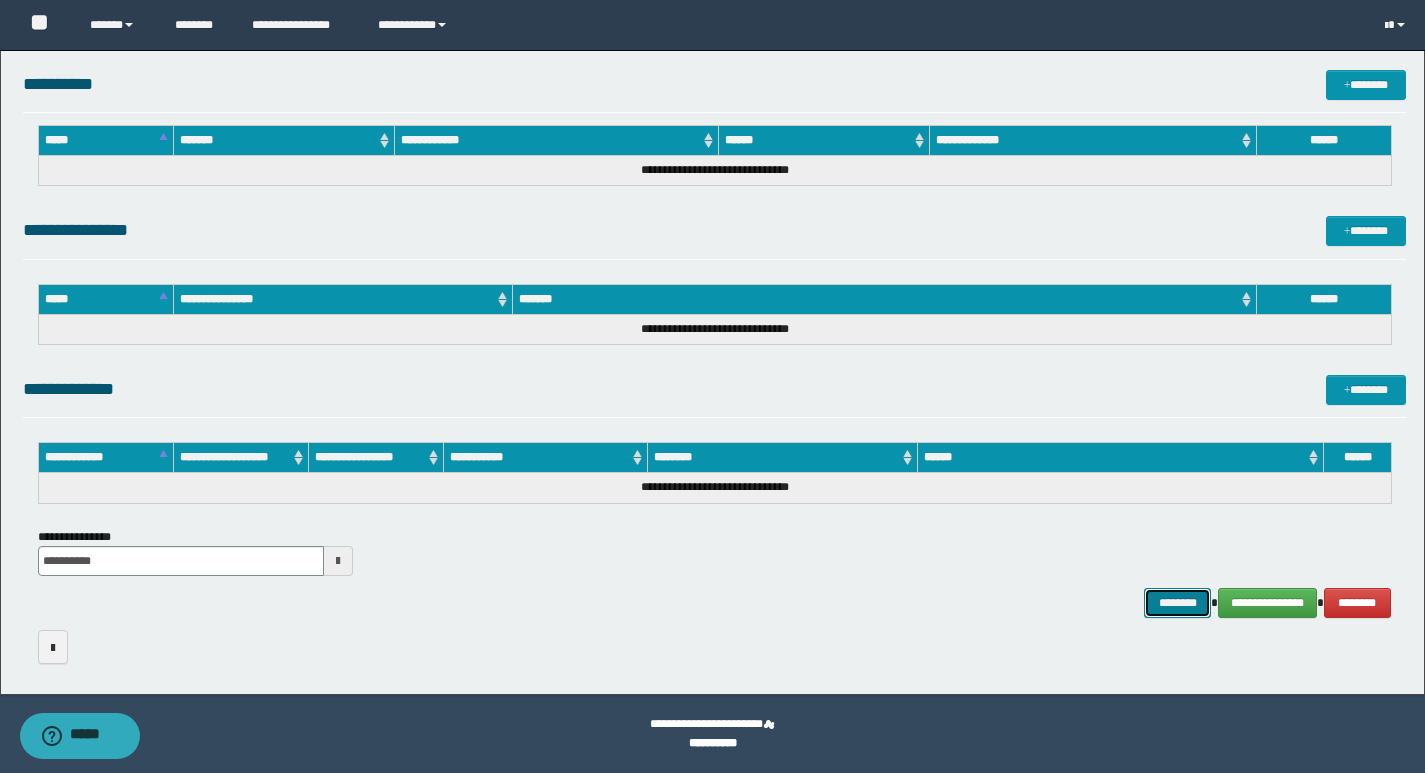 click on "********" at bounding box center (1178, 603) 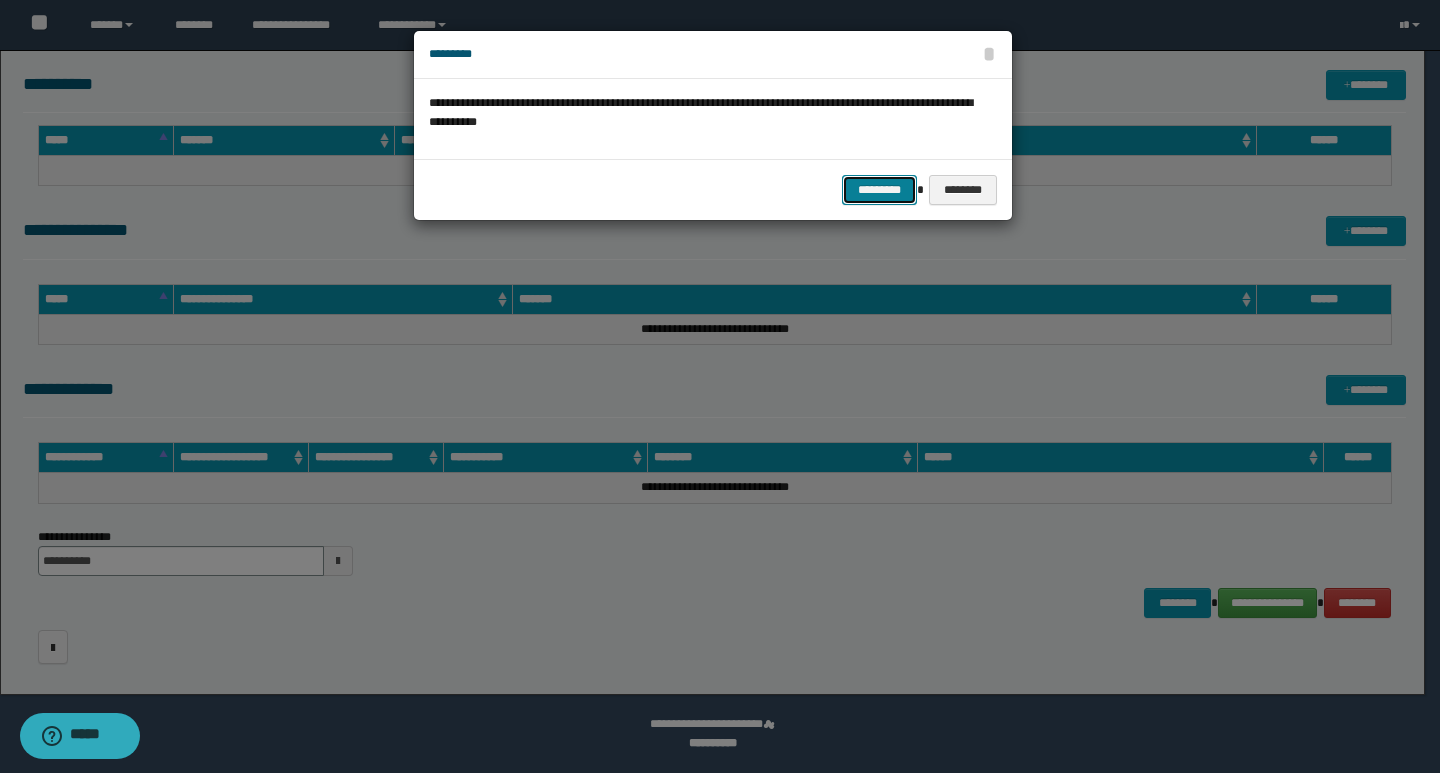 click on "*********" at bounding box center [879, 190] 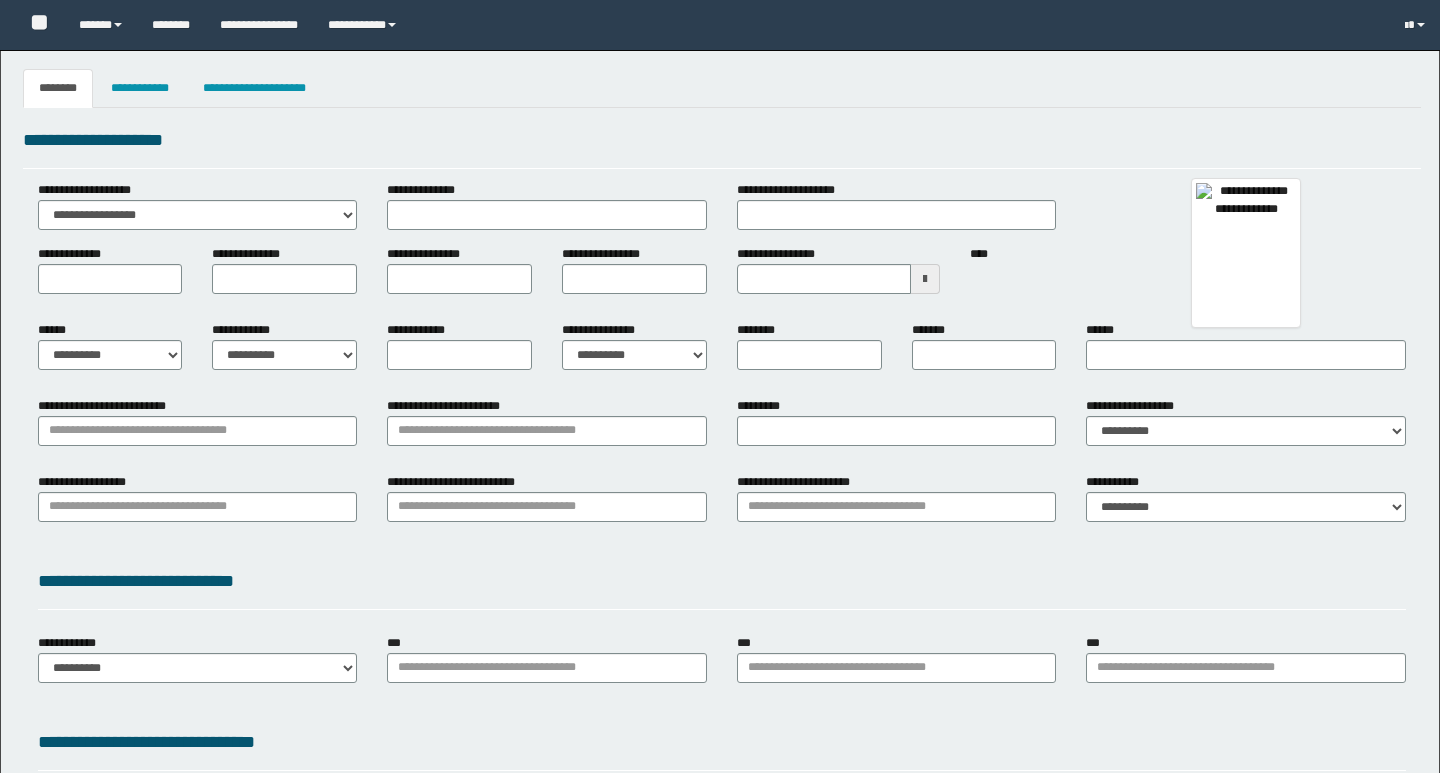 type 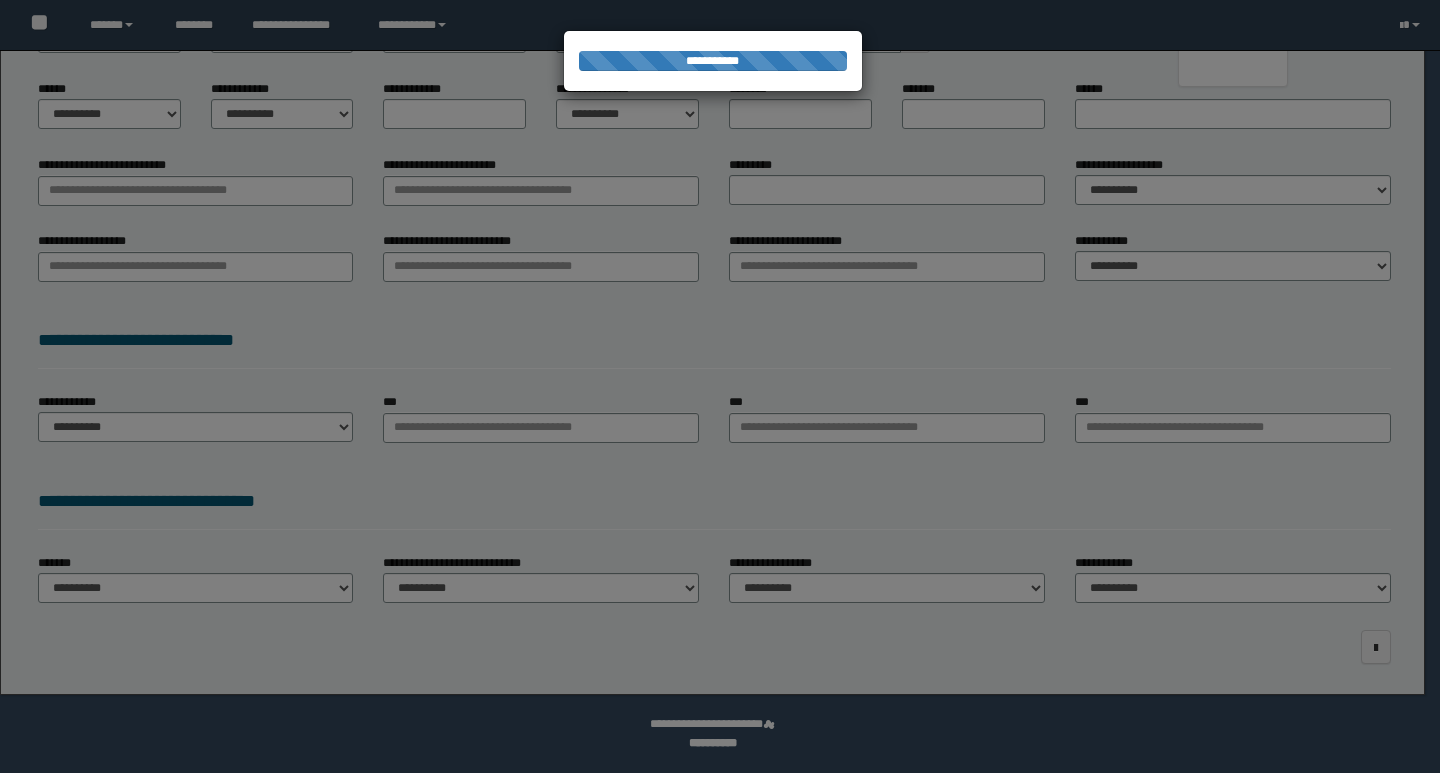 select on "*" 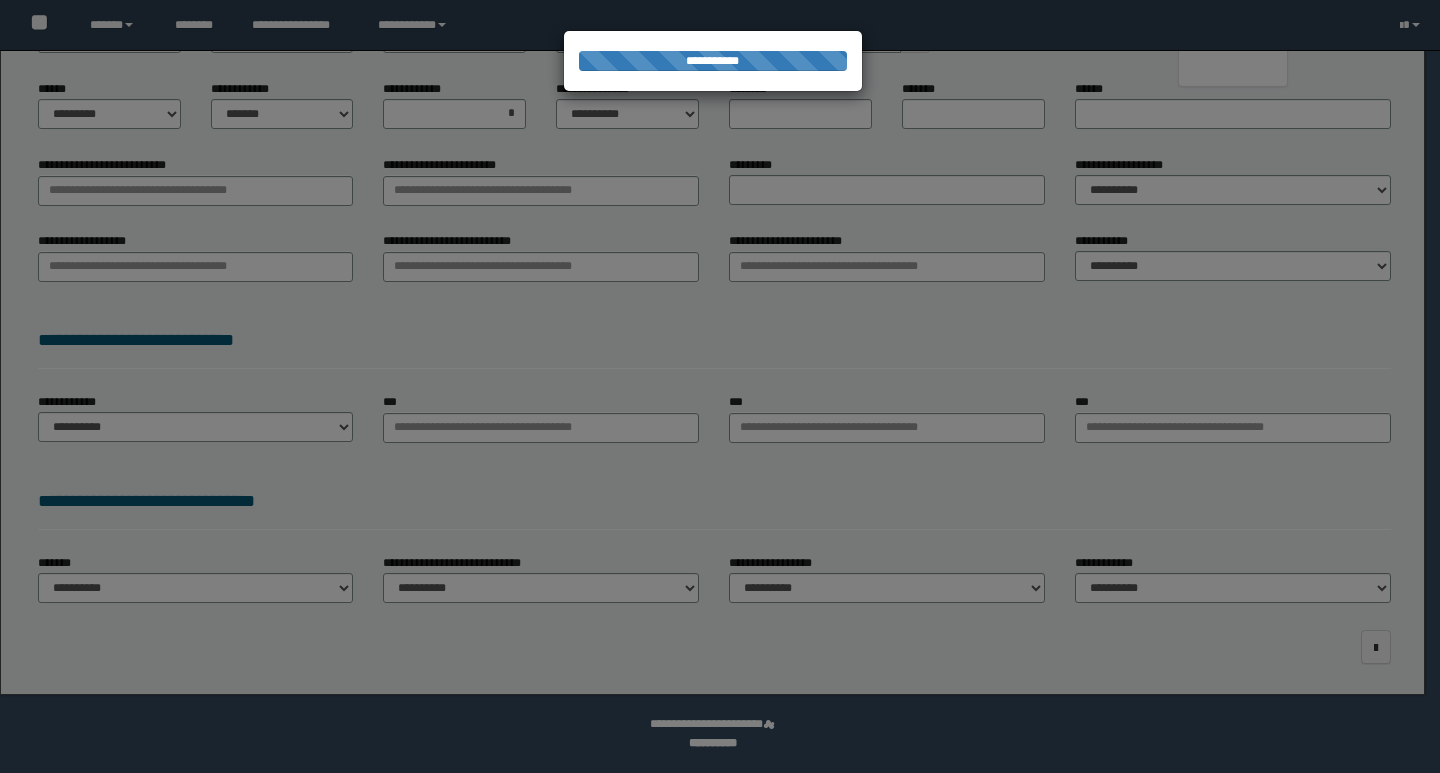 select on "*" 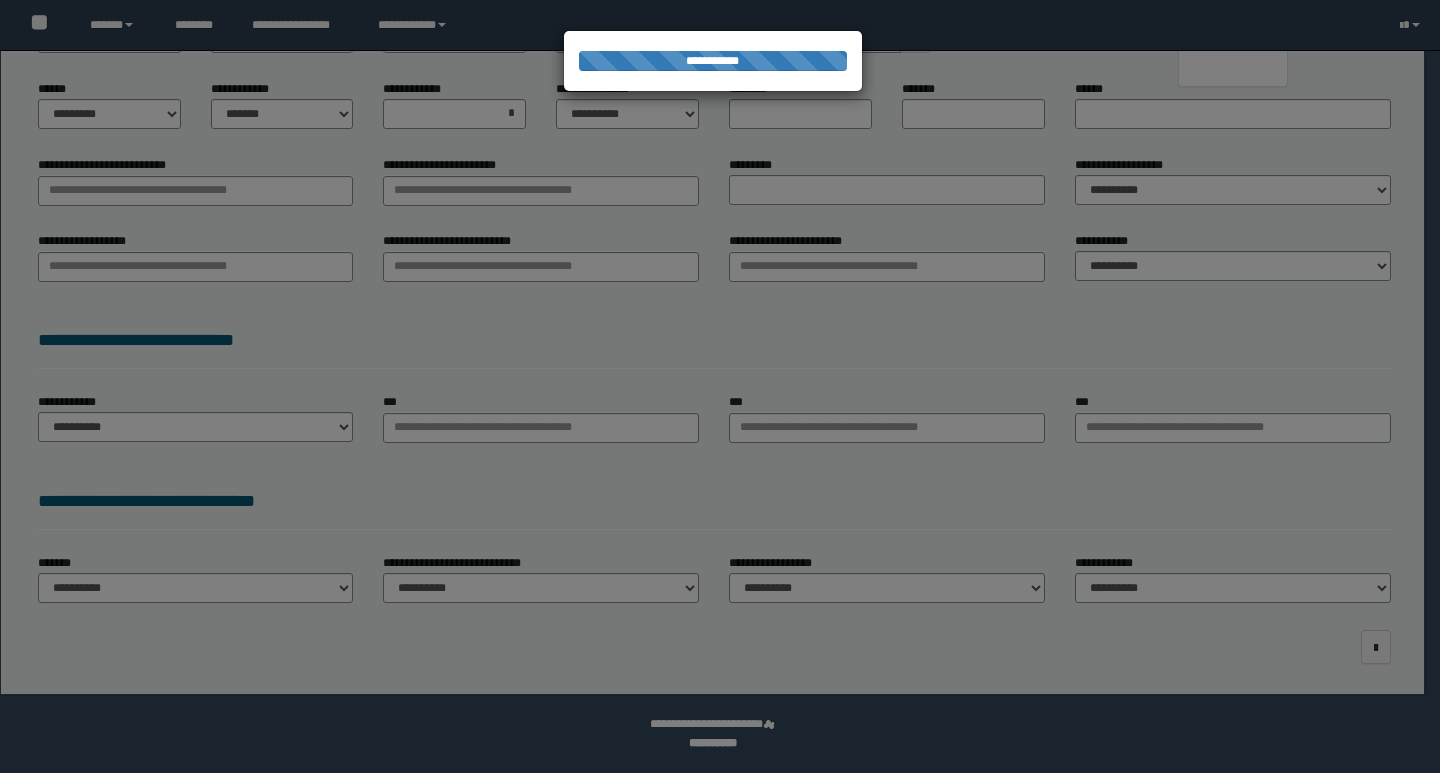 type on "**********" 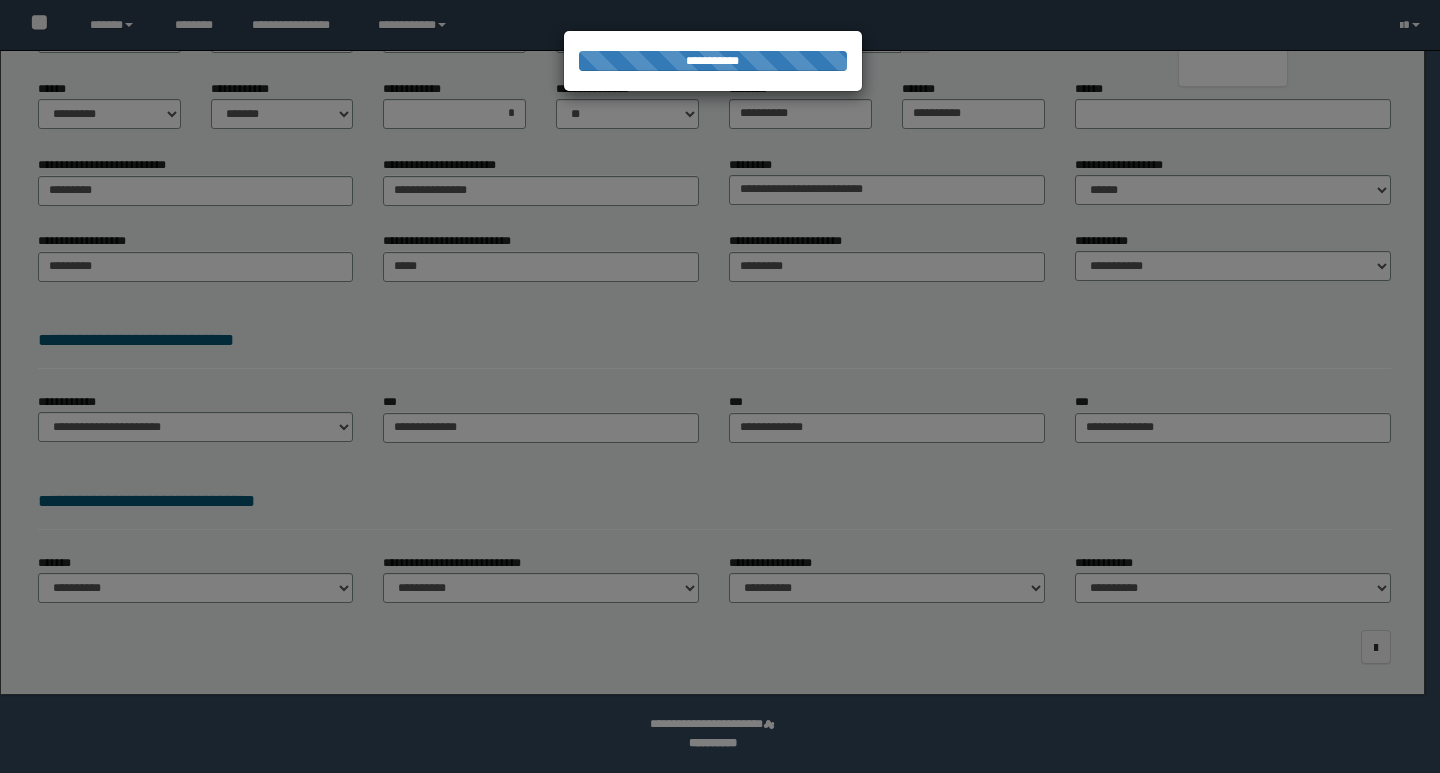 scroll, scrollTop: 241, scrollLeft: 0, axis: vertical 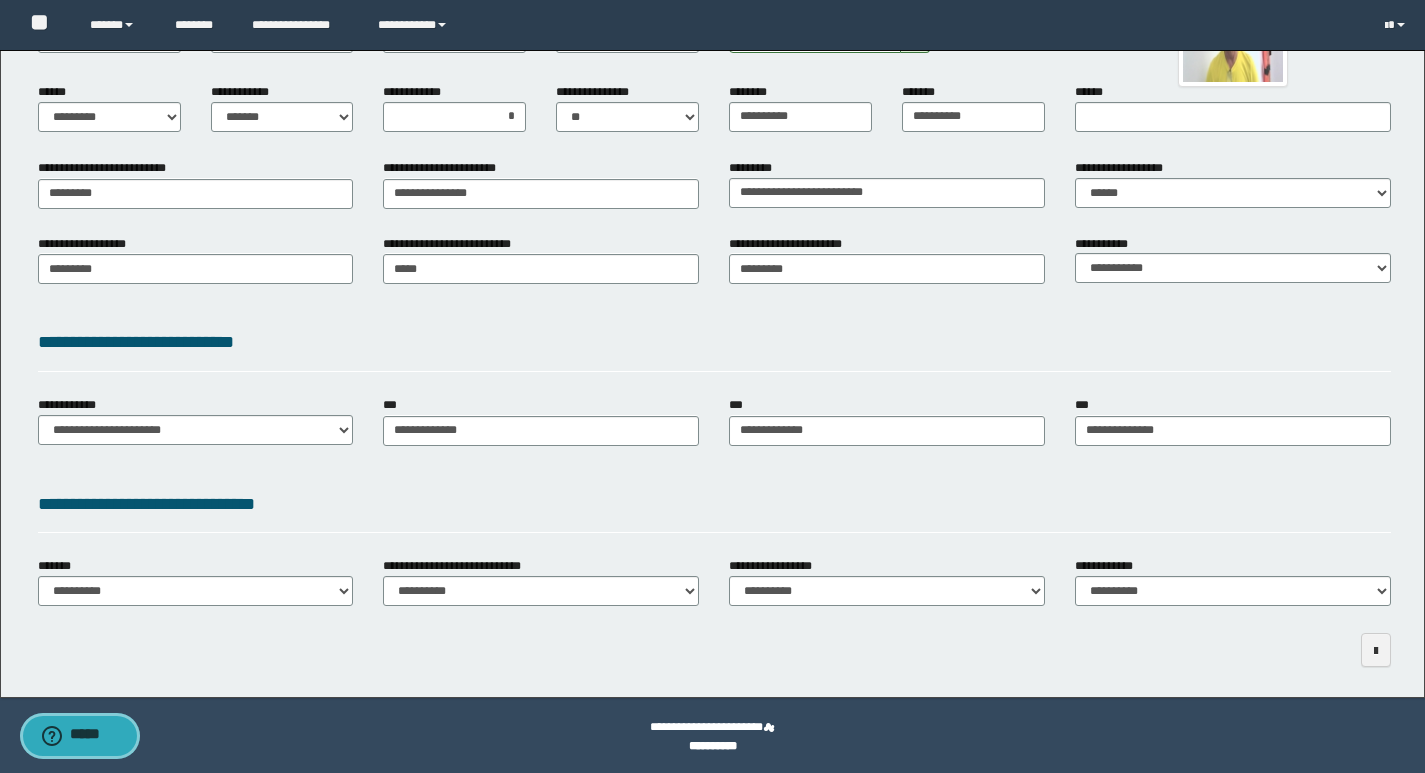 click on "*****" at bounding box center [80, 736] 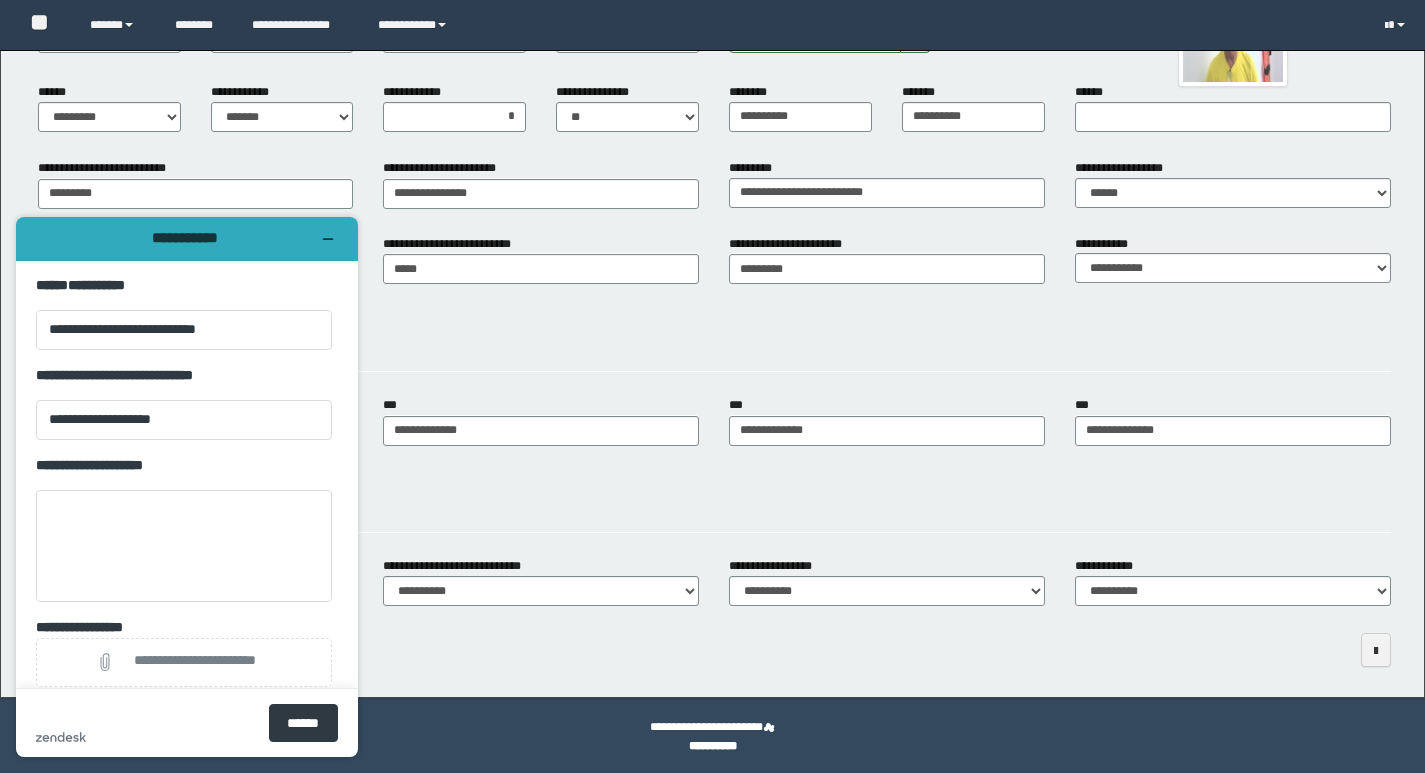 scroll, scrollTop: 43, scrollLeft: 0, axis: vertical 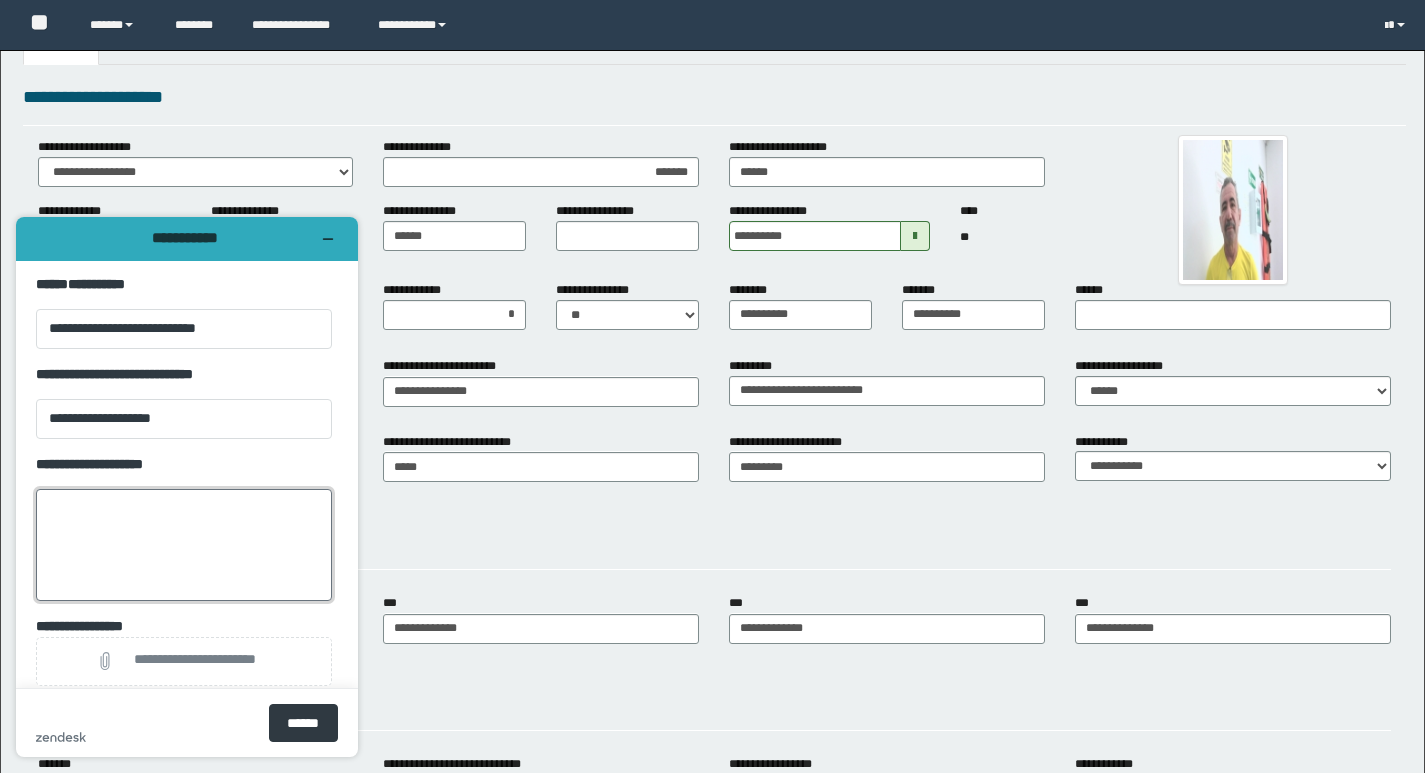 click on "**********" at bounding box center [184, 545] 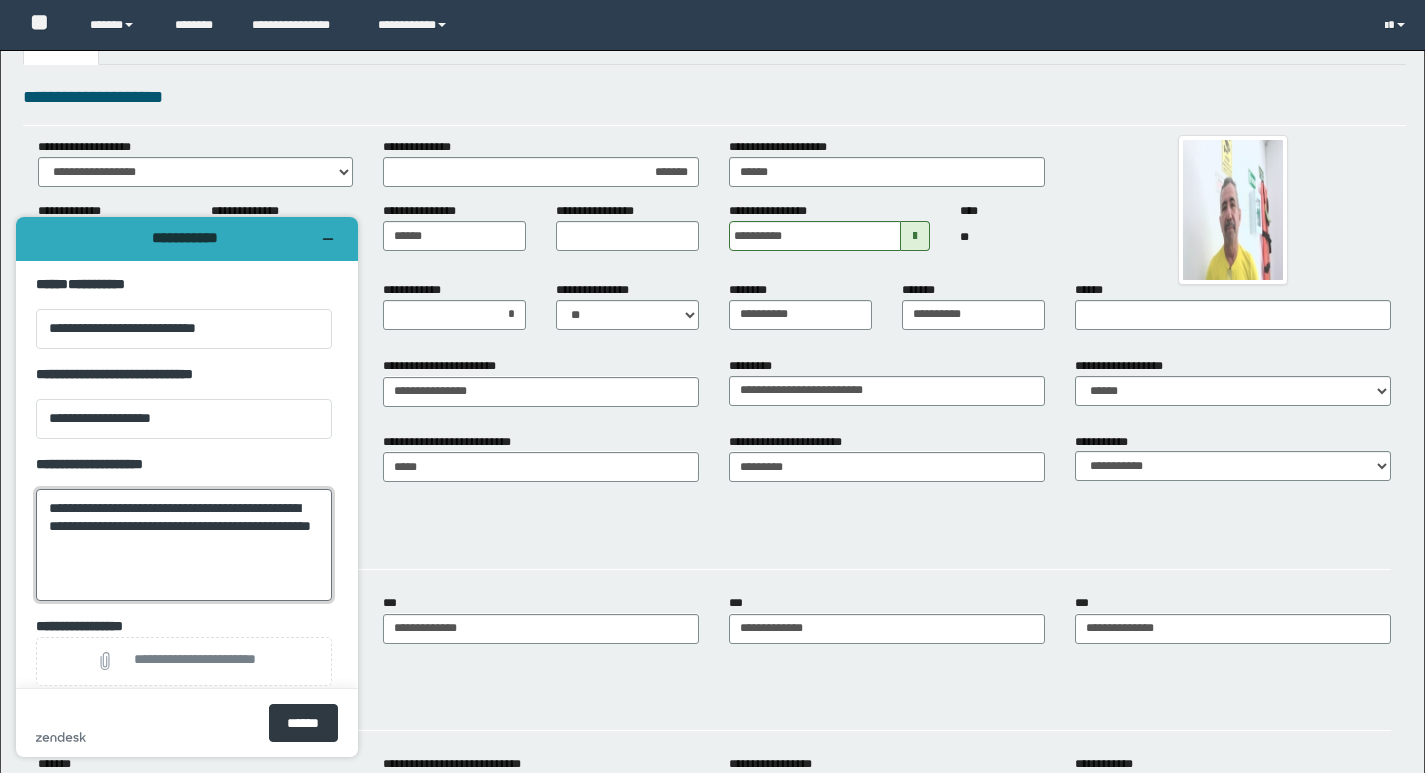 drag, startPoint x: 163, startPoint y: 517, endPoint x: 149, endPoint y: 538, distance: 25.23886 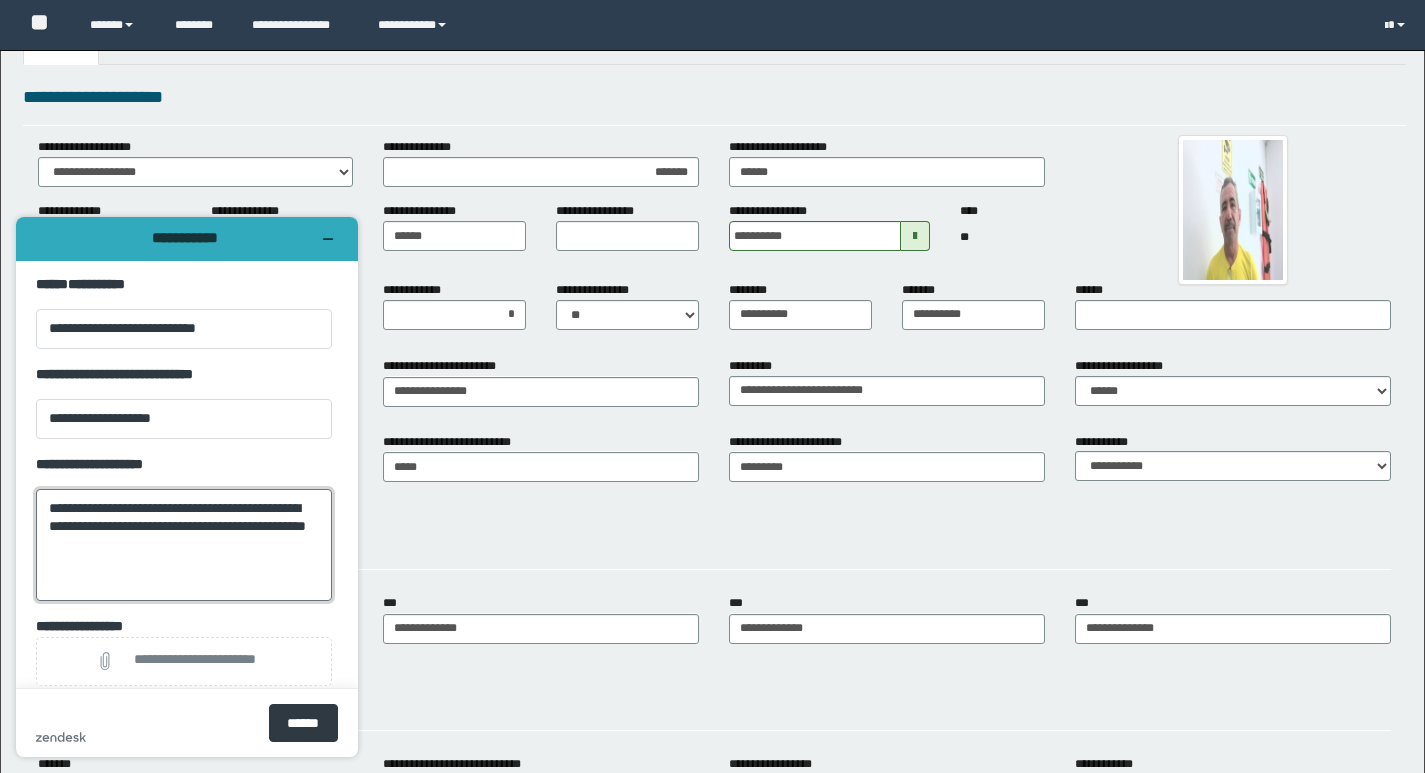 click on "**********" at bounding box center (184, 545) 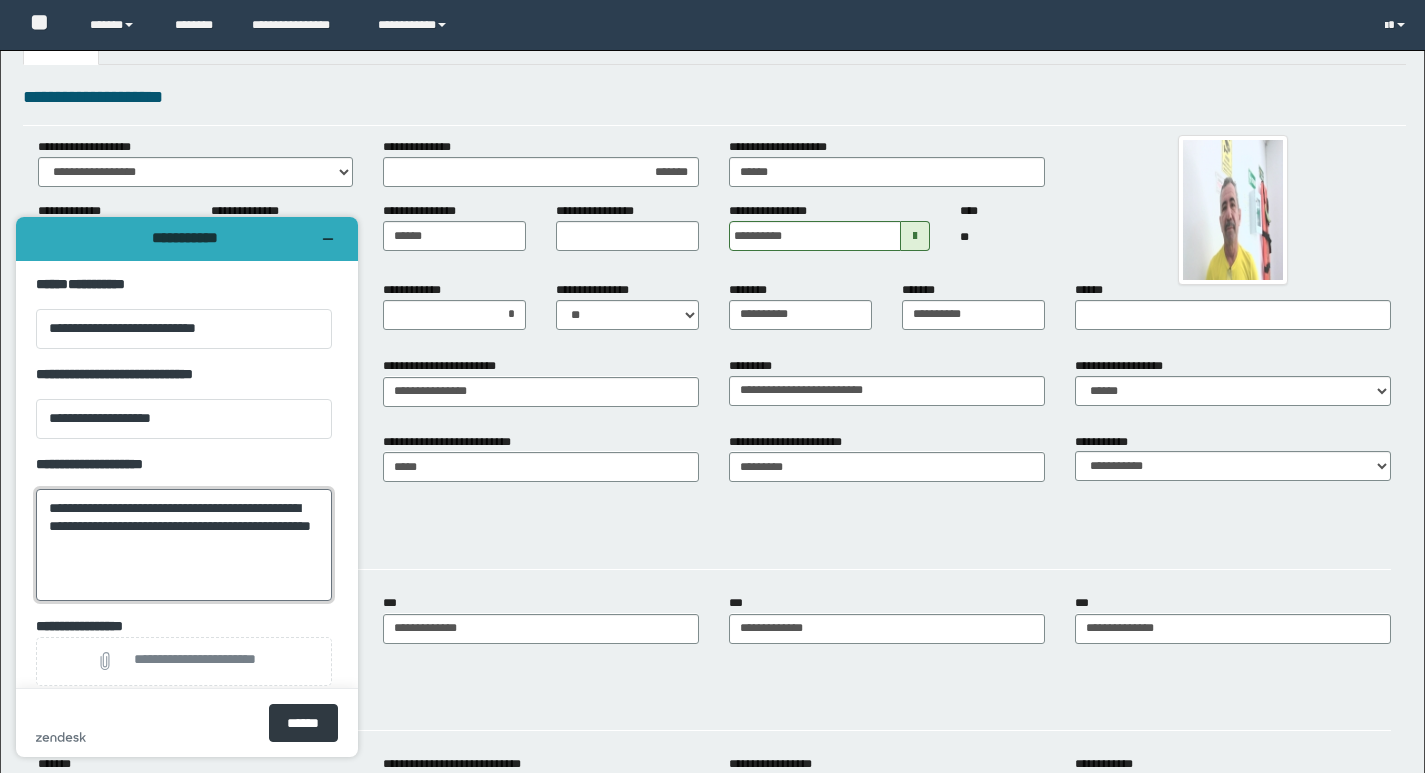 drag, startPoint x: 318, startPoint y: 513, endPoint x: 279, endPoint y: 516, distance: 39.115215 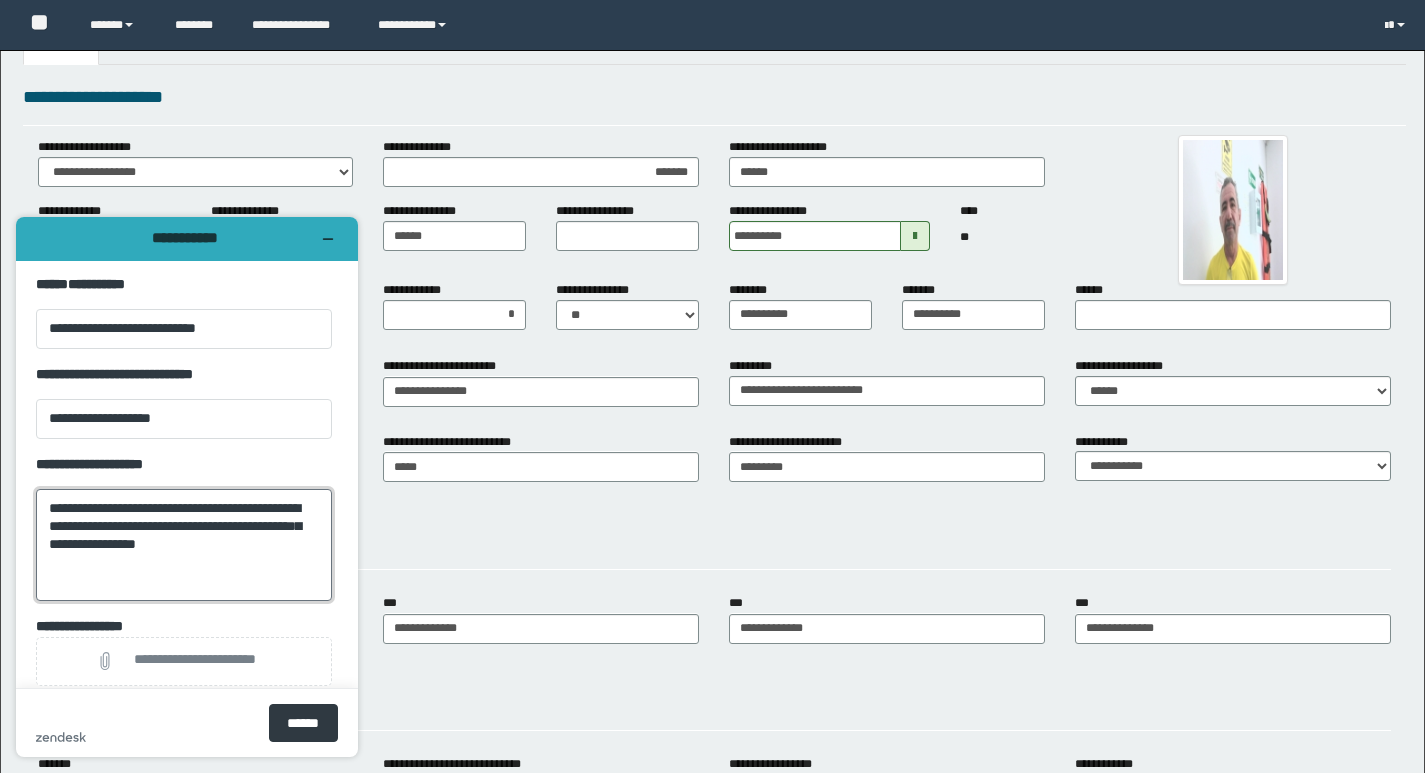drag, startPoint x: 245, startPoint y: 527, endPoint x: 179, endPoint y: 524, distance: 66.068146 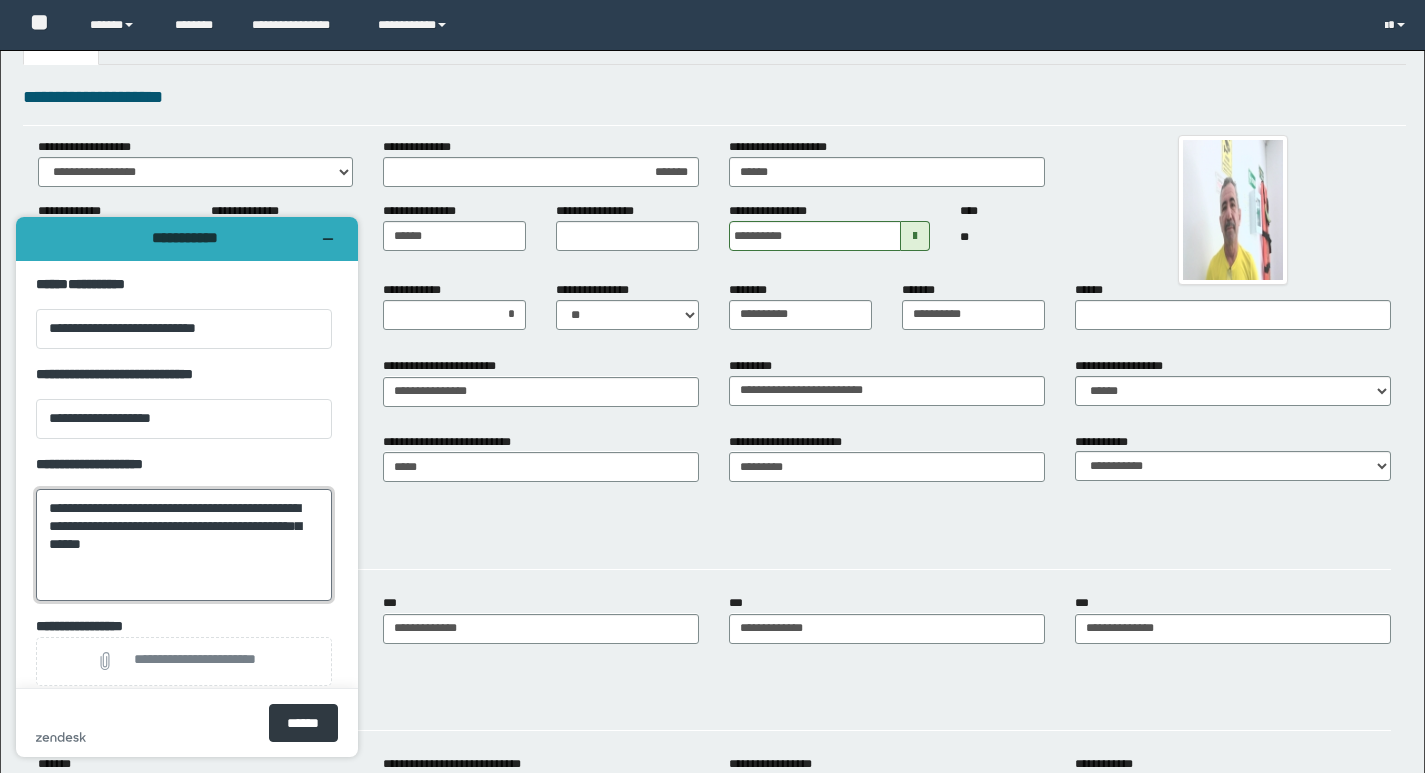 drag, startPoint x: 188, startPoint y: 528, endPoint x: 225, endPoint y: 546, distance: 41.14608 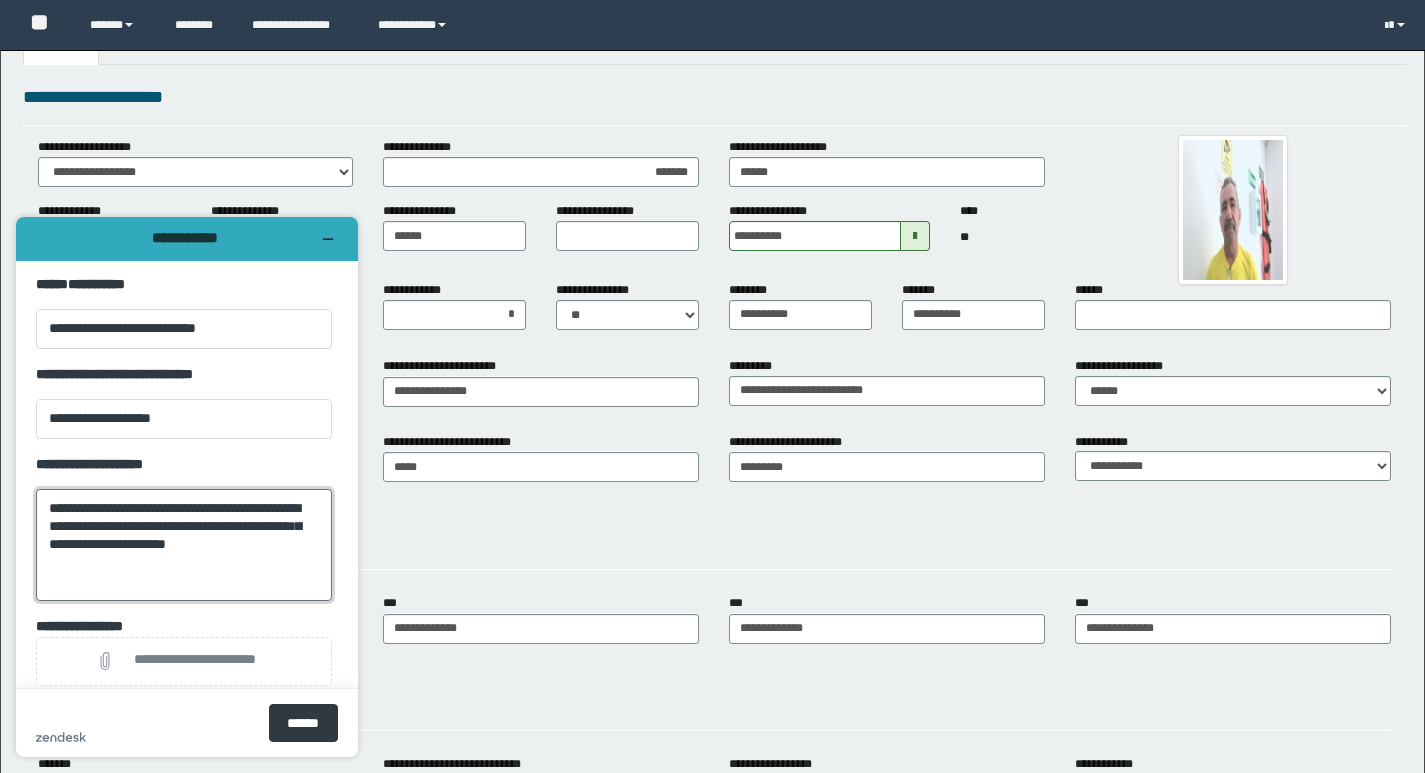 click on "**********" at bounding box center [184, 545] 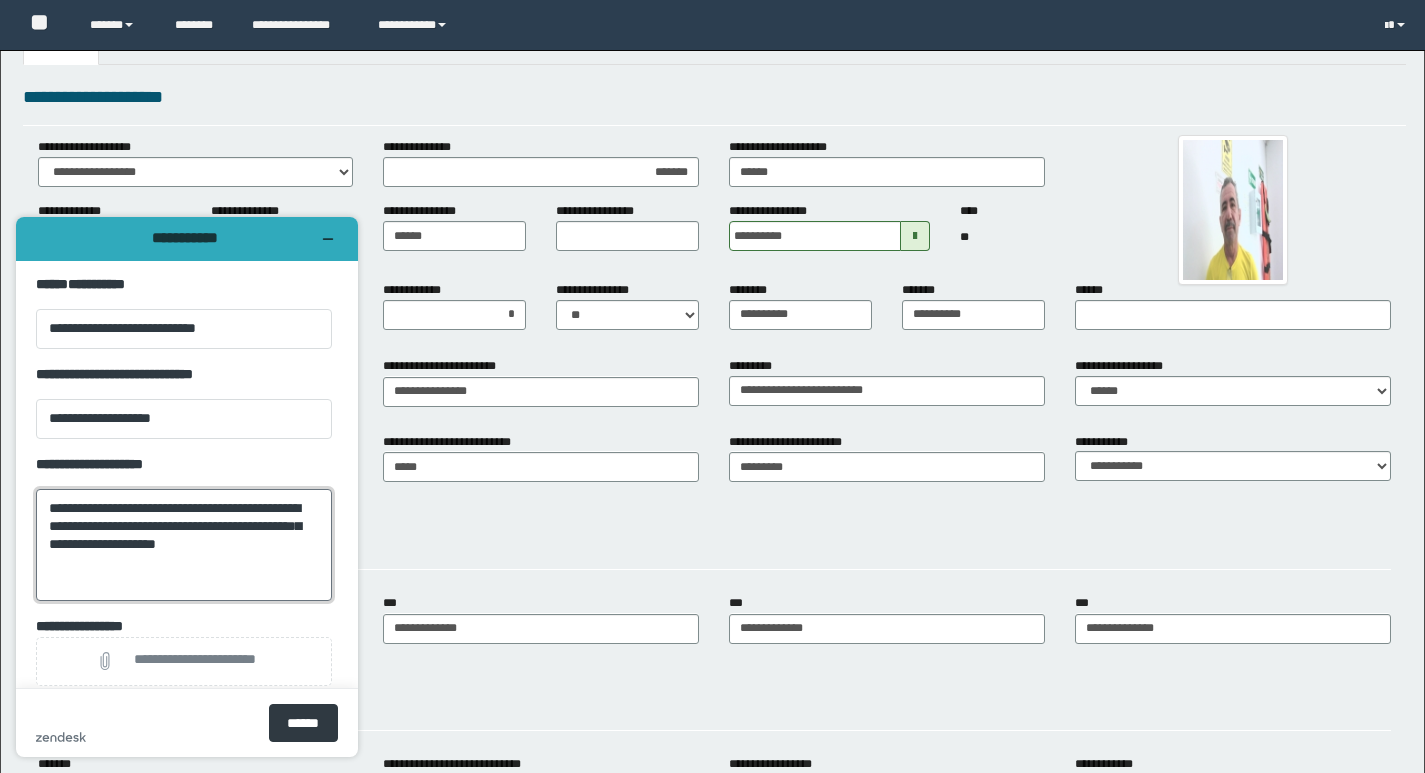 click on "**********" at bounding box center [184, 545] 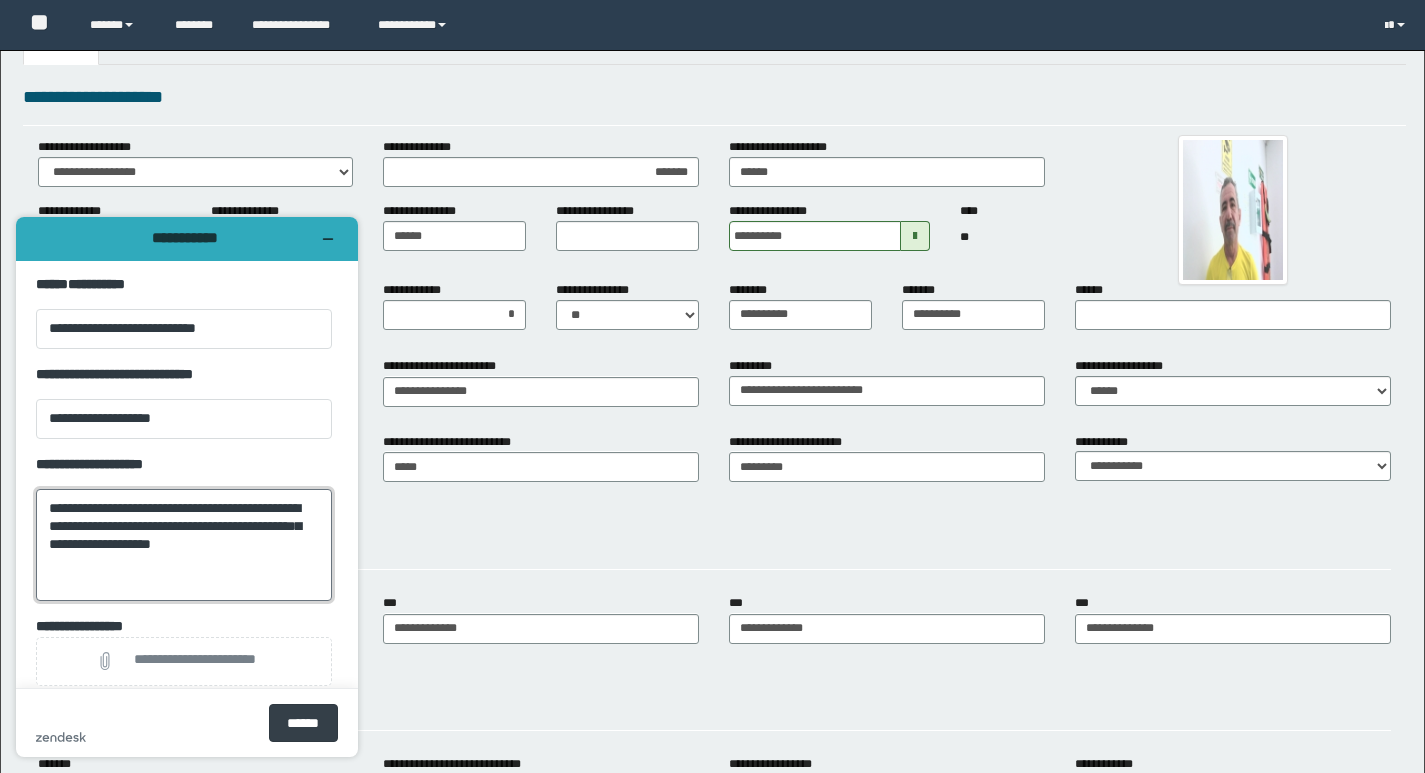 type on "**********" 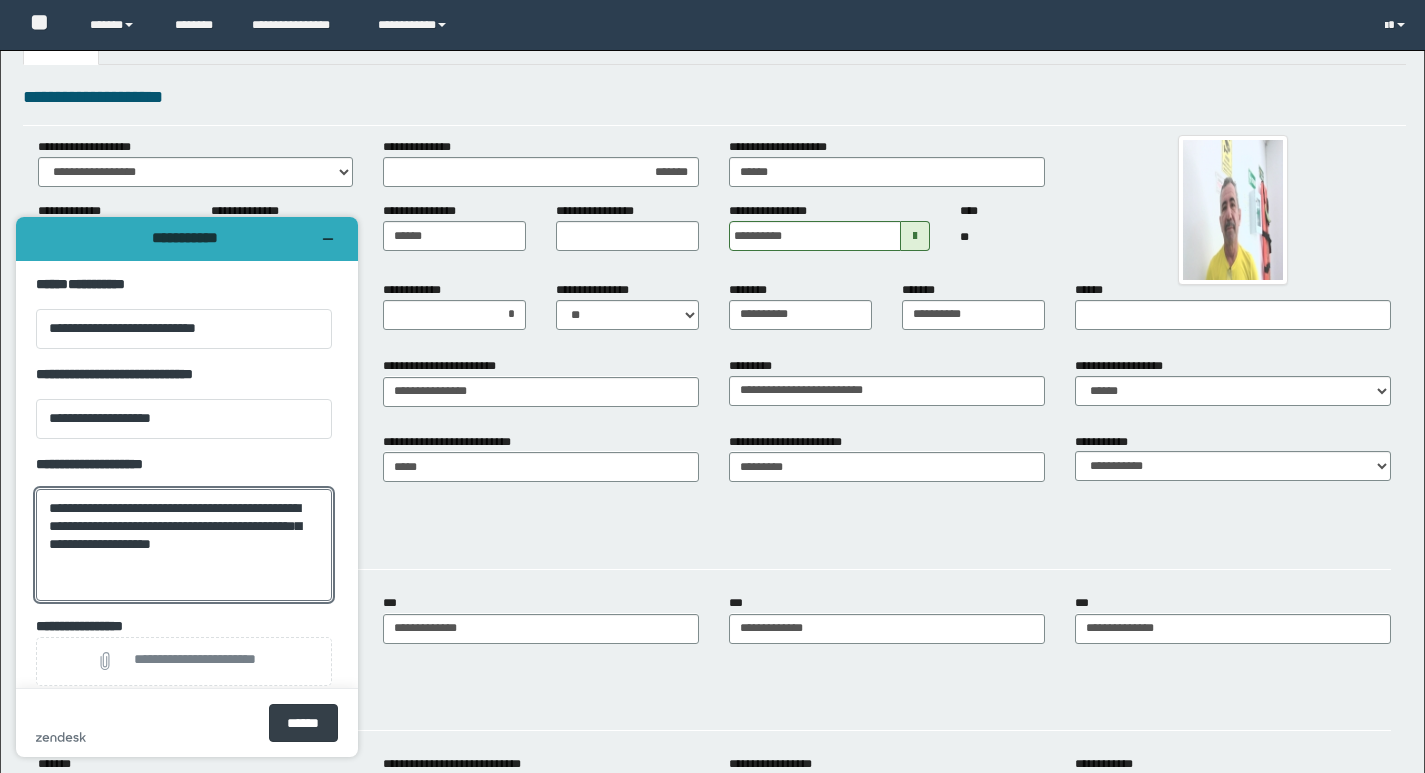 click on "******" at bounding box center [303, 723] 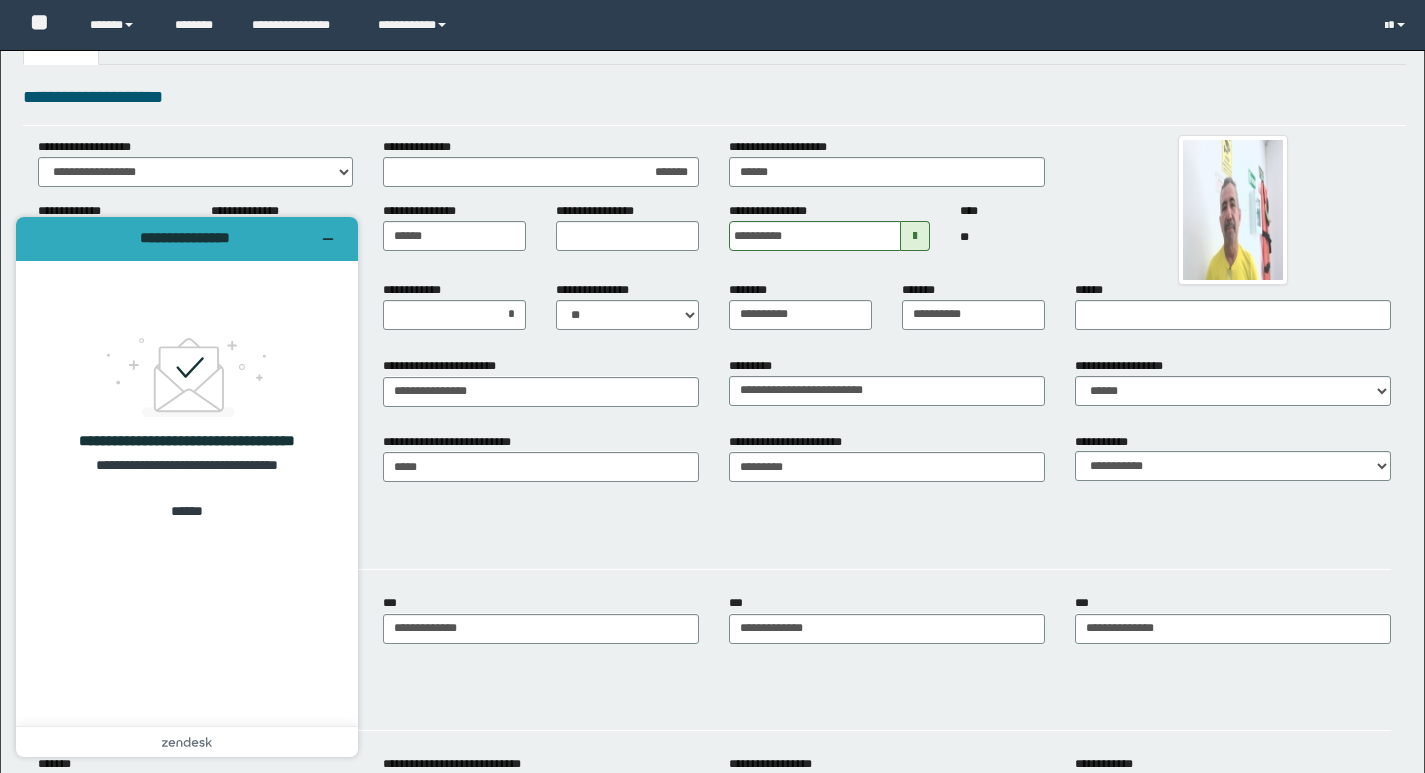 click on "**********" at bounding box center [714, 702] 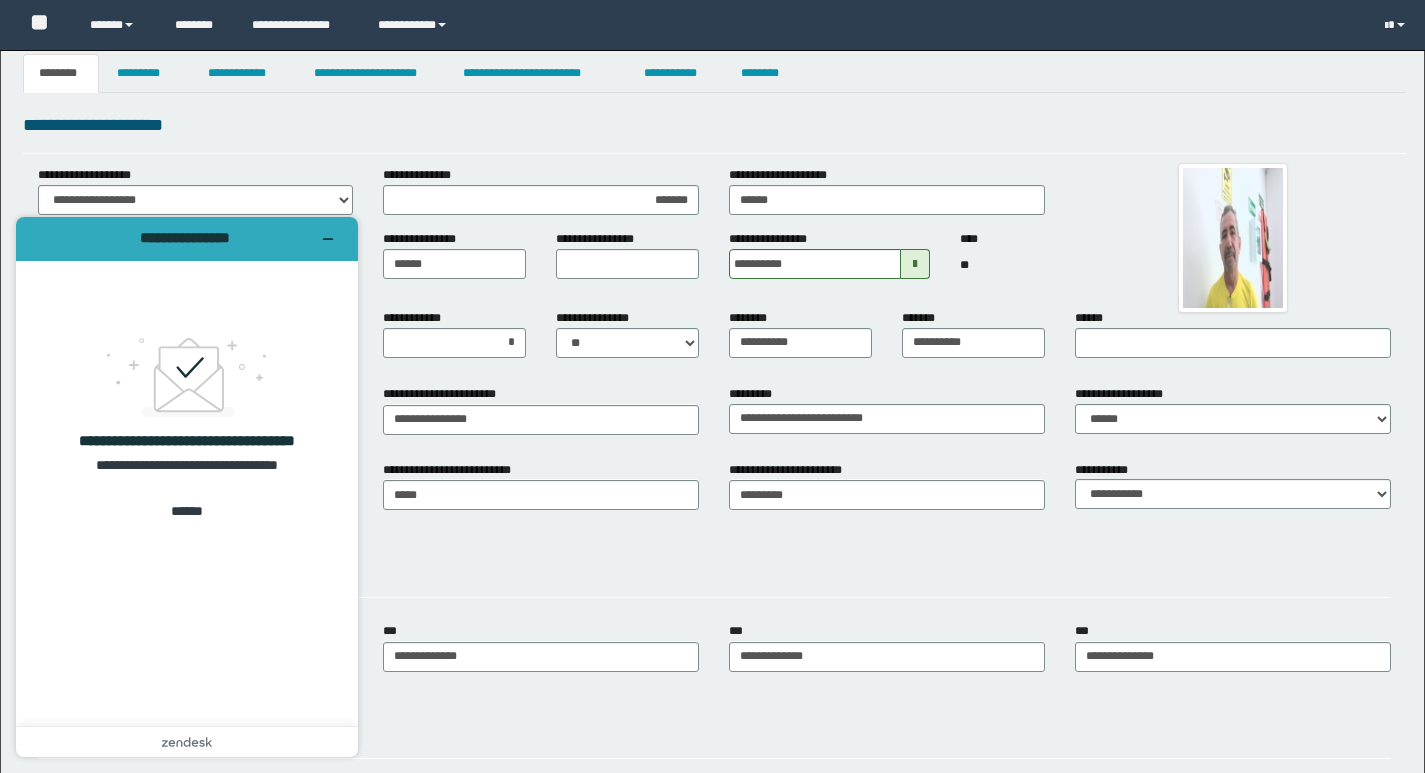scroll, scrollTop: 0, scrollLeft: 0, axis: both 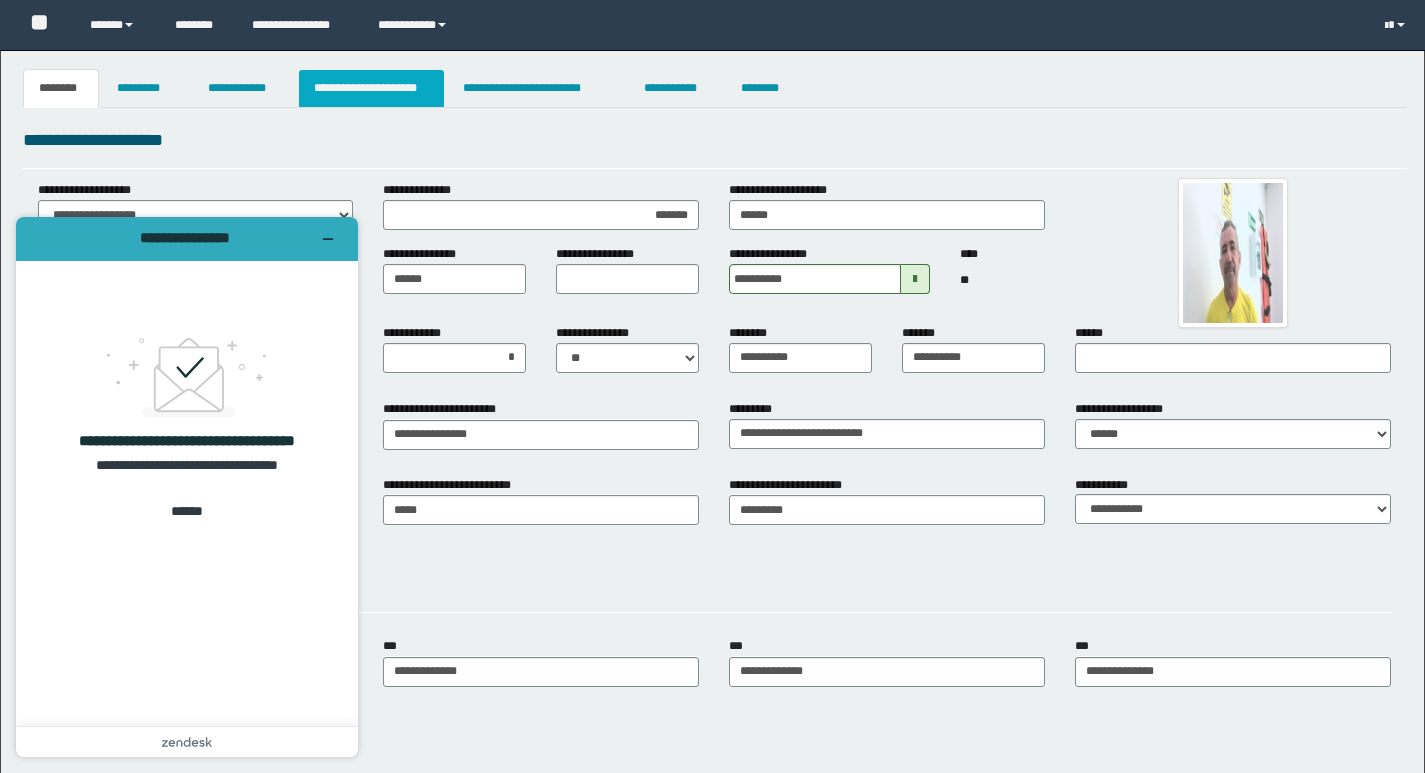 click on "**********" at bounding box center [371, 88] 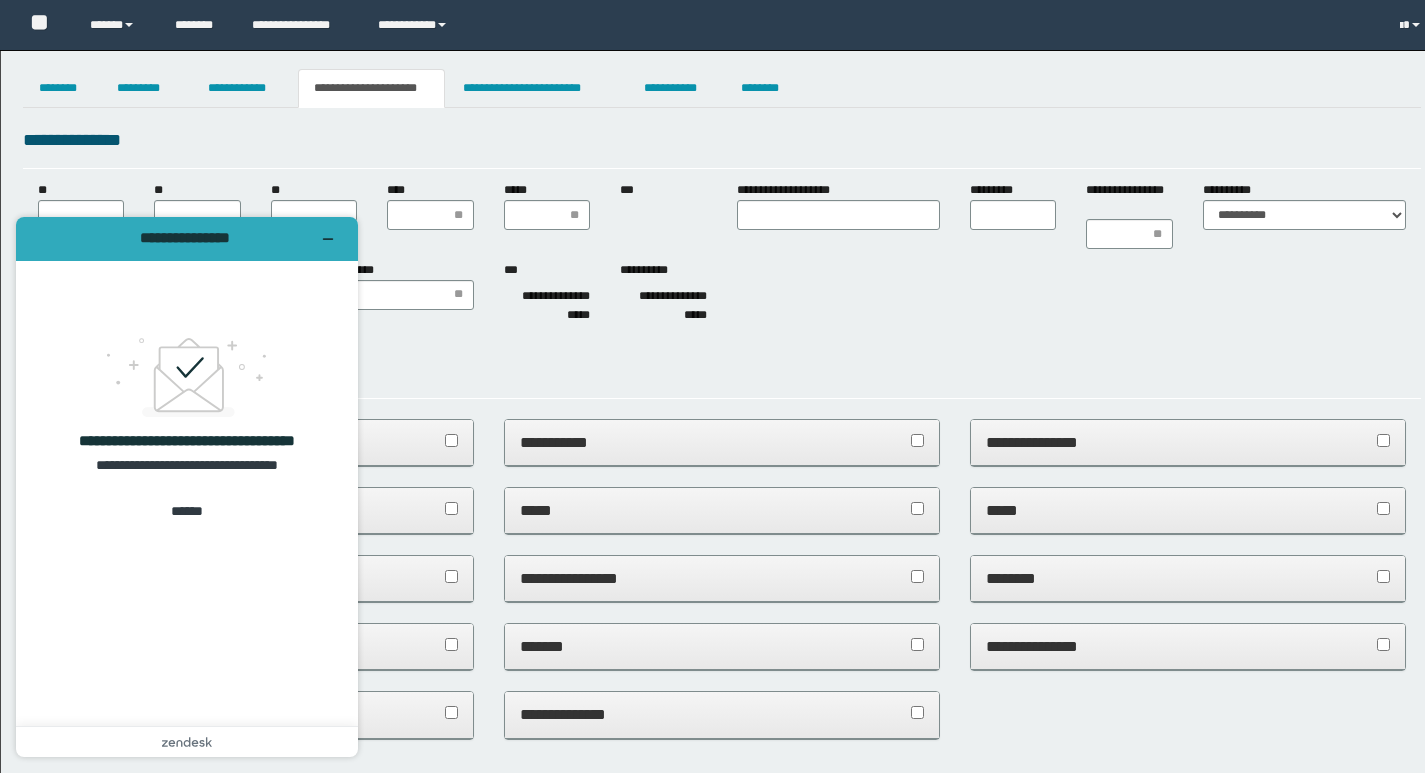 scroll, scrollTop: 0, scrollLeft: 0, axis: both 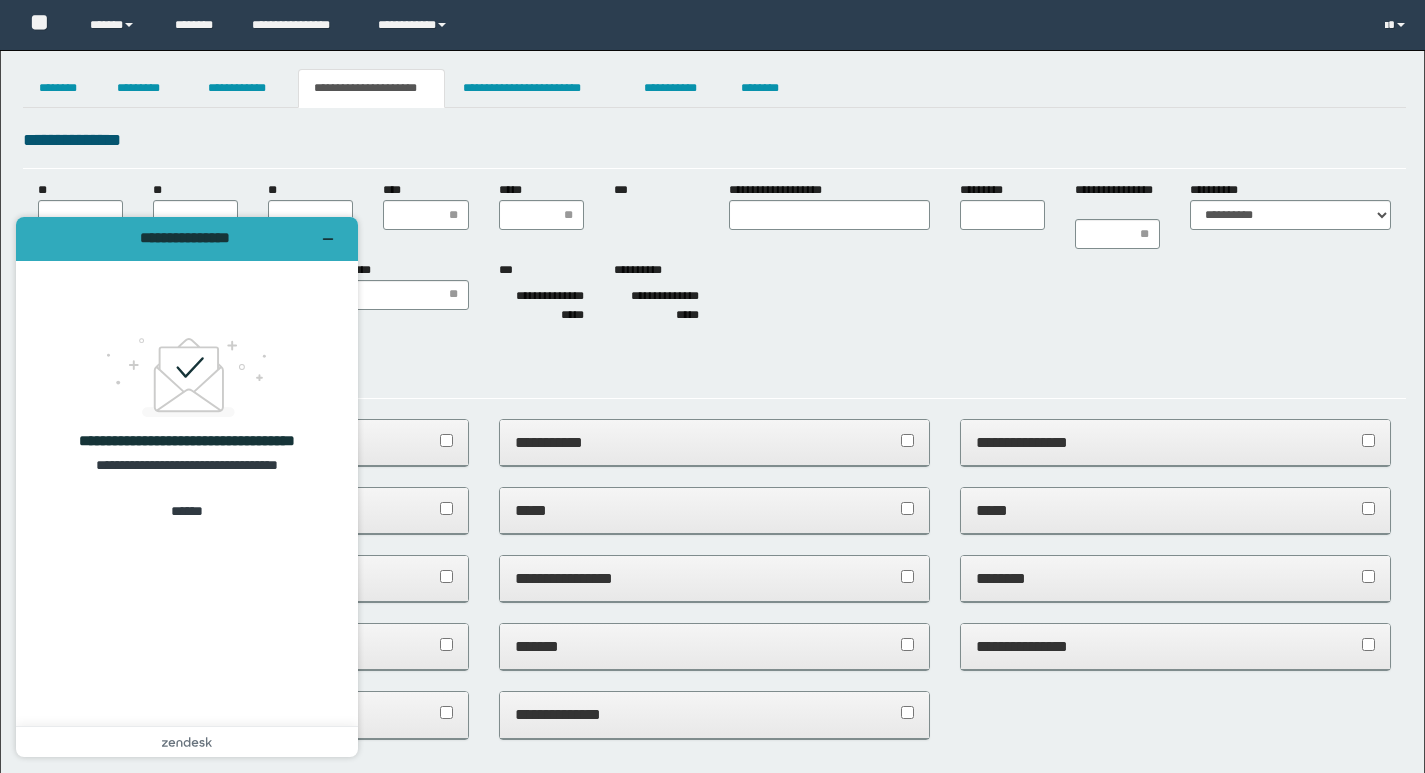 click on "**********" at bounding box center (541, 306) 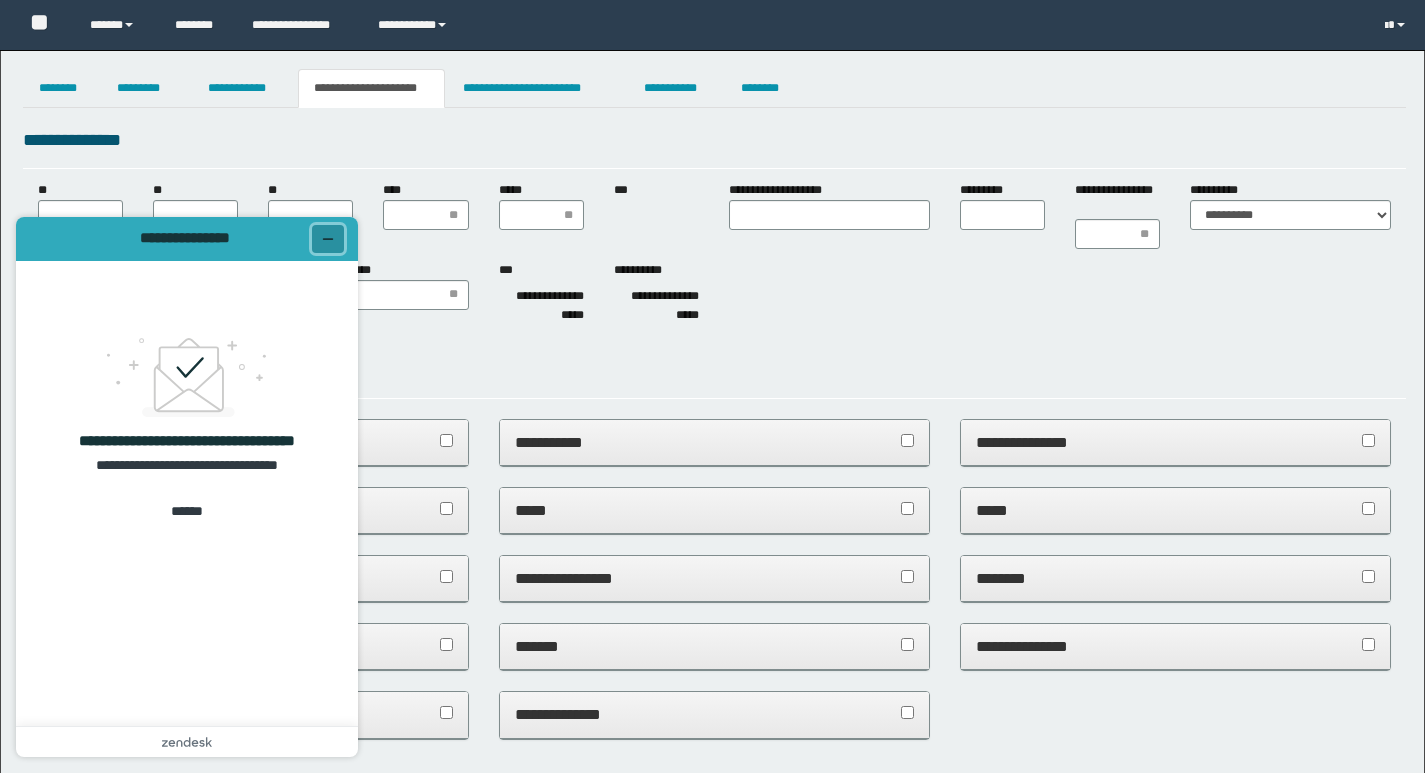 click 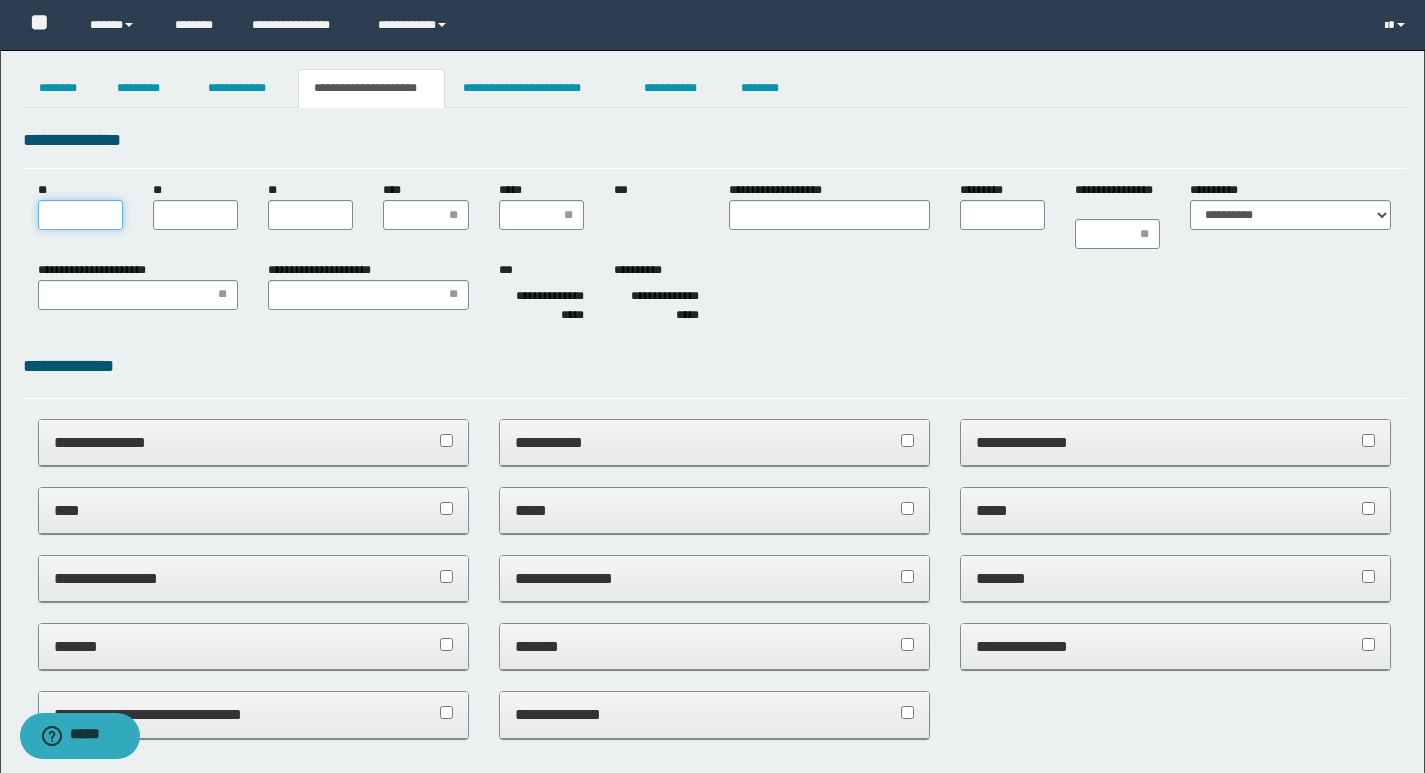click on "**" at bounding box center [80, 215] 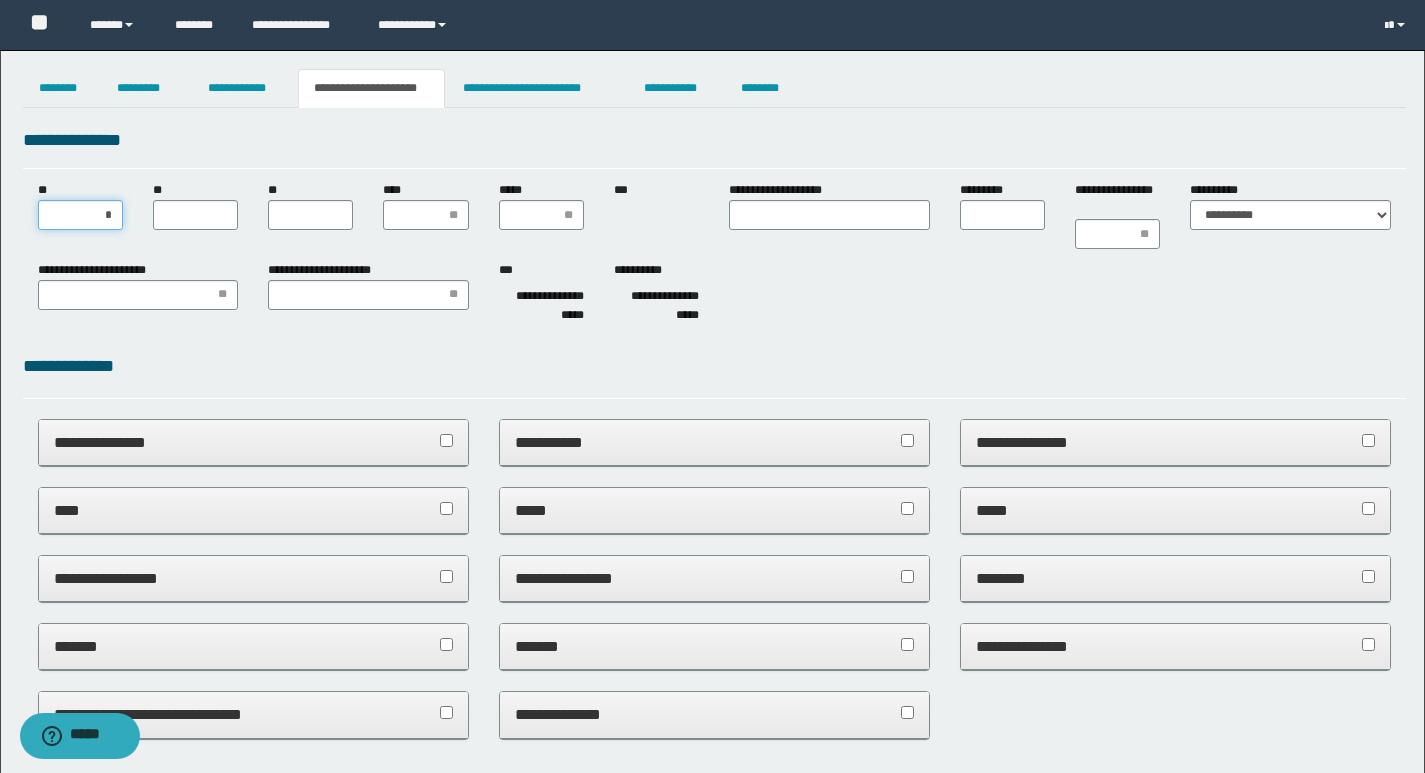 type on "**" 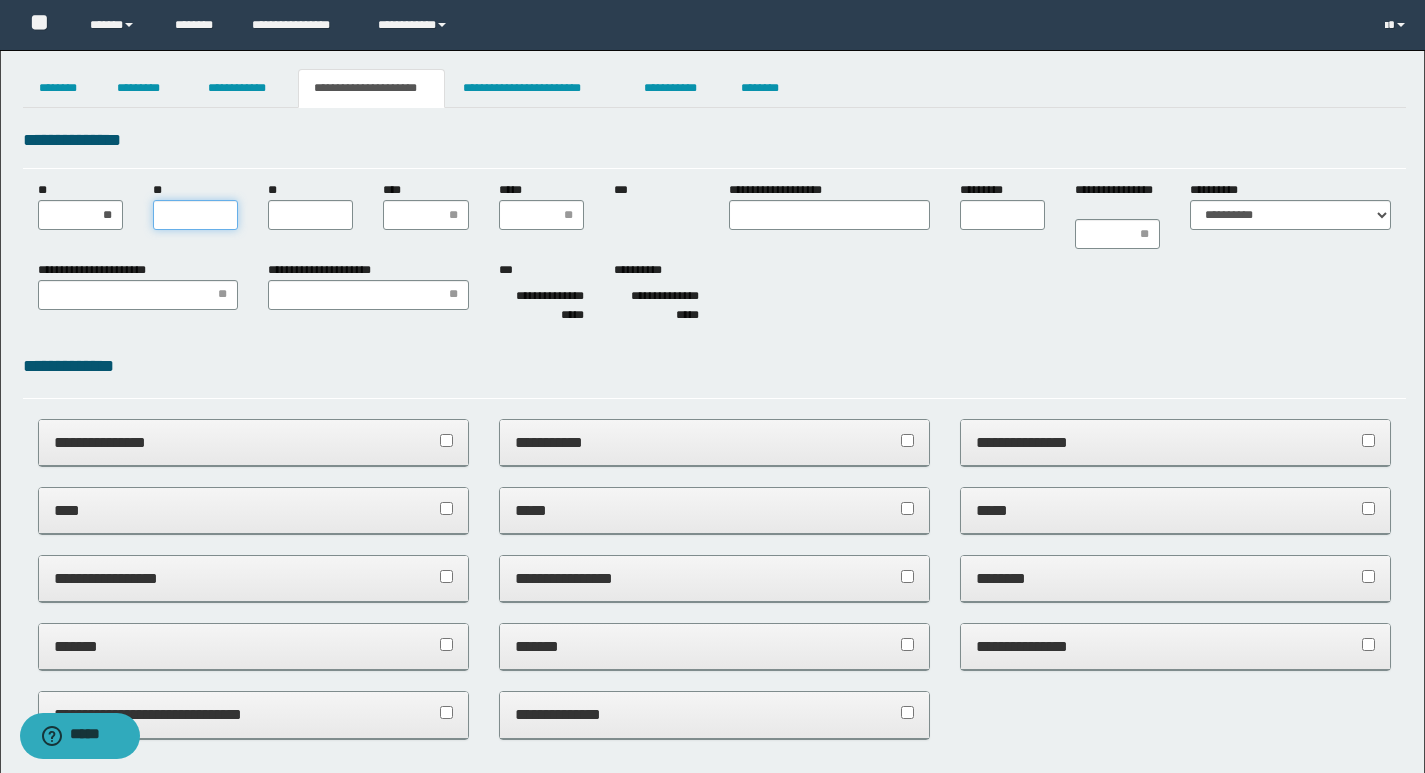 click on "**" at bounding box center [195, 215] 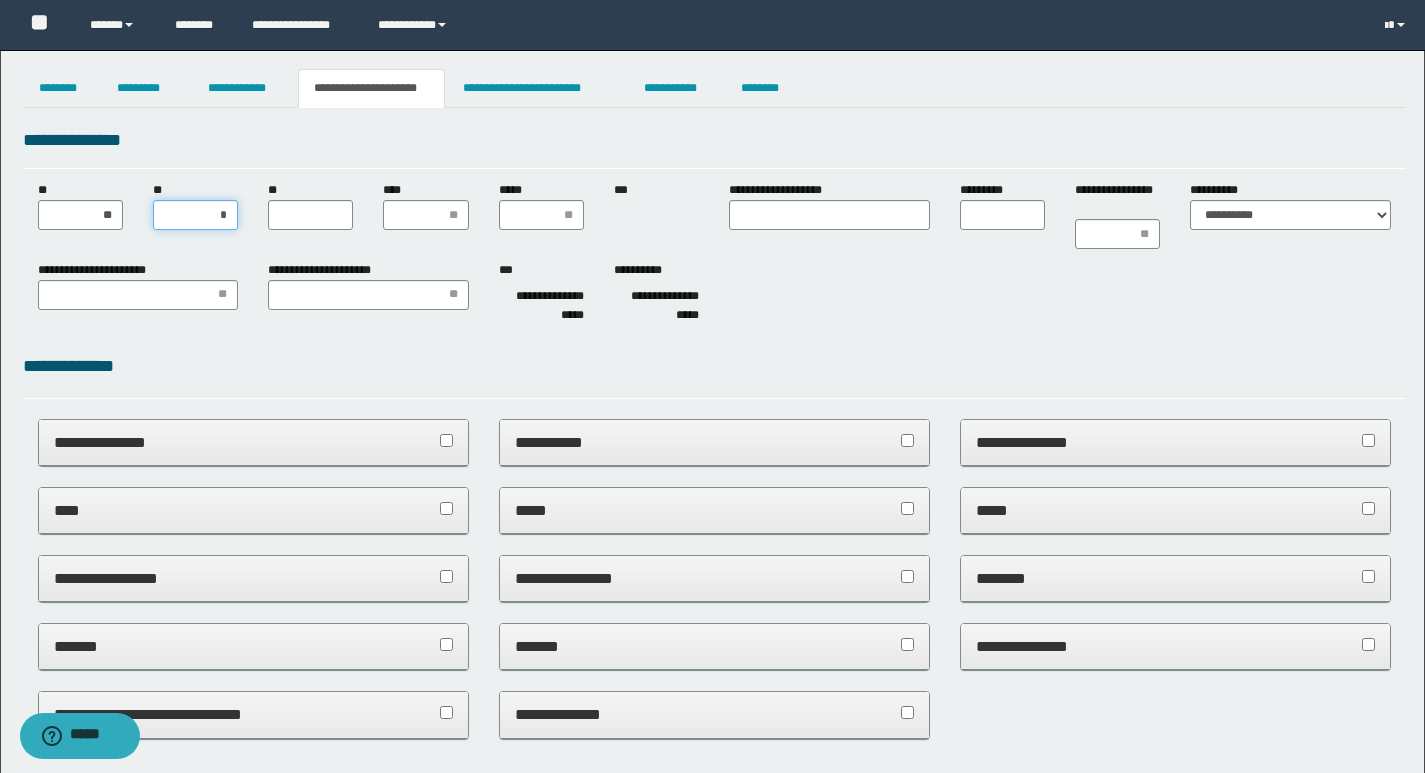 type on "**" 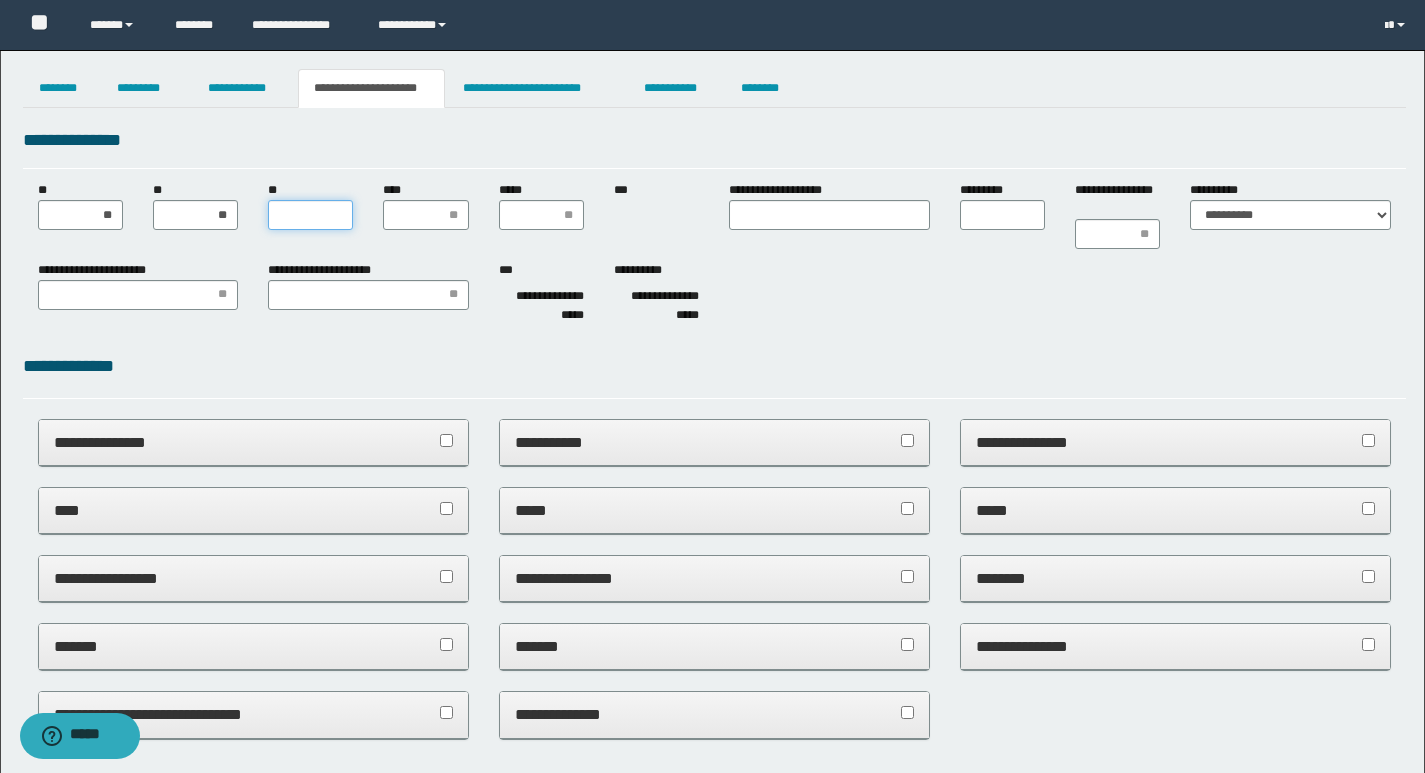 click on "**" at bounding box center (310, 215) 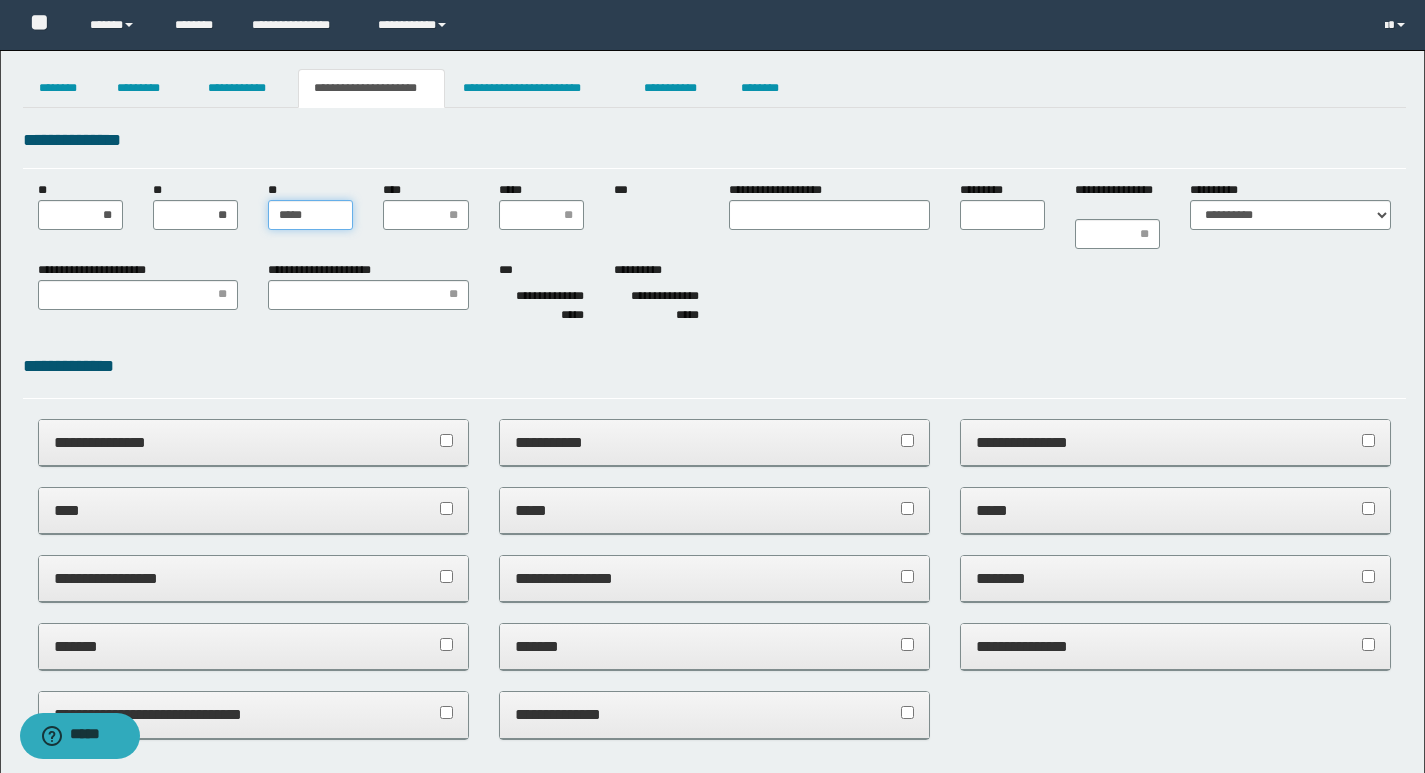type on "******" 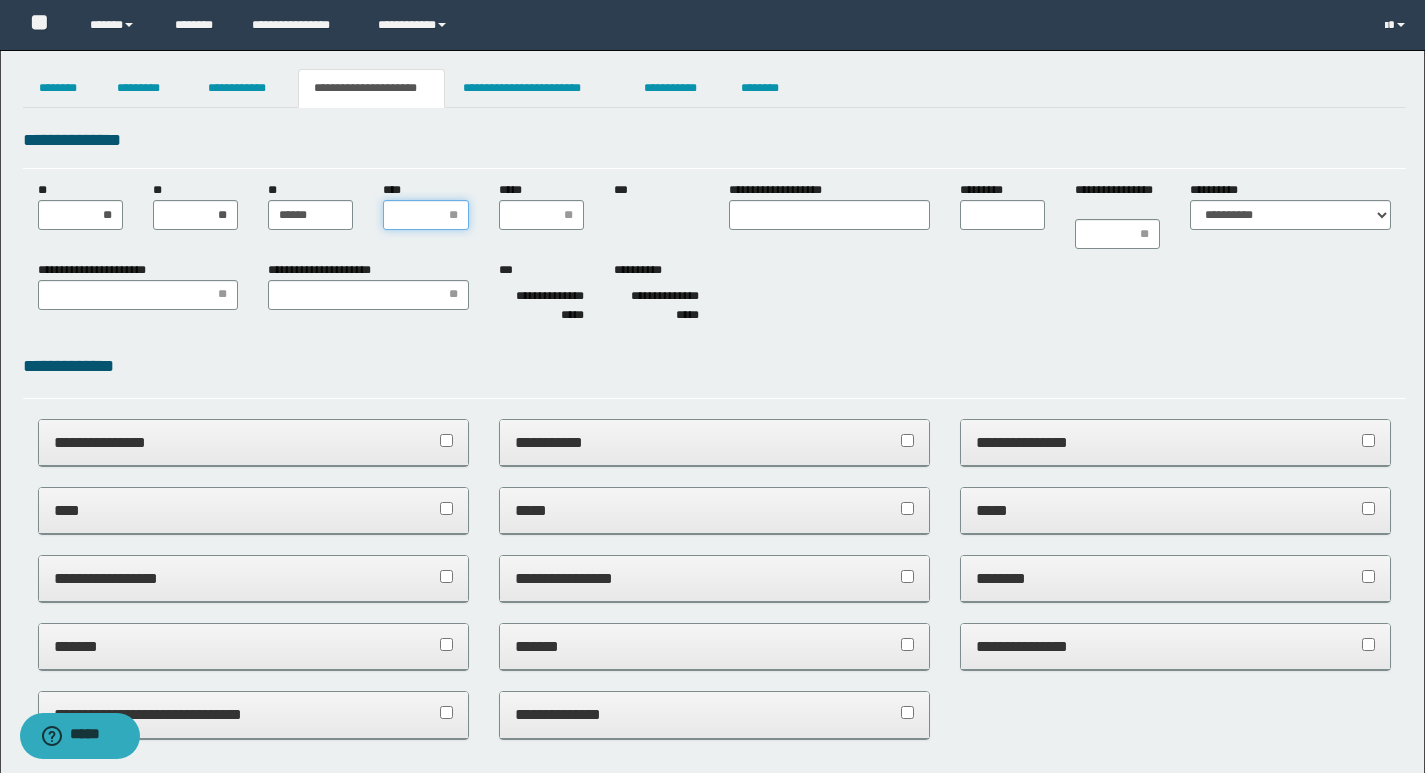 click on "****" at bounding box center [425, 215] 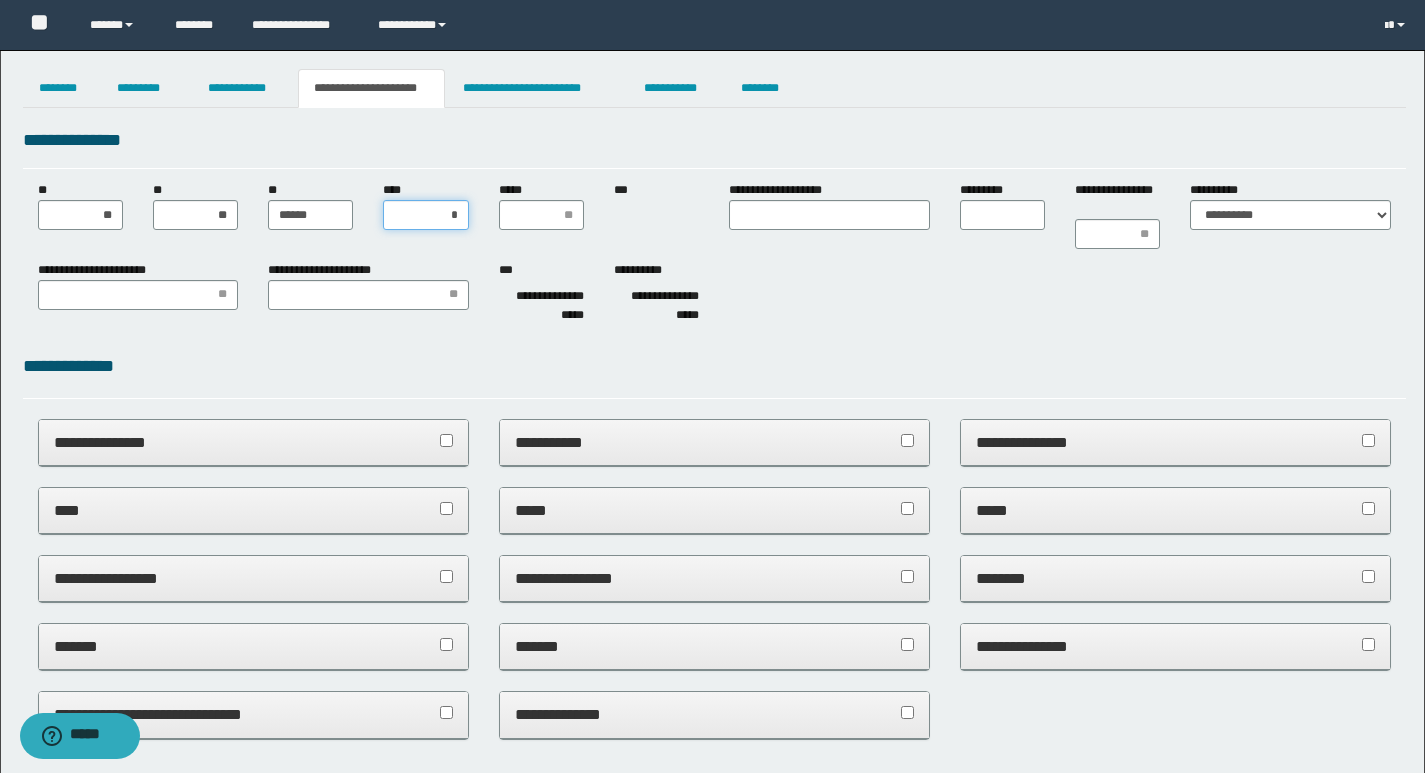 type on "**" 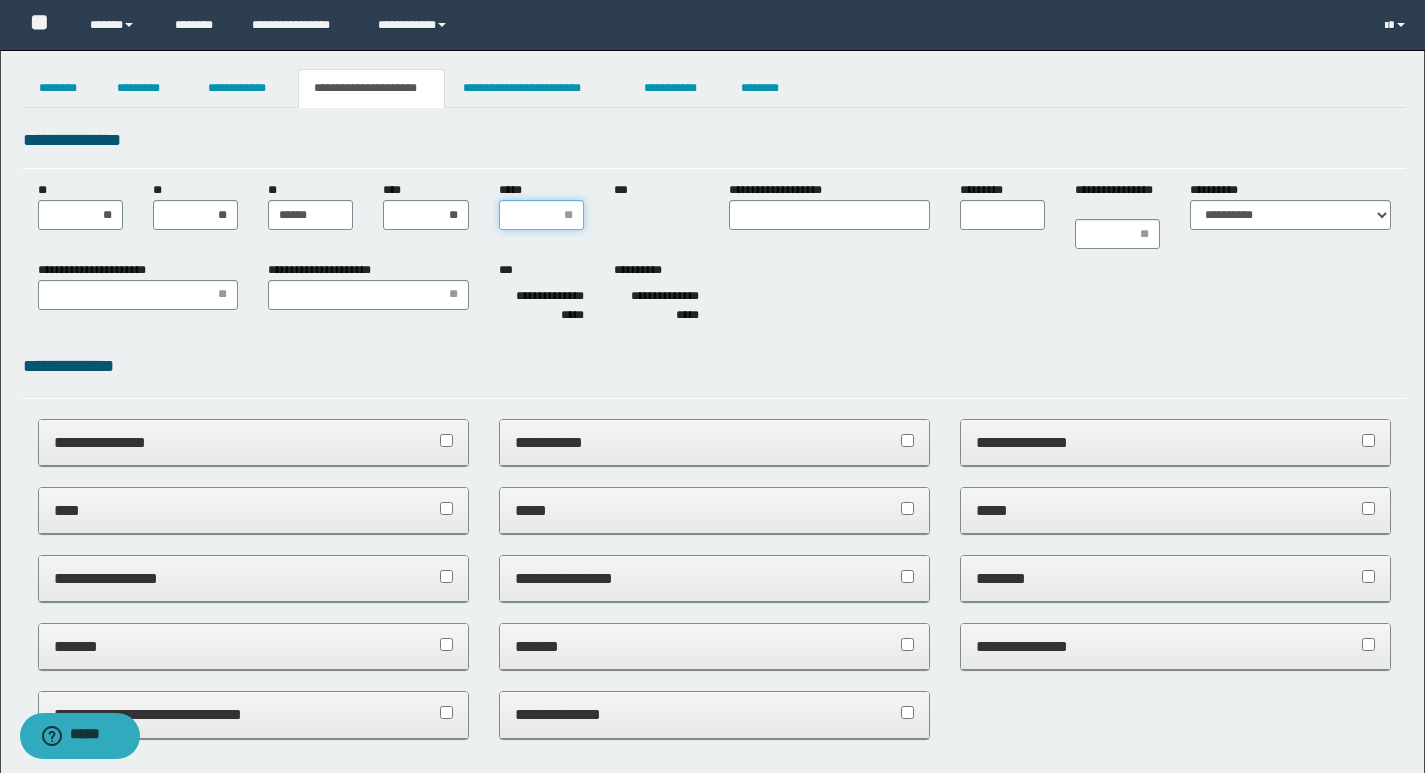 click on "*****" at bounding box center (541, 215) 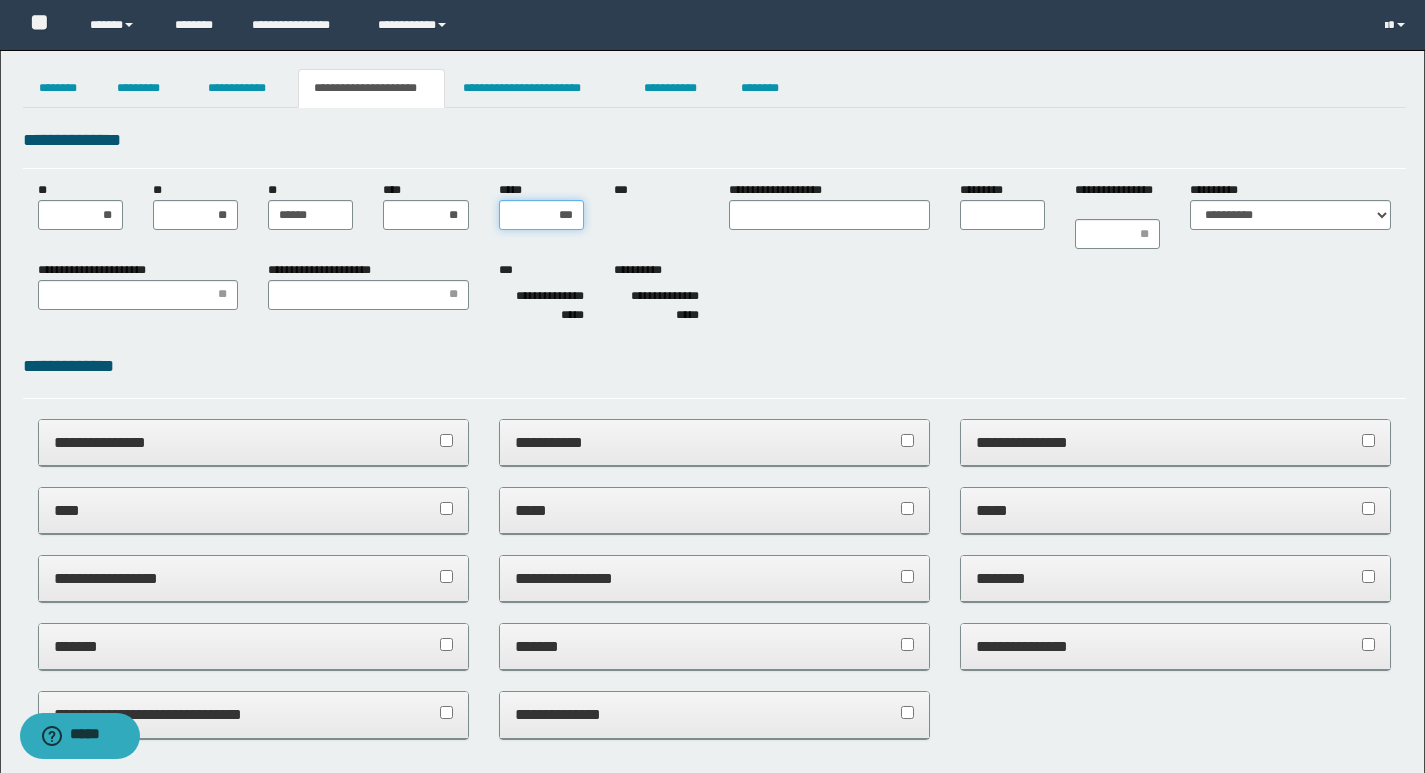 type on "****" 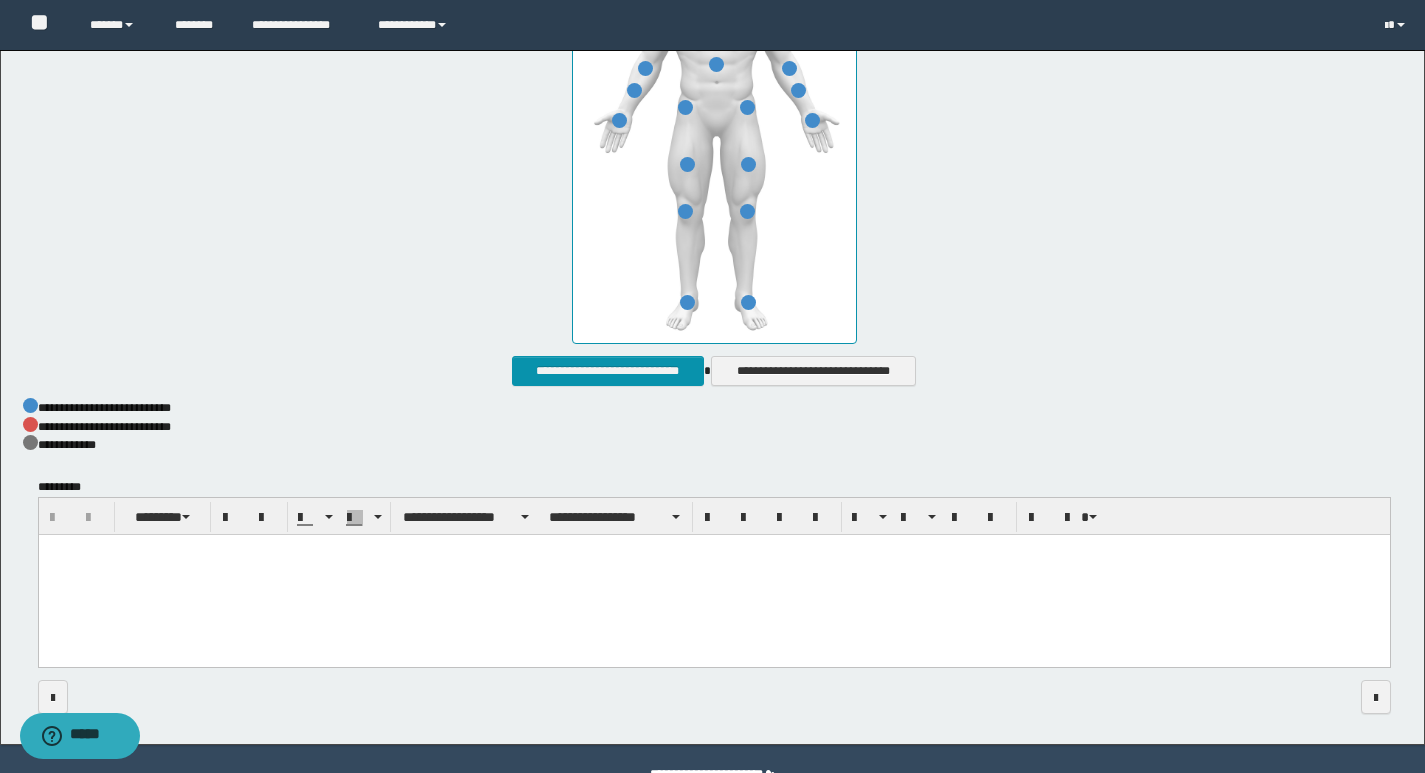 scroll, scrollTop: 1005, scrollLeft: 0, axis: vertical 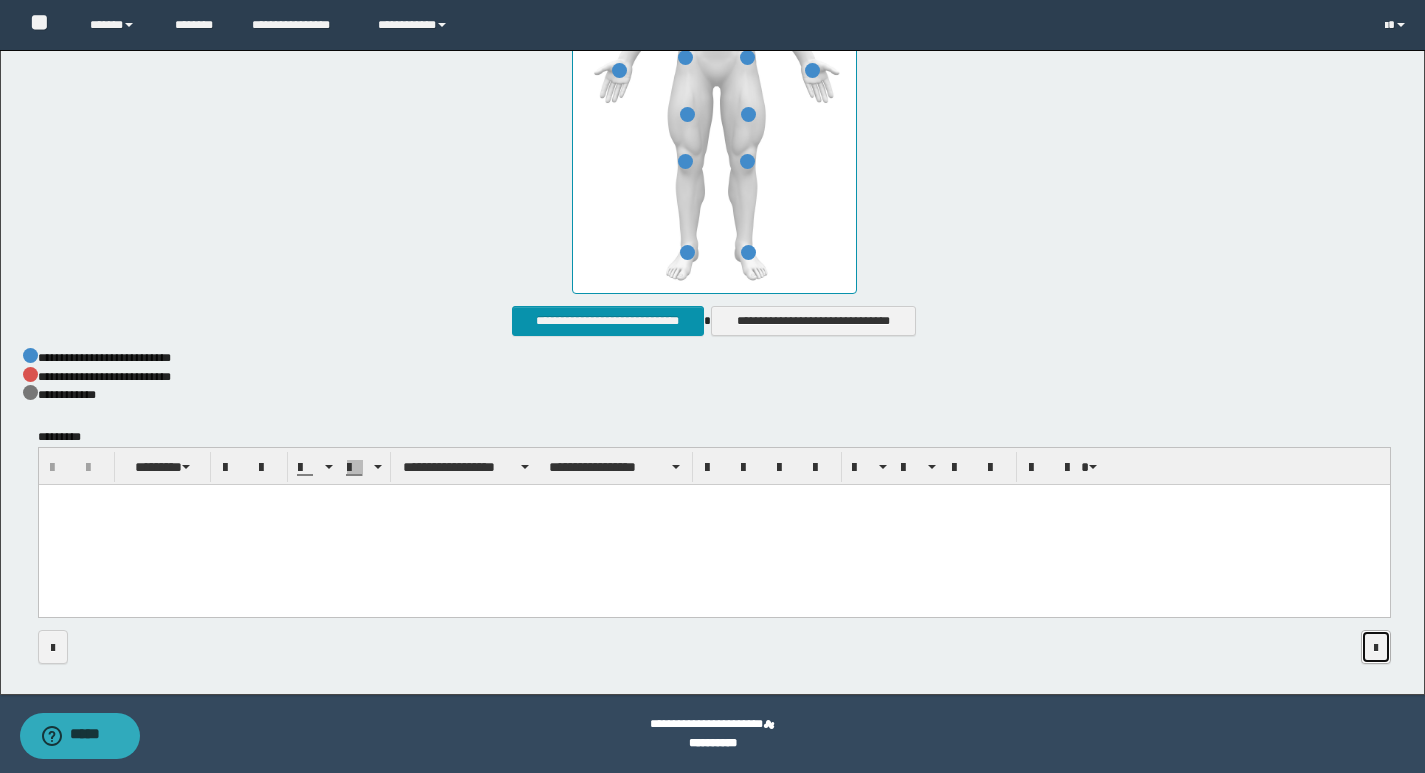 click at bounding box center (1376, 647) 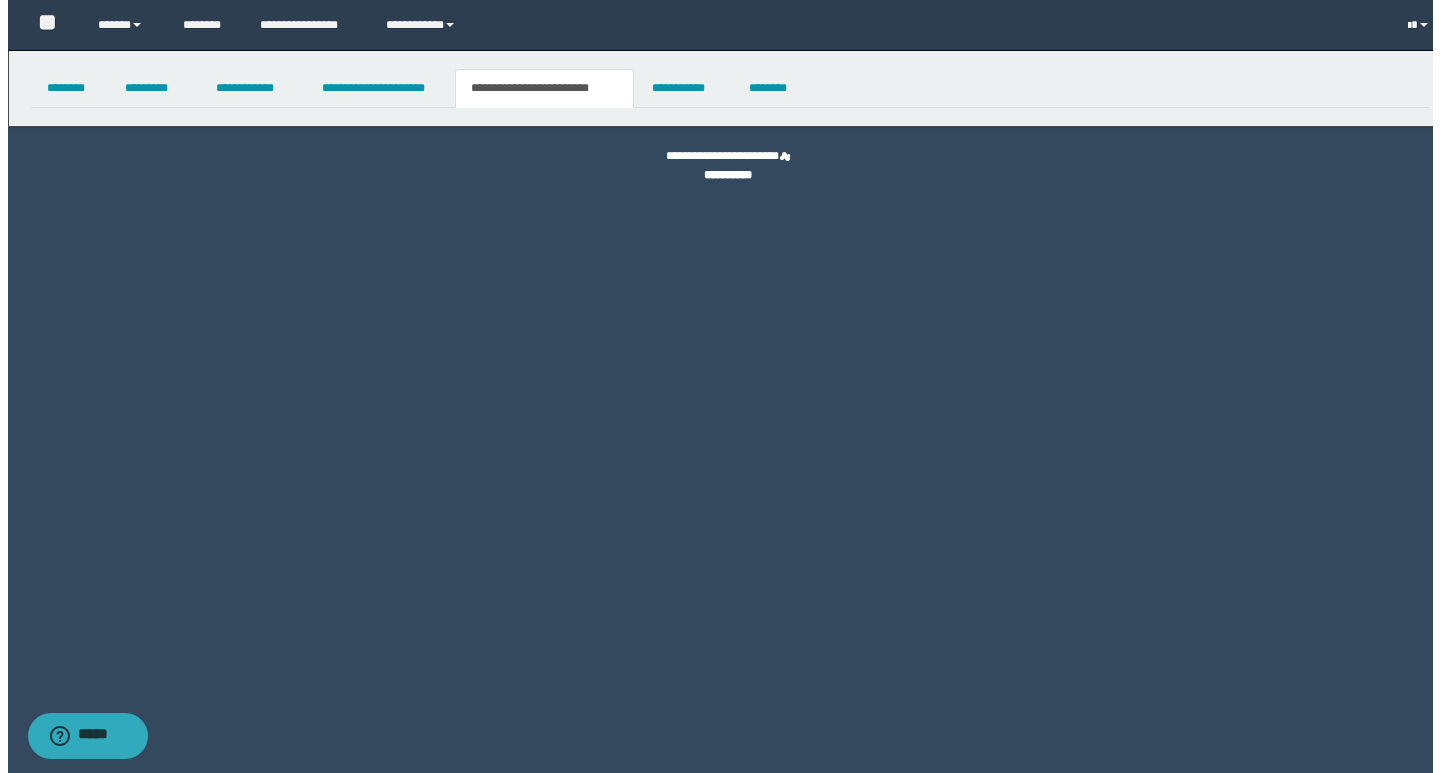 scroll, scrollTop: 0, scrollLeft: 0, axis: both 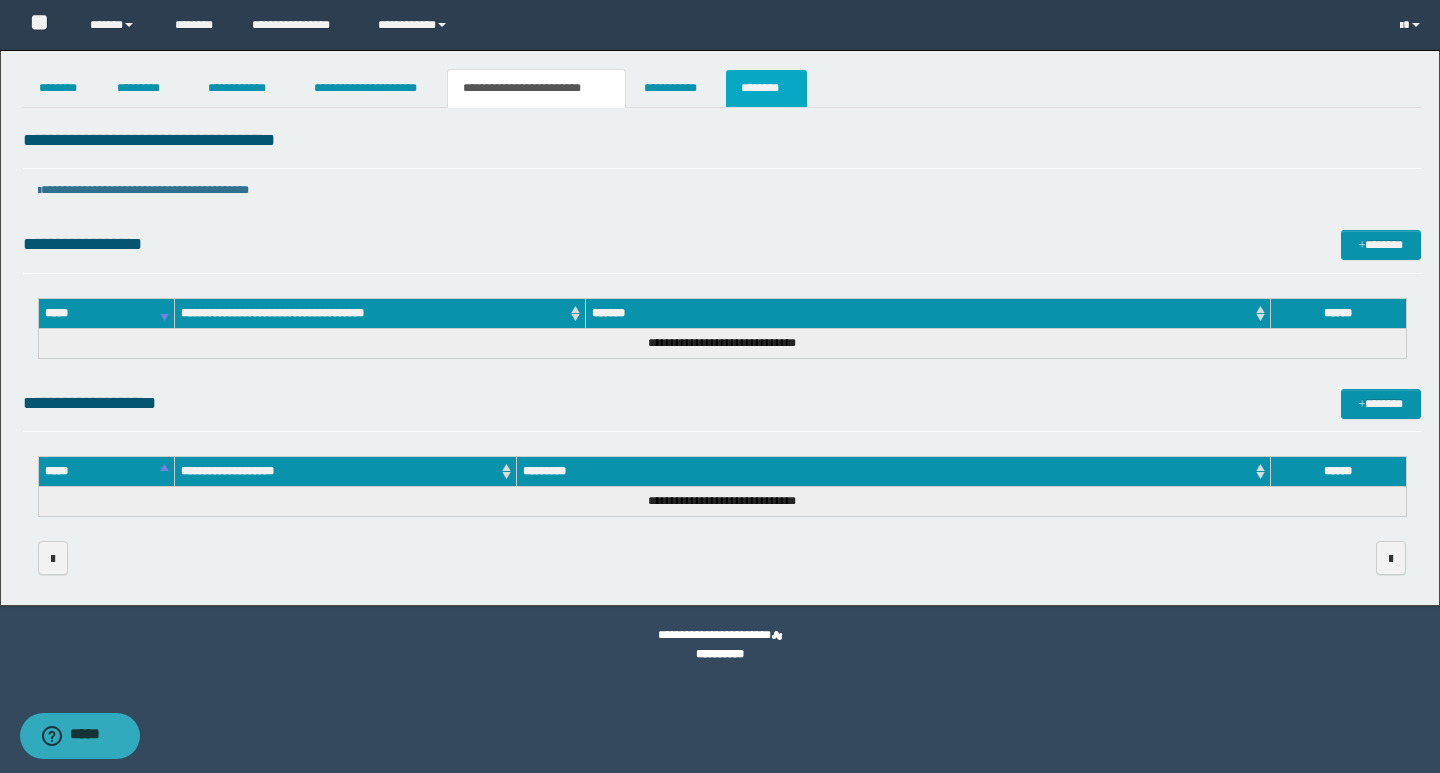 click on "********" at bounding box center (766, 88) 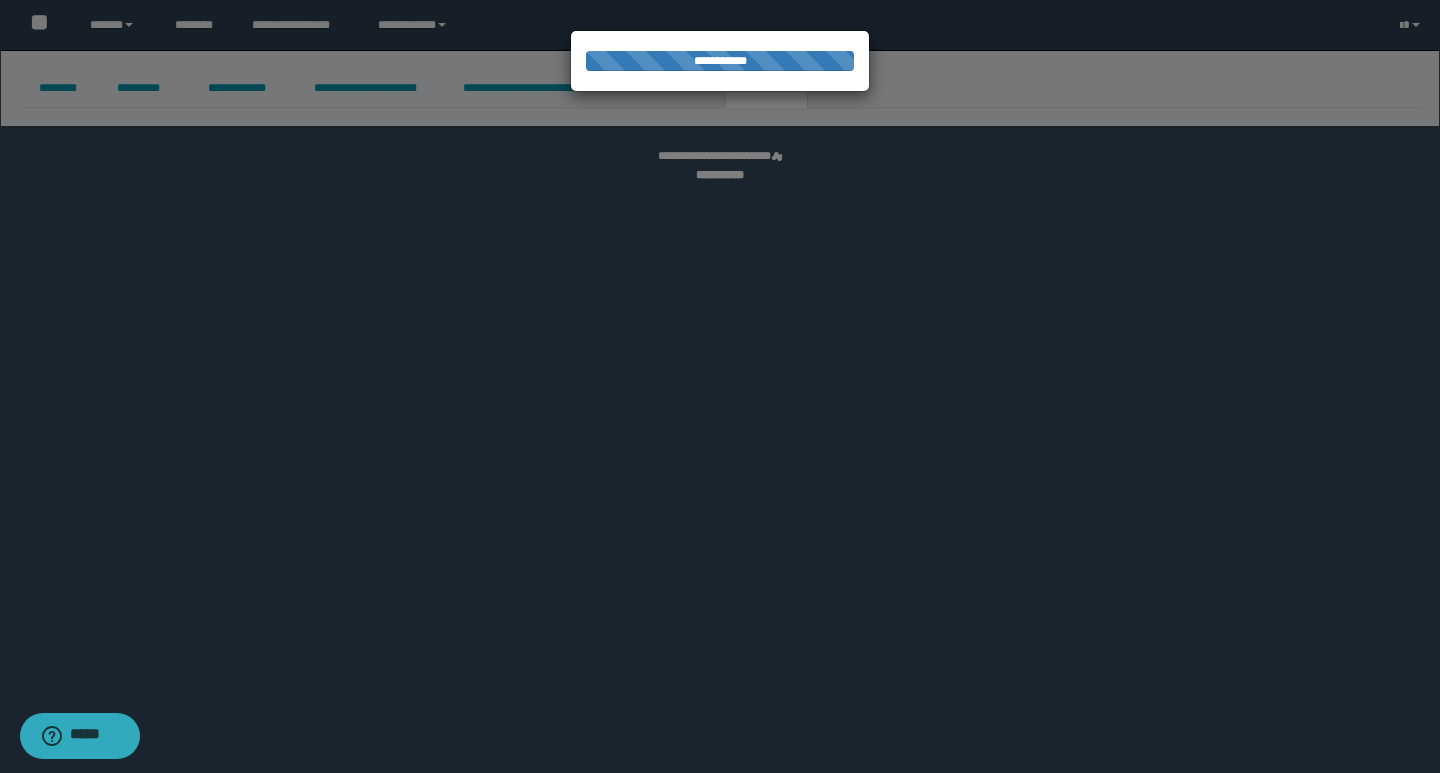 select 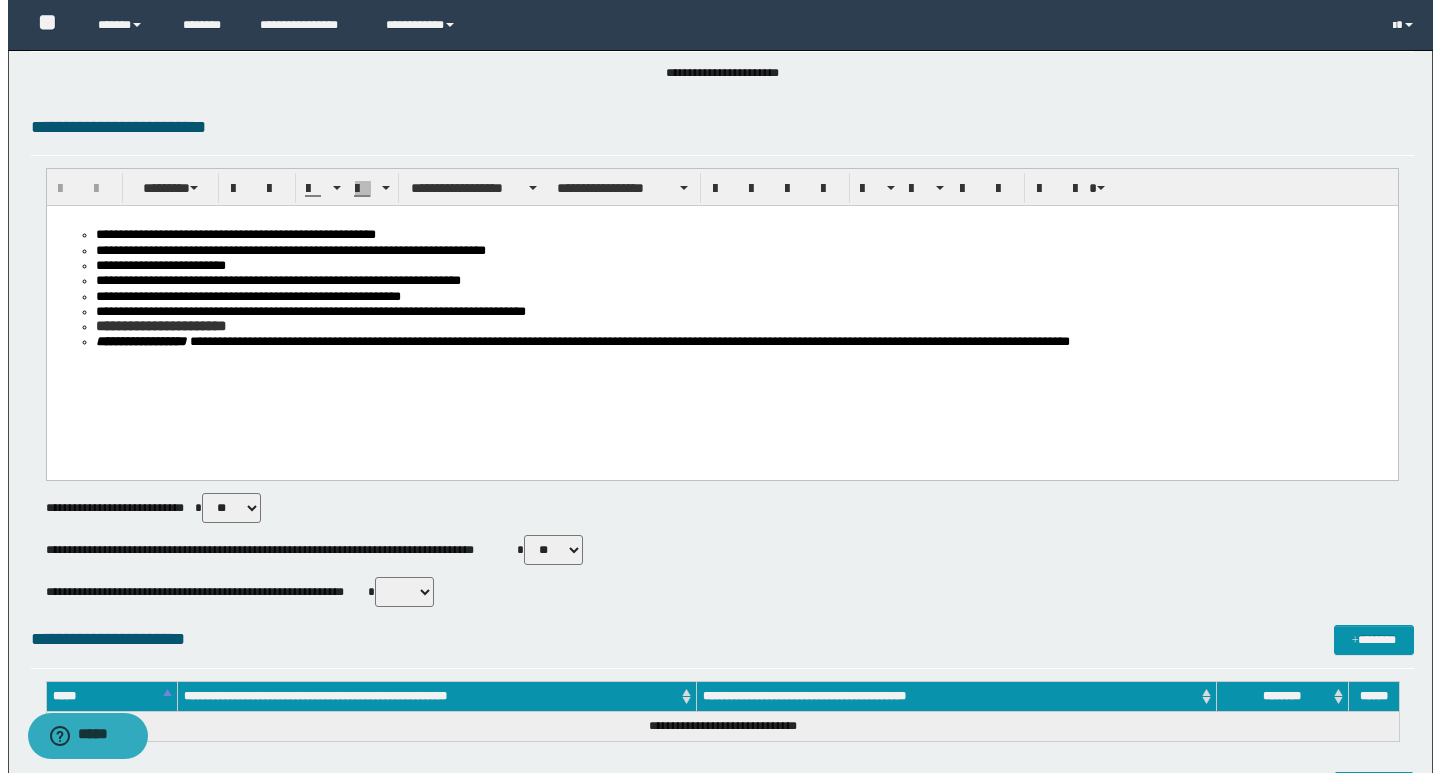 scroll, scrollTop: 0, scrollLeft: 0, axis: both 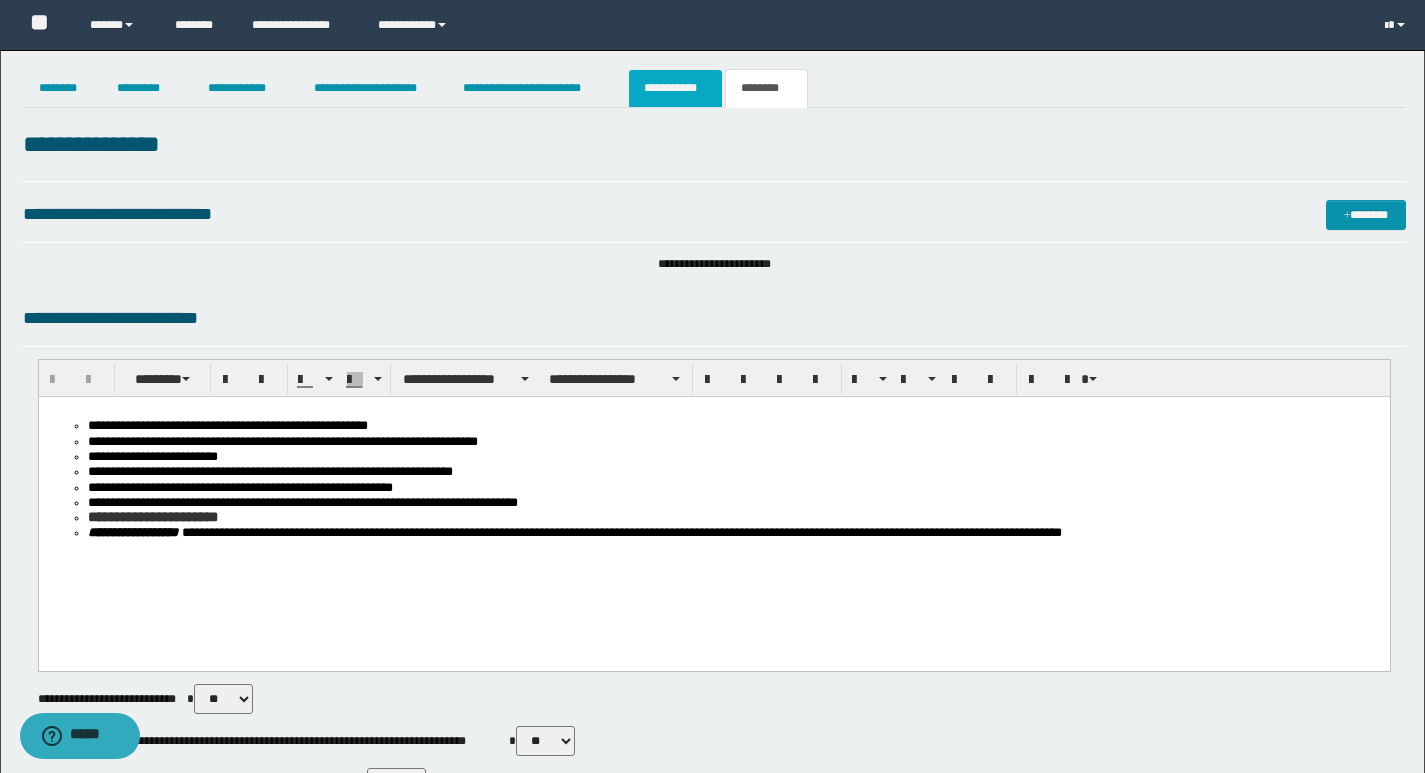 click on "**********" at bounding box center (675, 88) 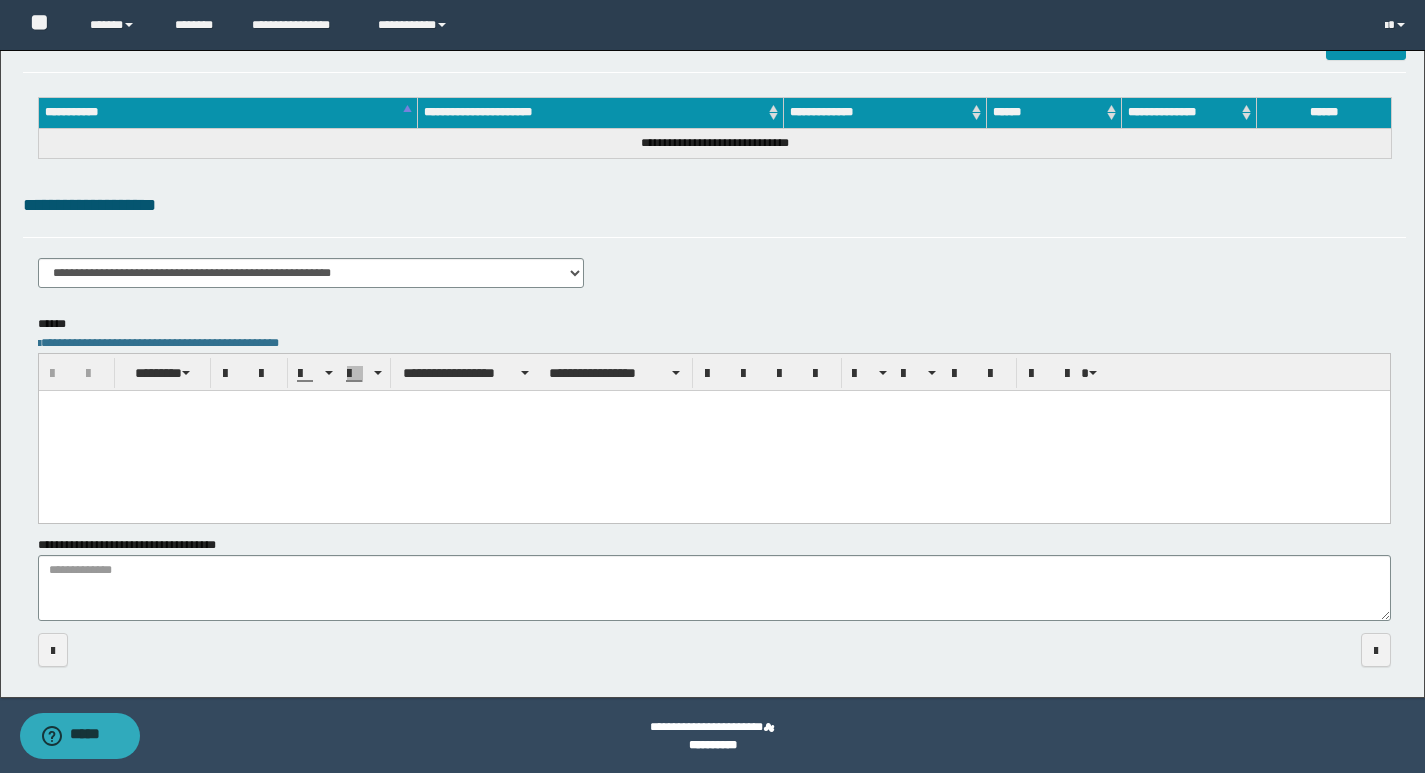 scroll, scrollTop: 110, scrollLeft: 0, axis: vertical 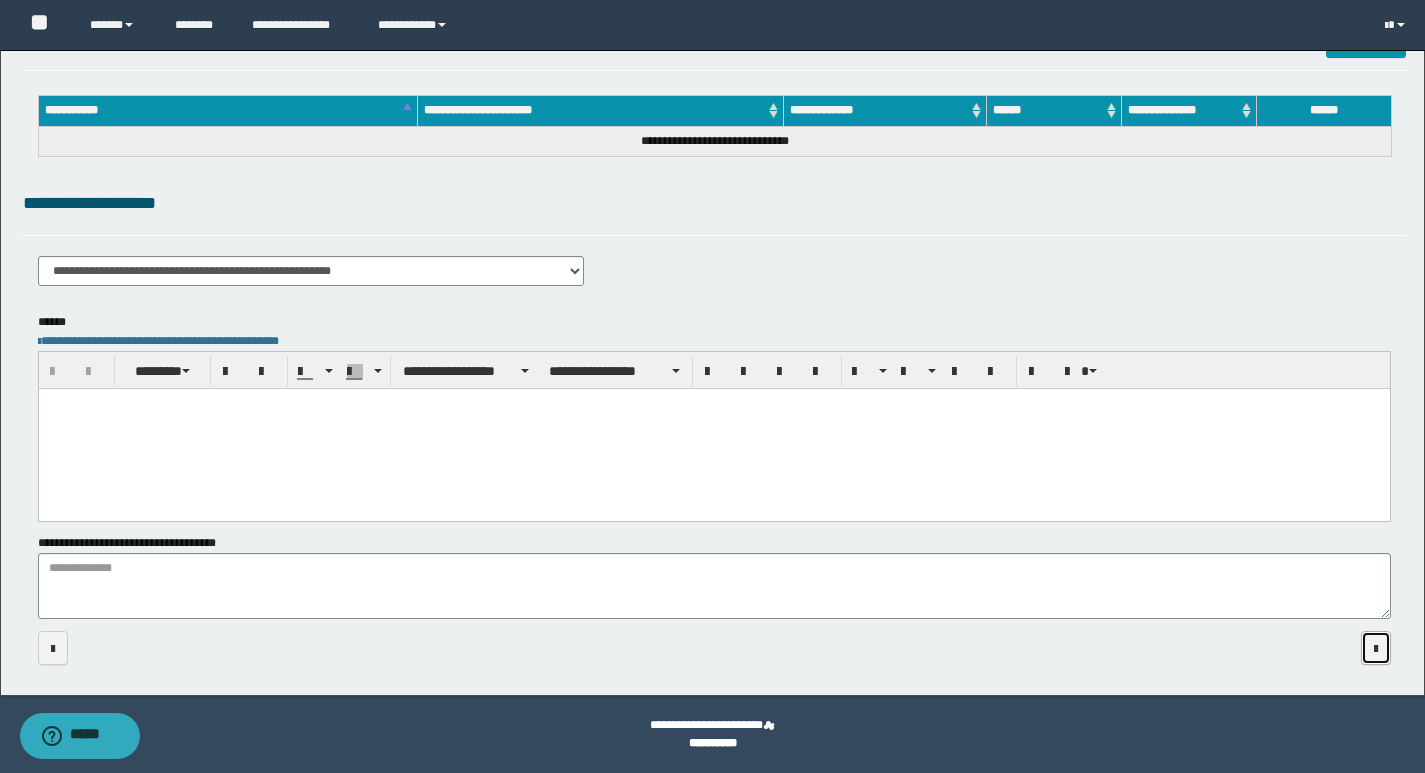 click at bounding box center (1376, 649) 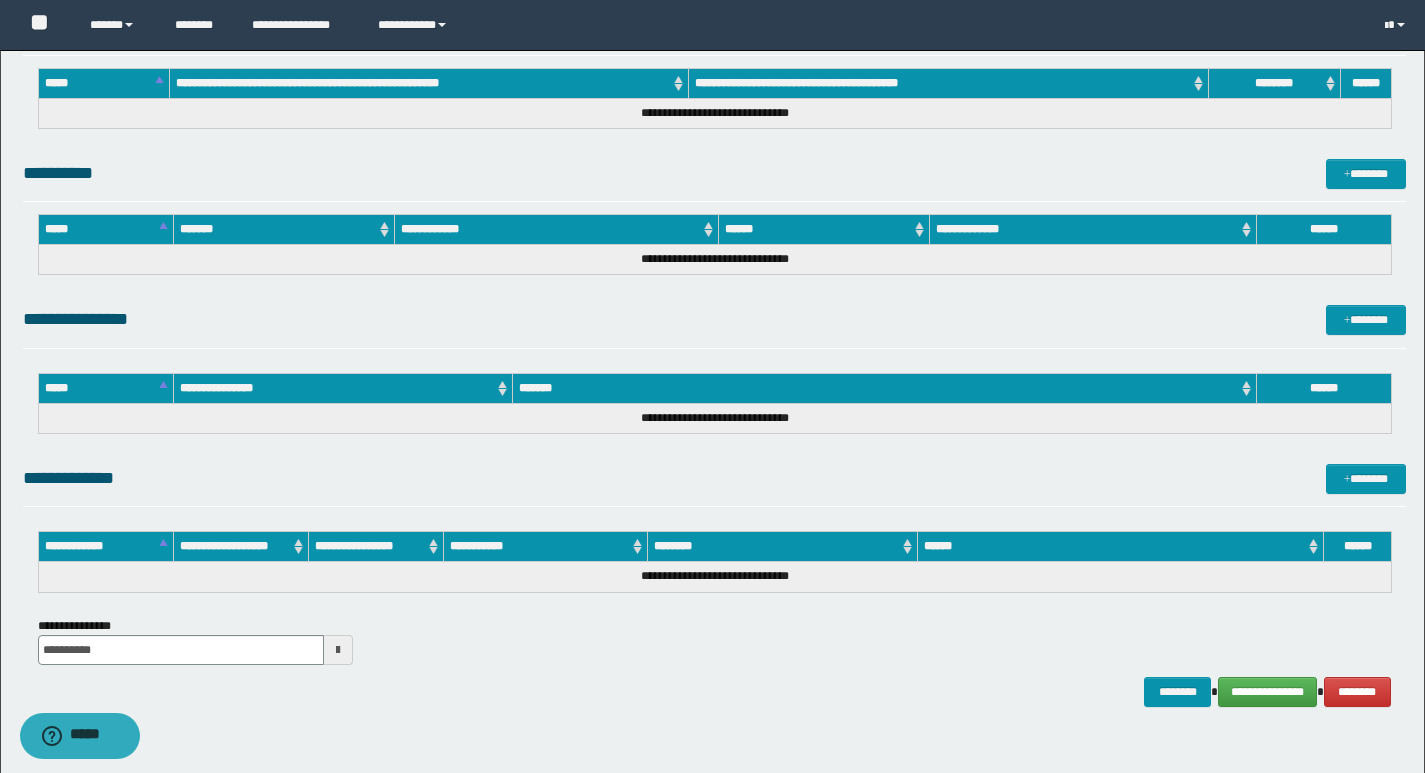 scroll, scrollTop: 703, scrollLeft: 0, axis: vertical 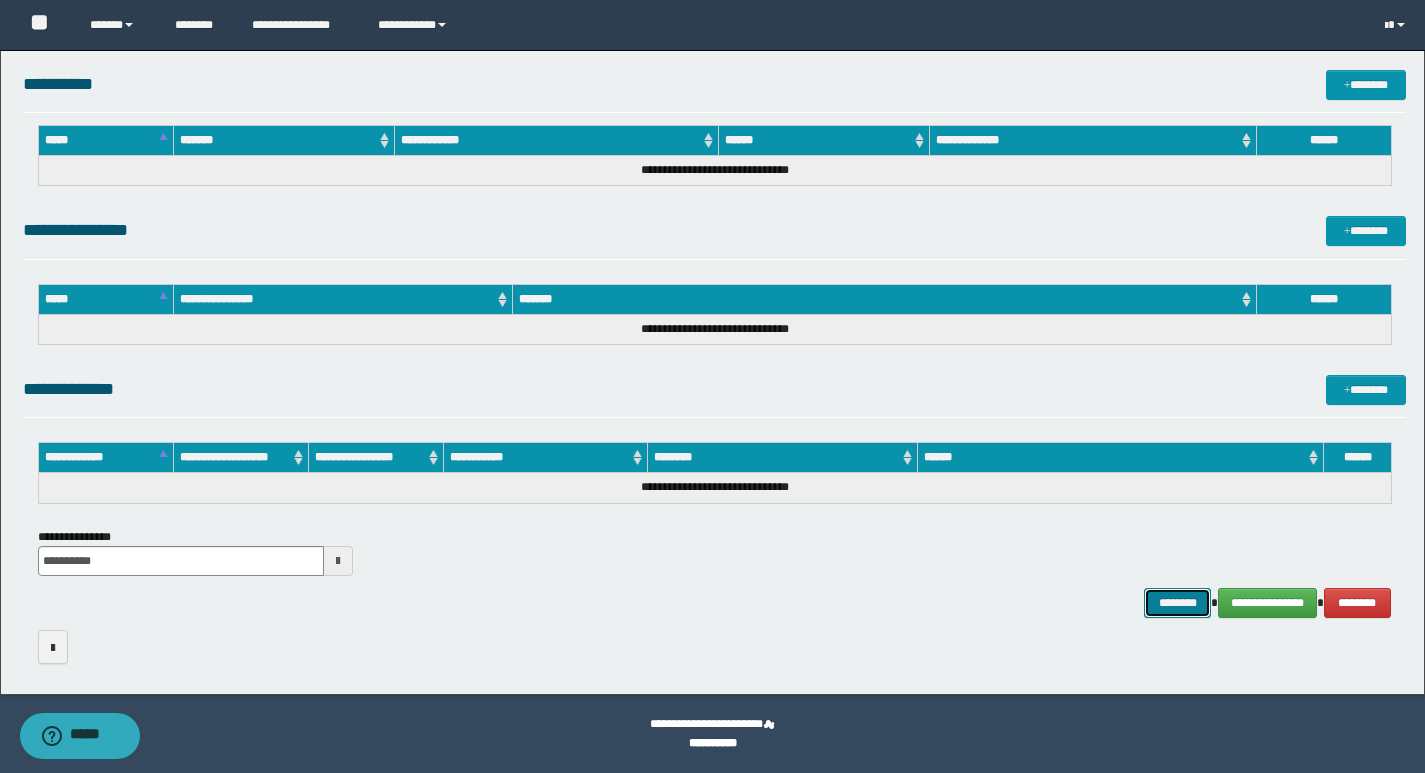 click on "********" at bounding box center (1178, 603) 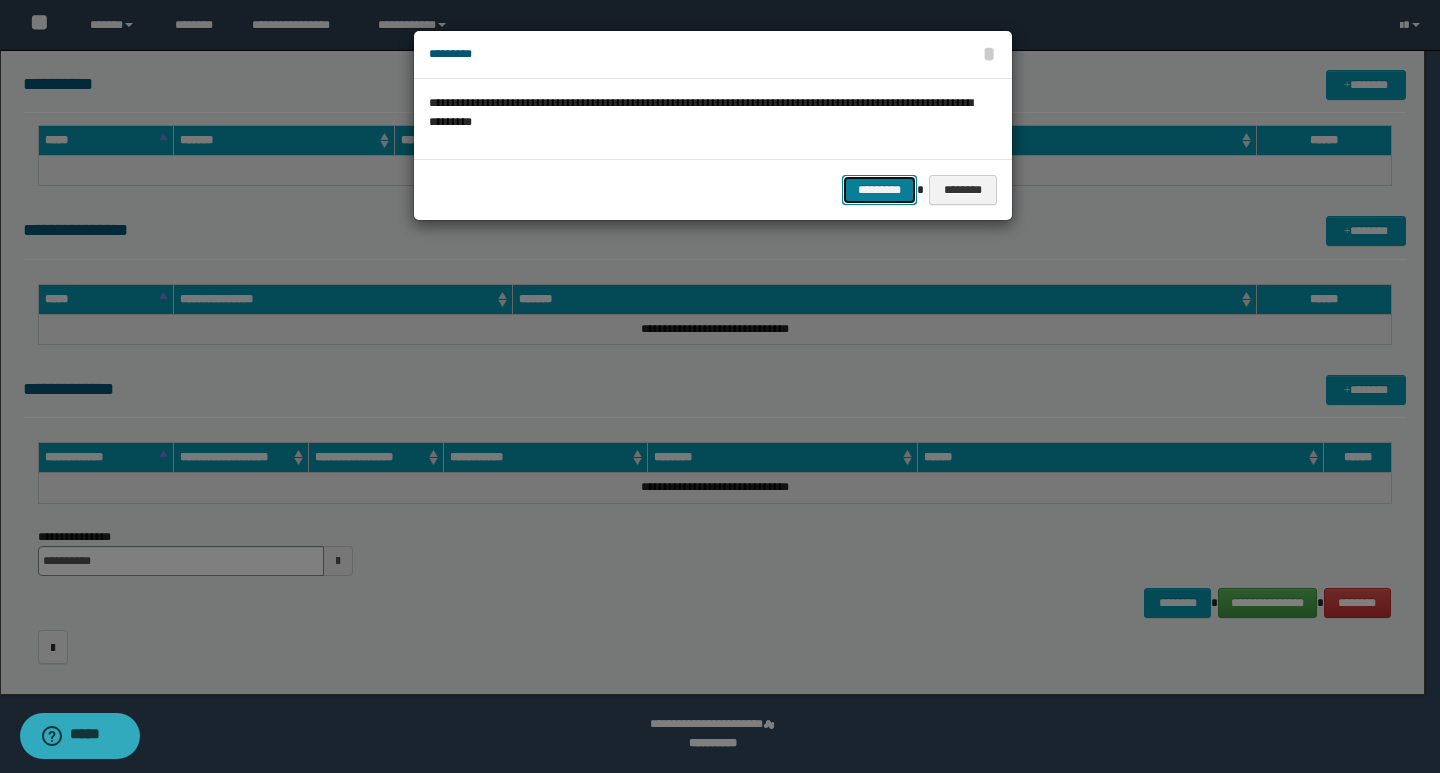 click on "*********" at bounding box center (879, 190) 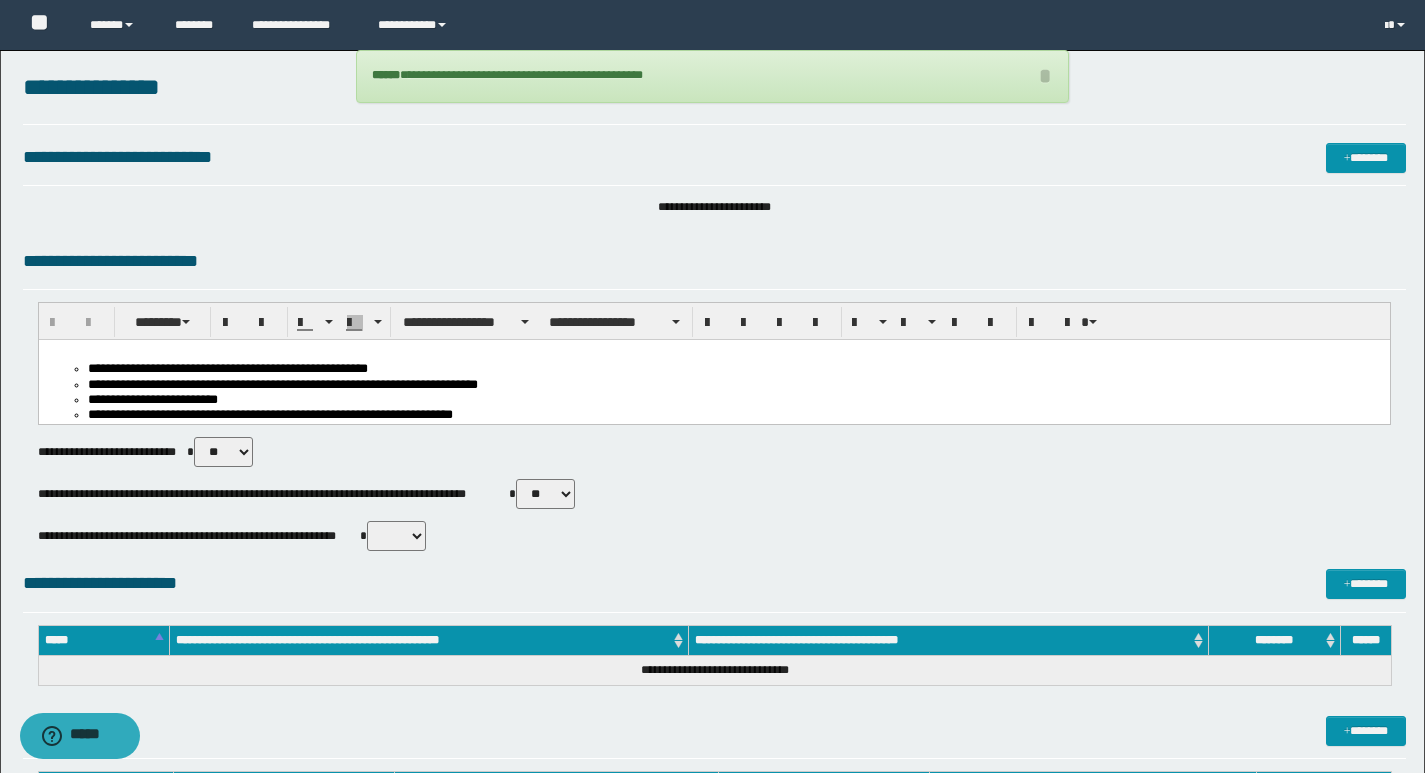 scroll, scrollTop: 5, scrollLeft: 0, axis: vertical 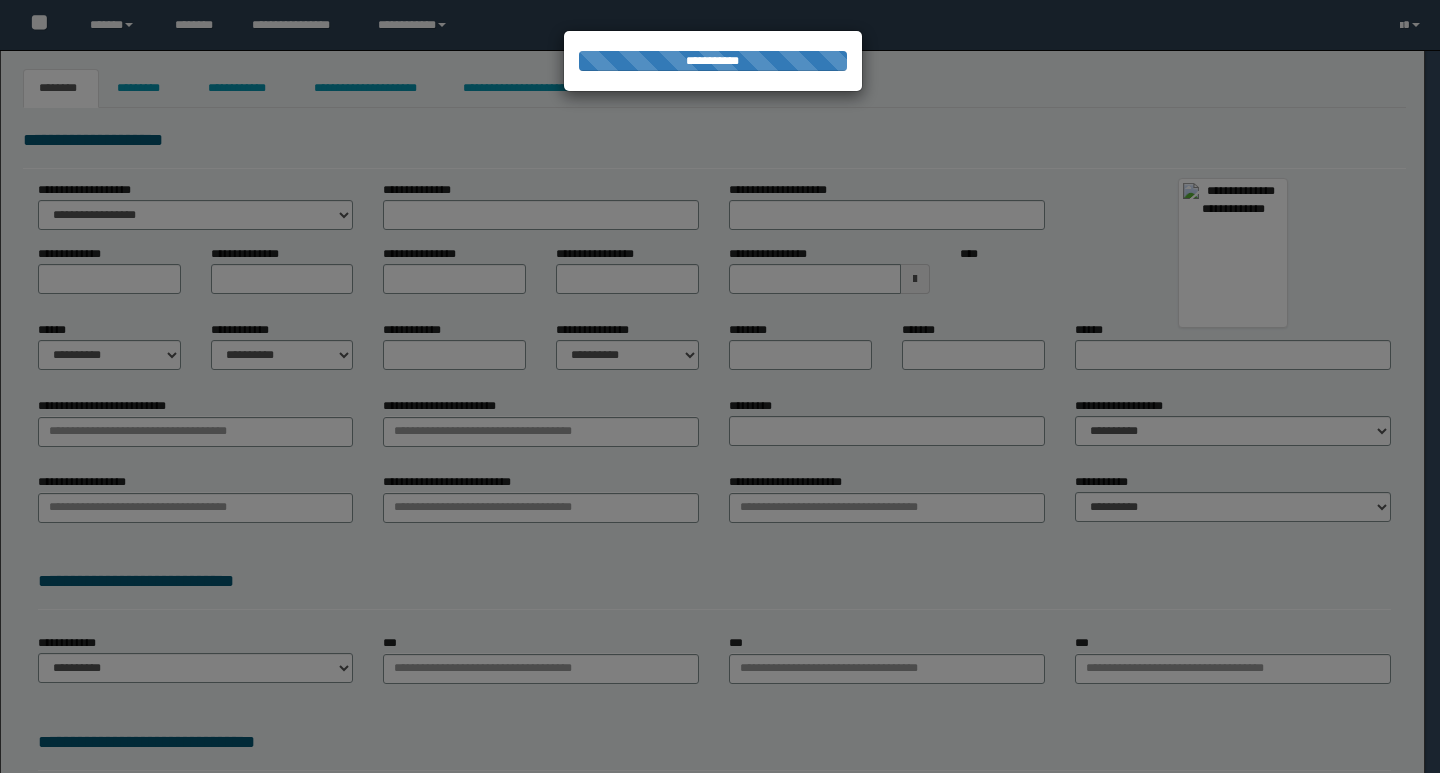 type on "**********" 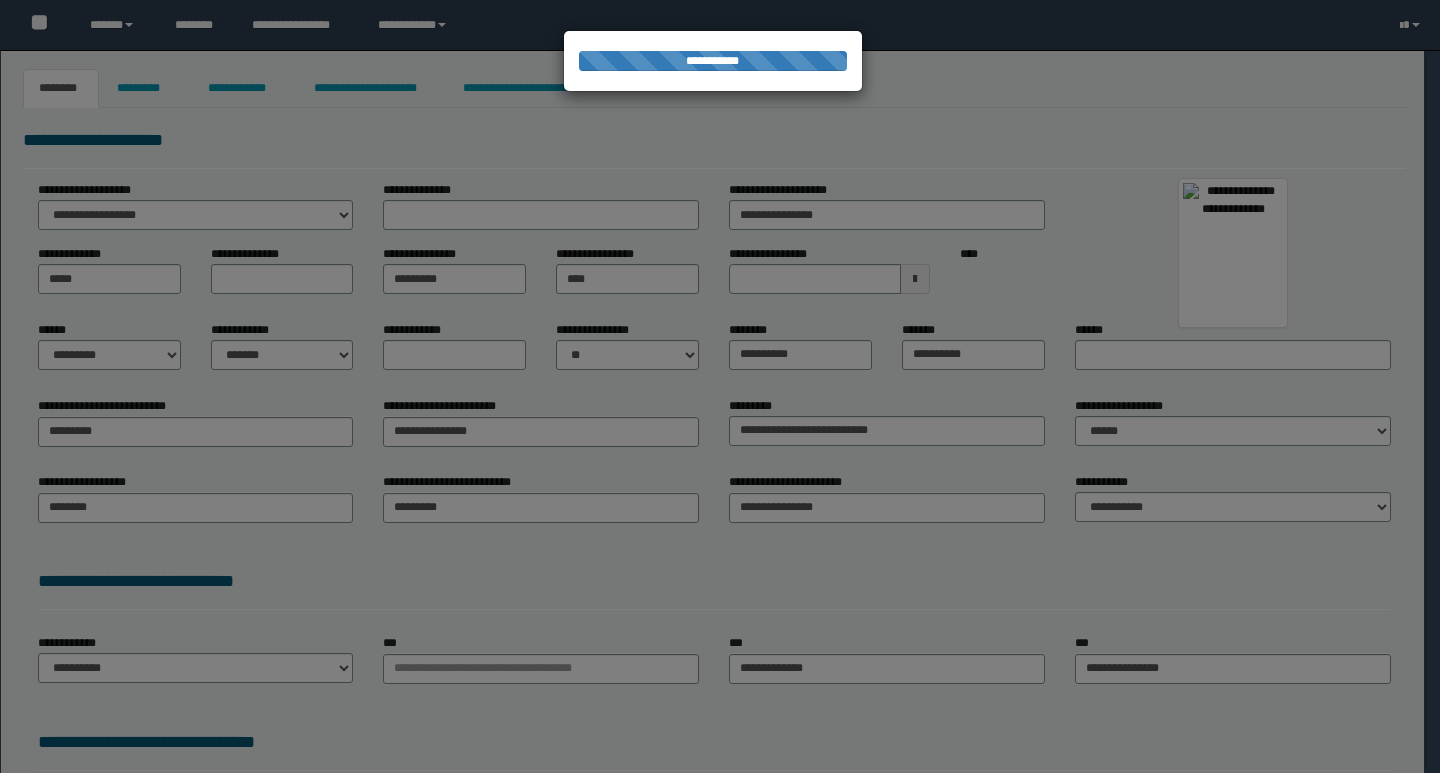 scroll, scrollTop: 0, scrollLeft: 0, axis: both 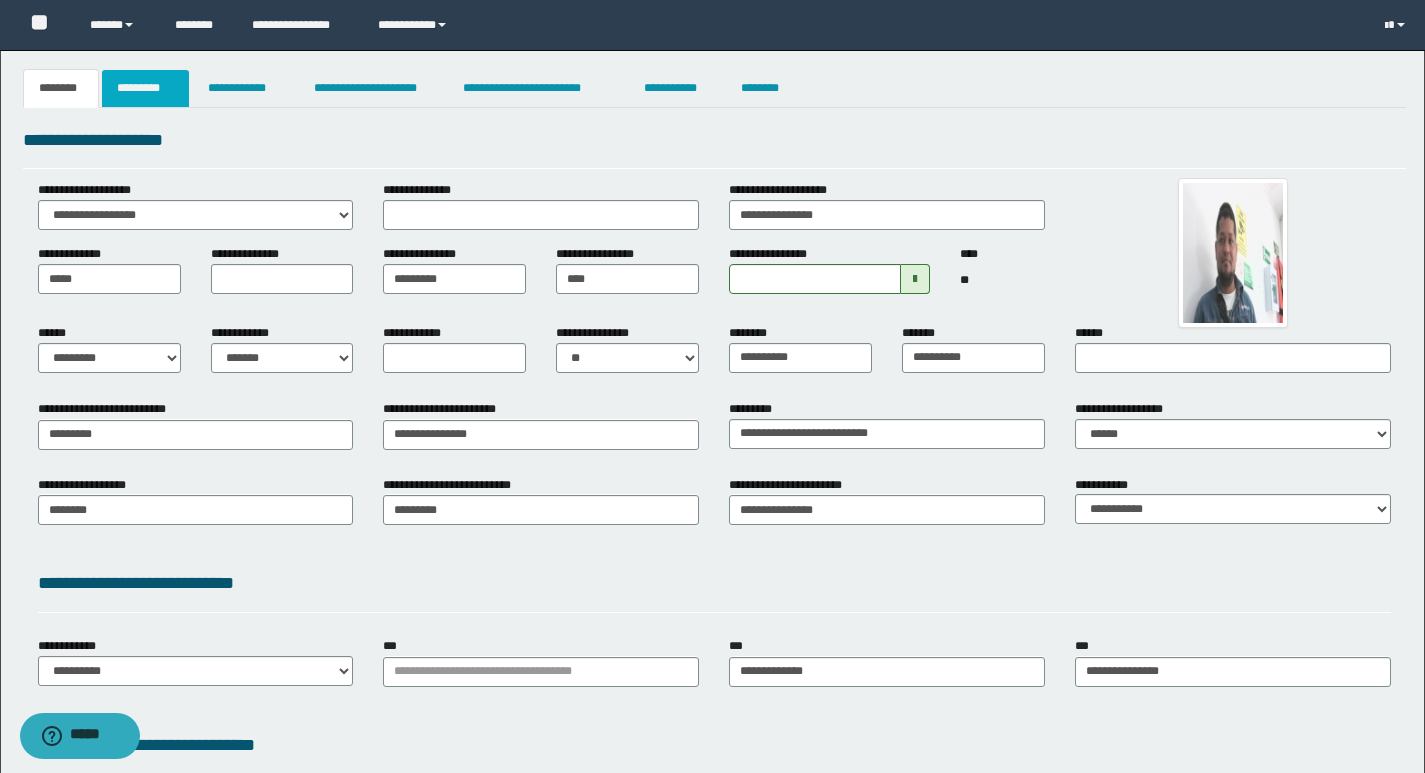 click on "*********" at bounding box center [145, 88] 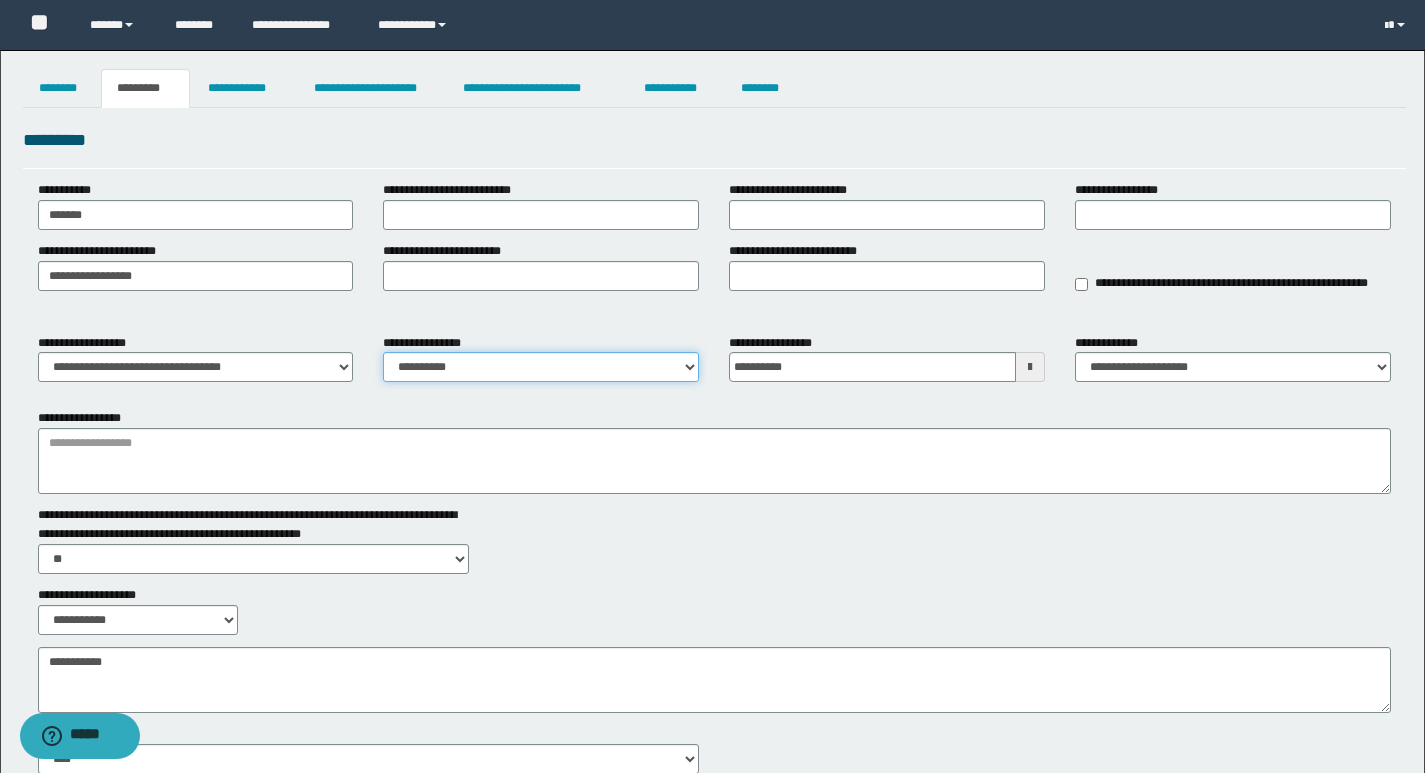 click on "**********" at bounding box center (541, 367) 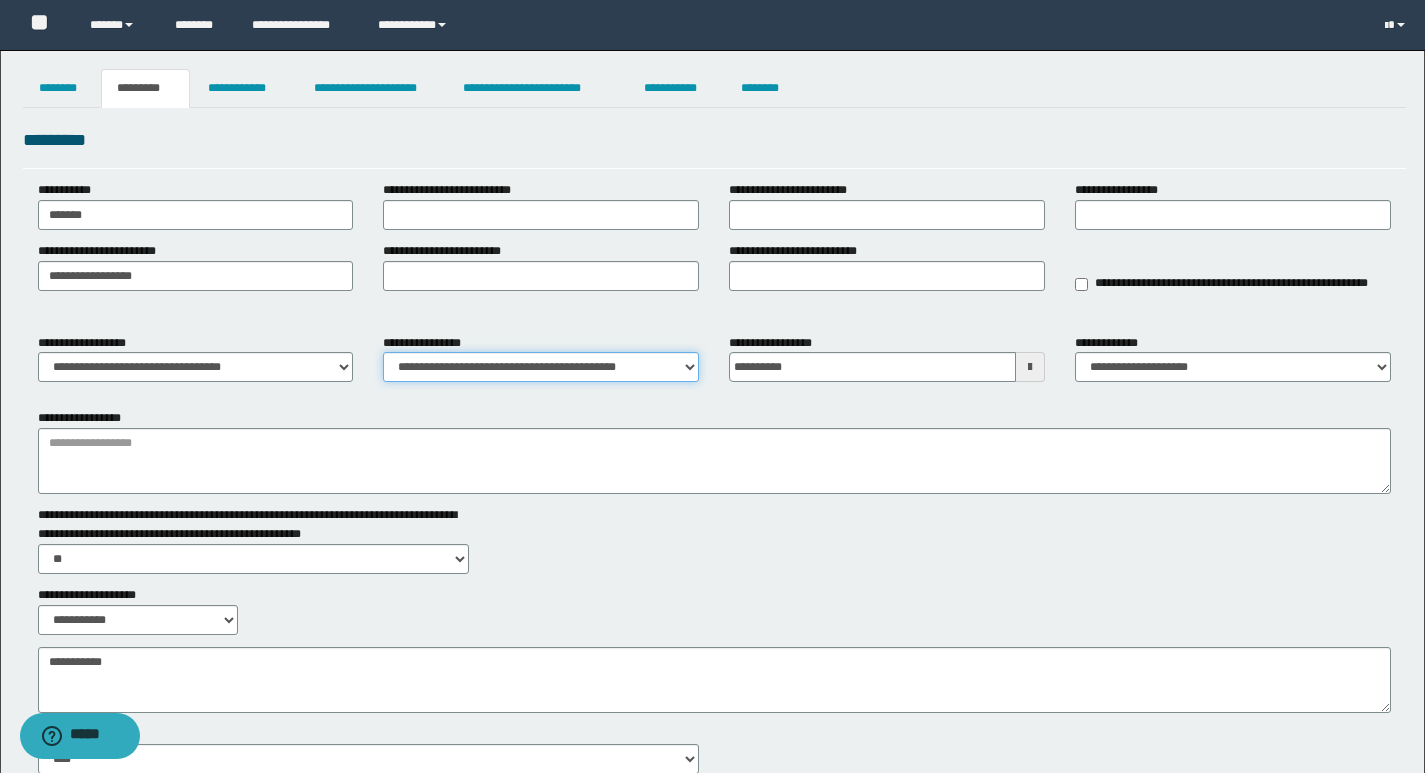 click on "**********" at bounding box center [541, 367] 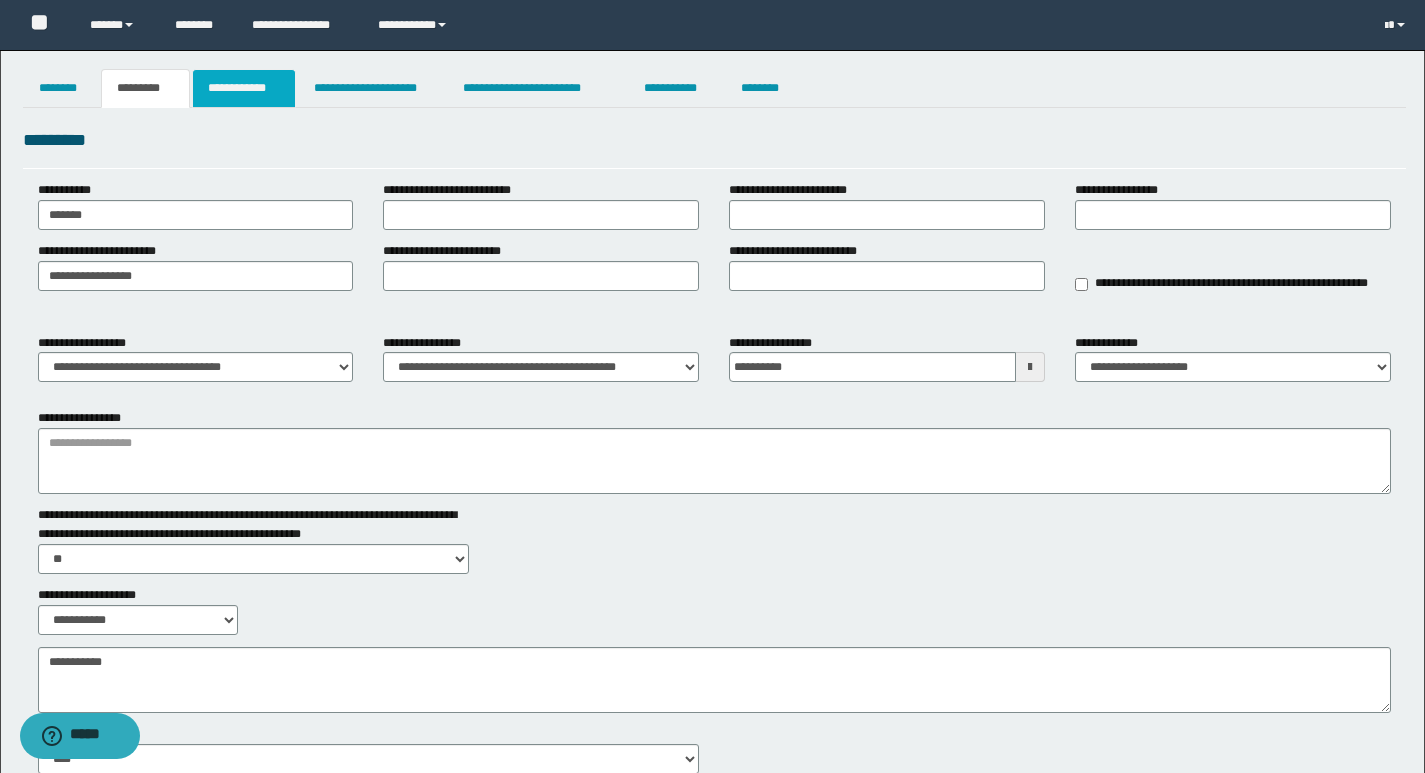 click on "**********" at bounding box center (244, 88) 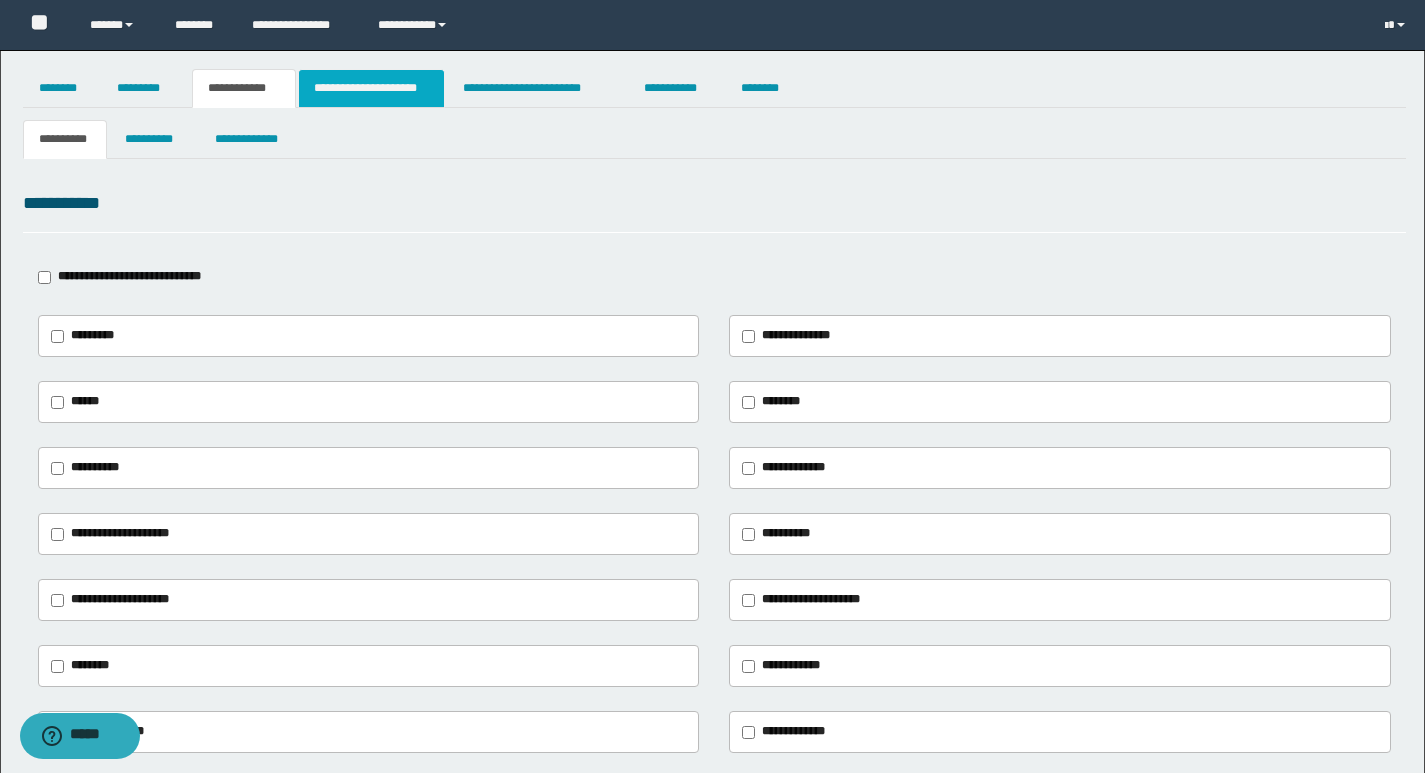 click on "**********" at bounding box center (371, 88) 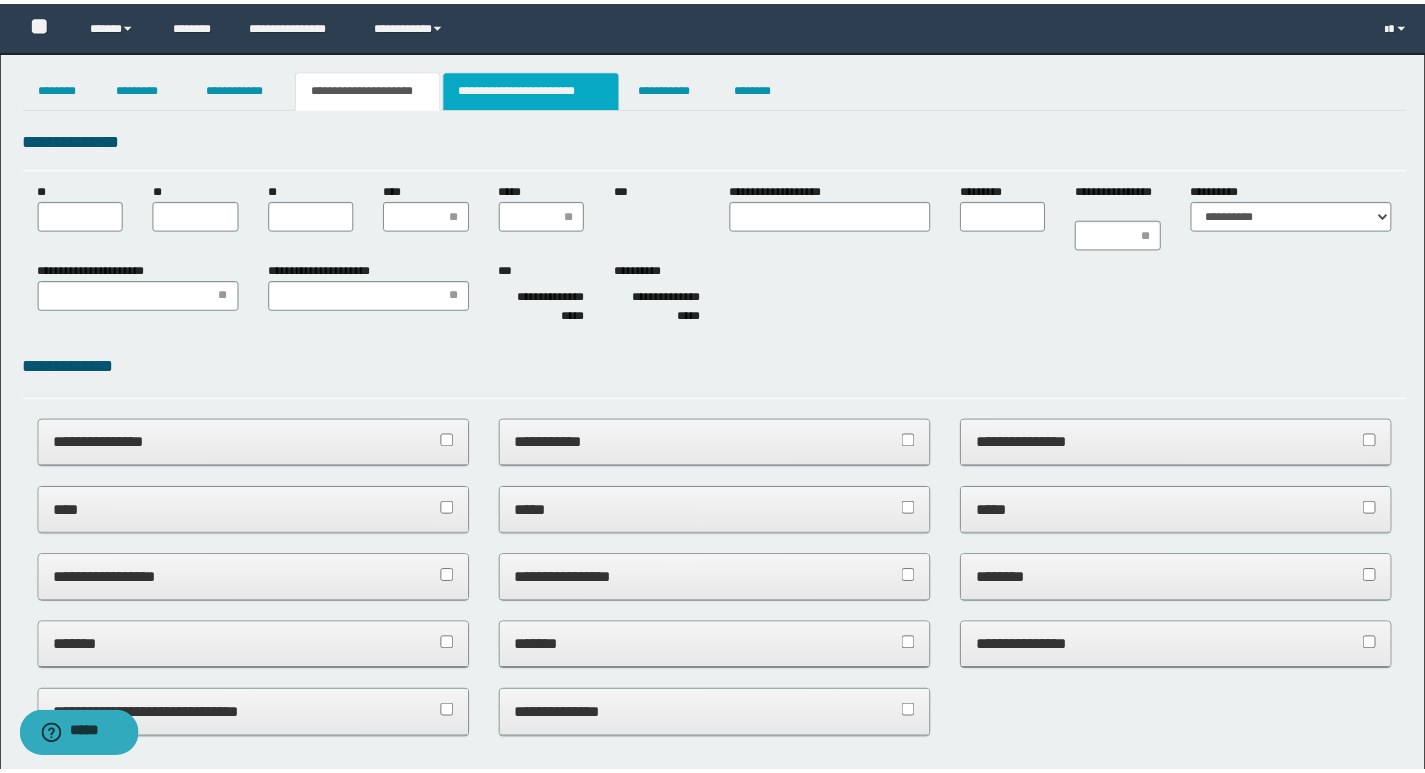 scroll, scrollTop: 0, scrollLeft: 0, axis: both 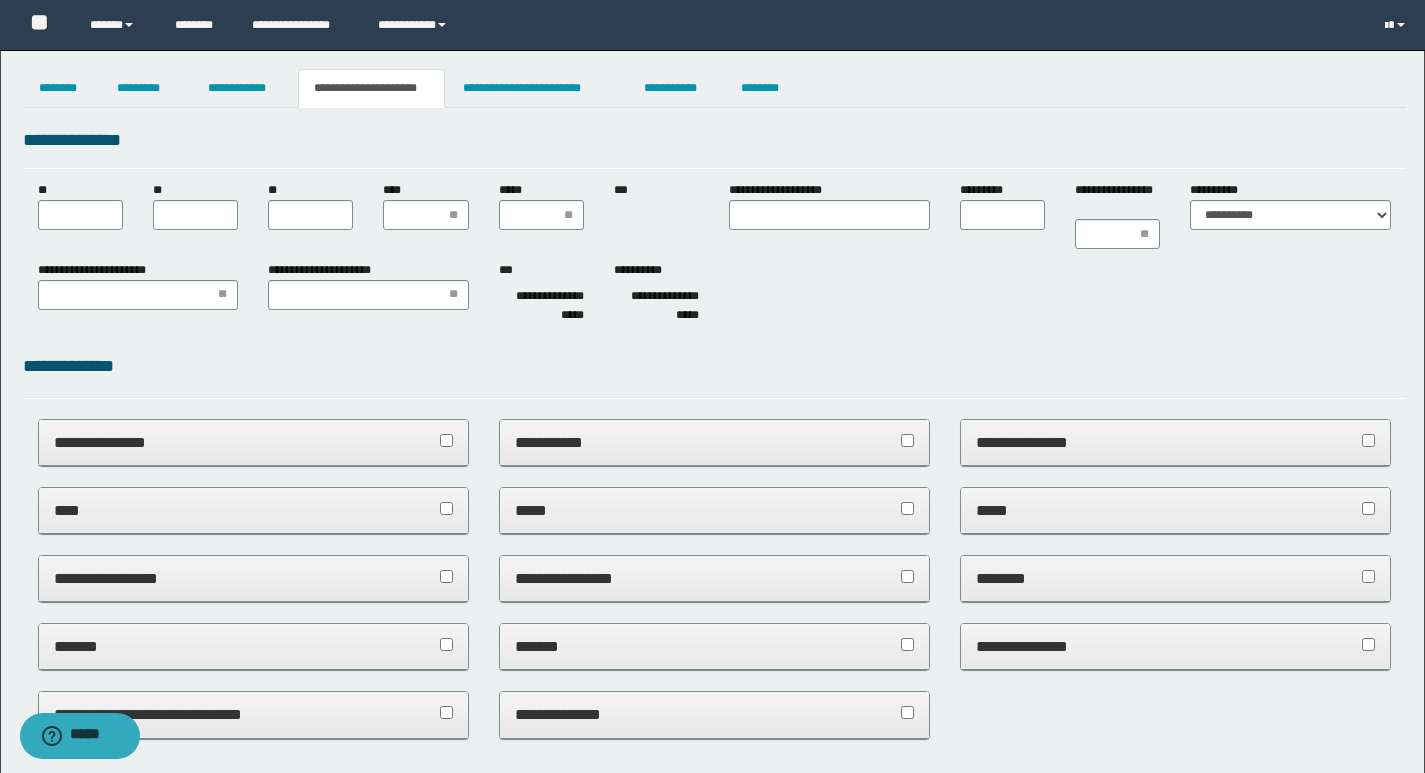 type 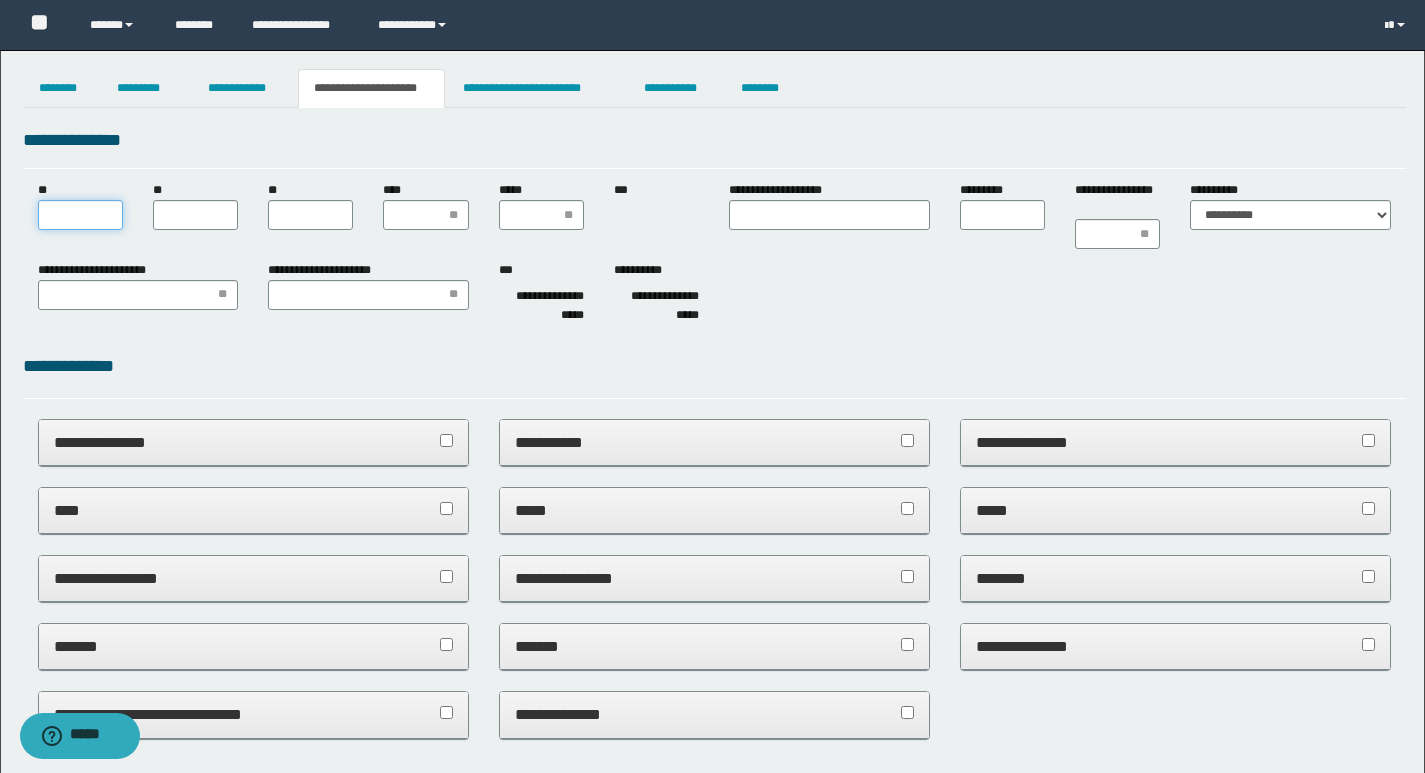 click on "**" at bounding box center (80, 215) 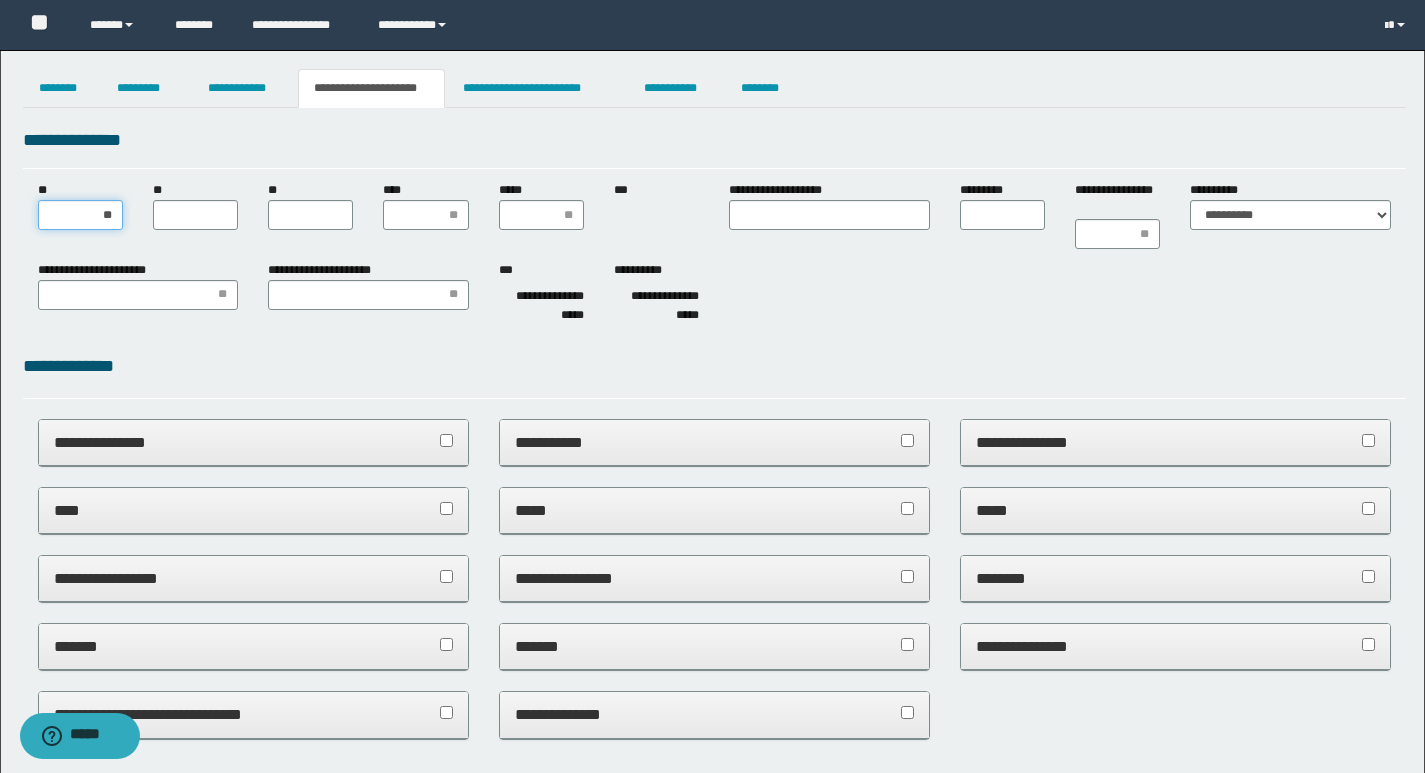 drag, startPoint x: 85, startPoint y: 218, endPoint x: 378, endPoint y: 188, distance: 294.53183 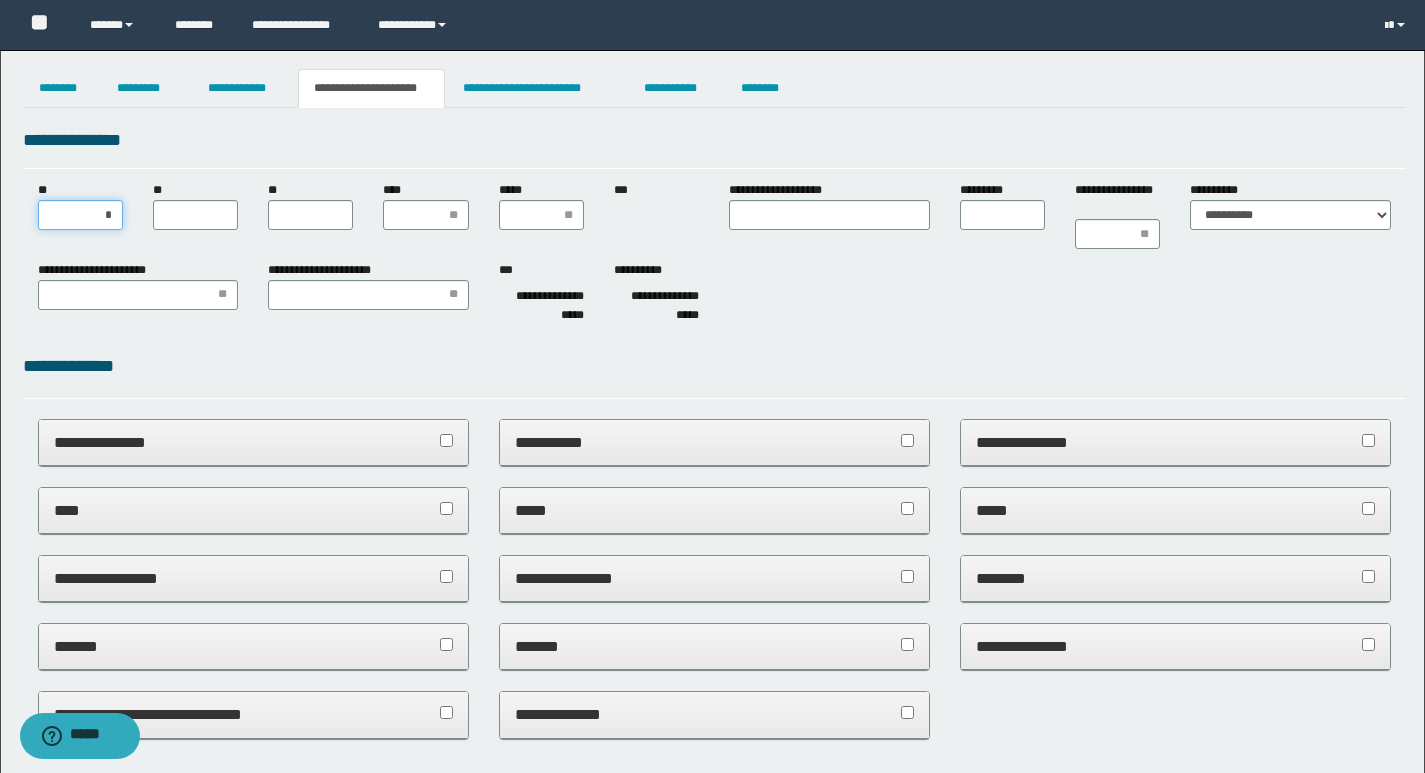 type on "**" 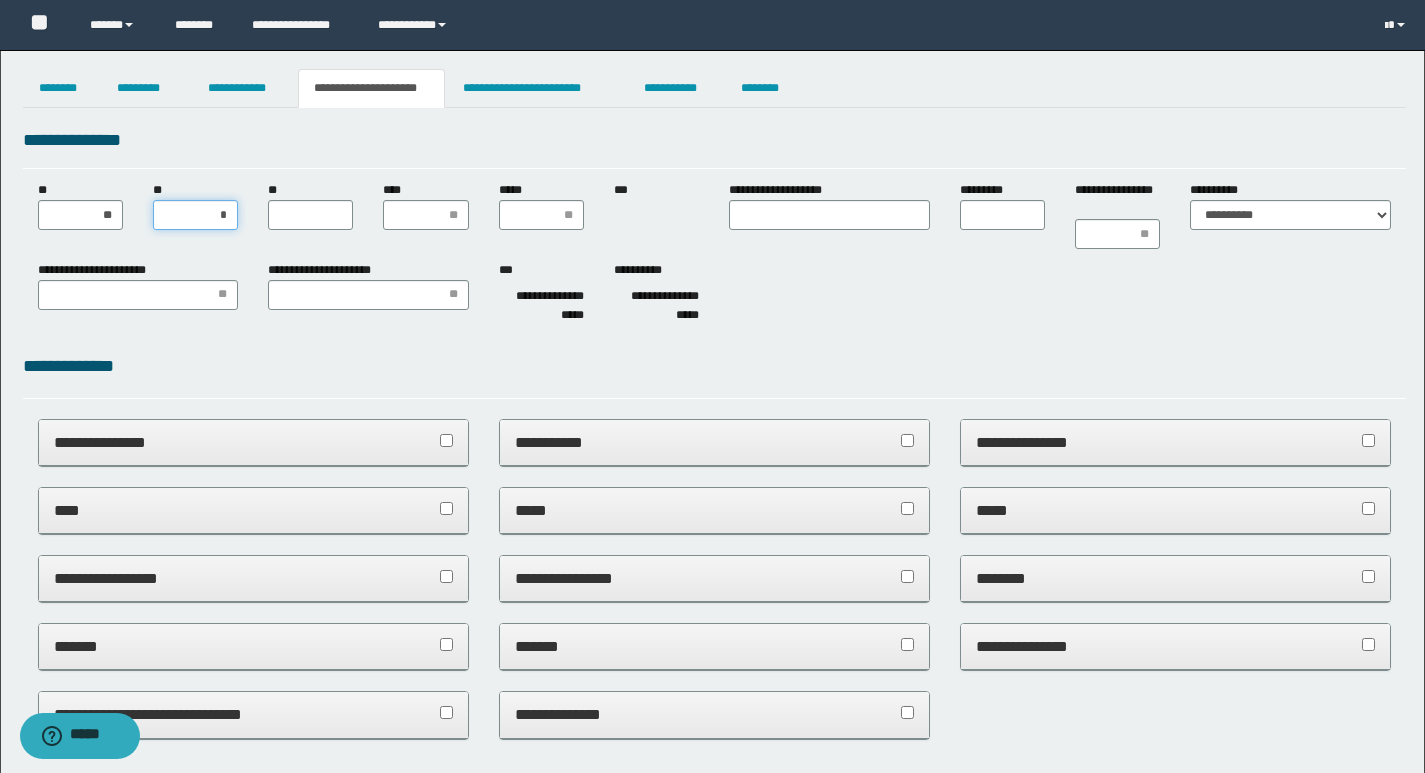 type on "**" 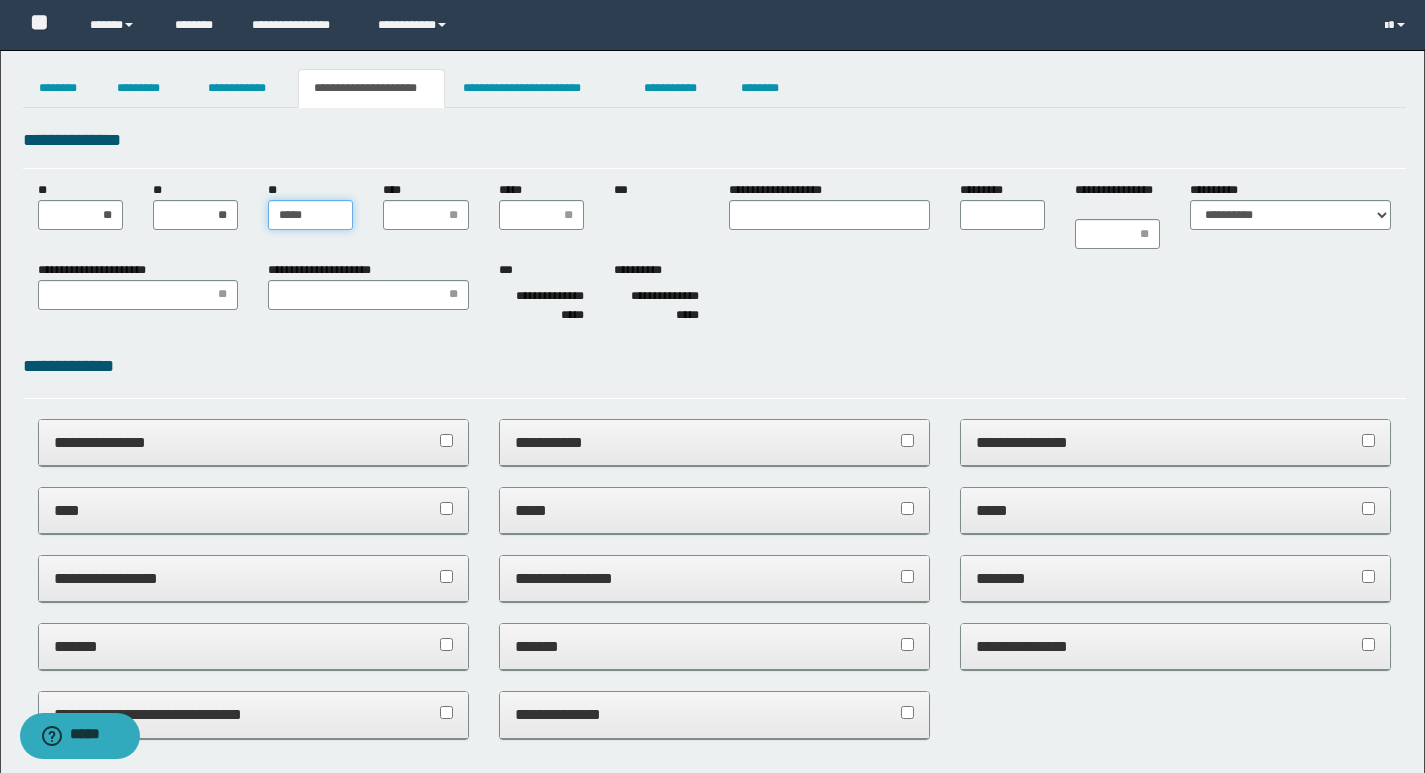 type on "******" 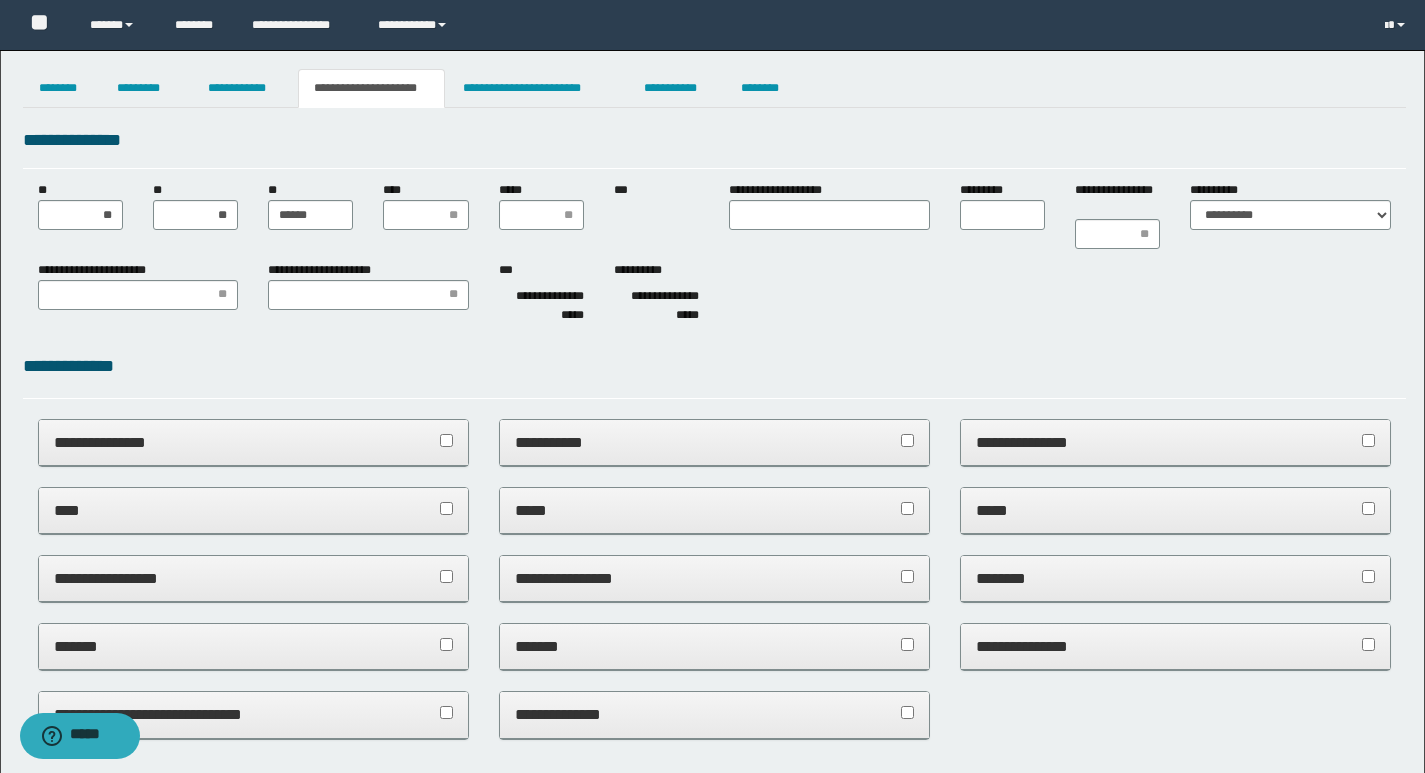 click on "****" at bounding box center [425, 205] 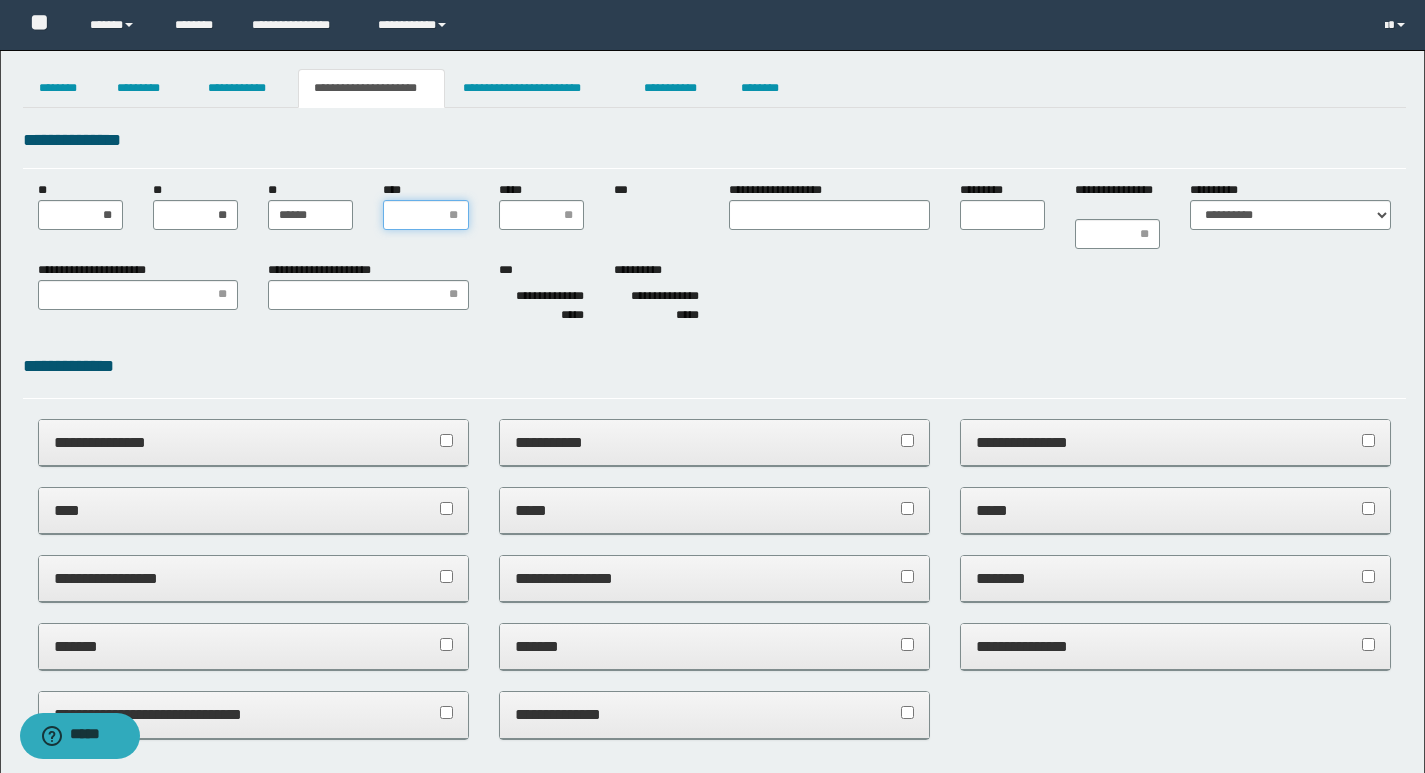 click on "****" at bounding box center [425, 215] 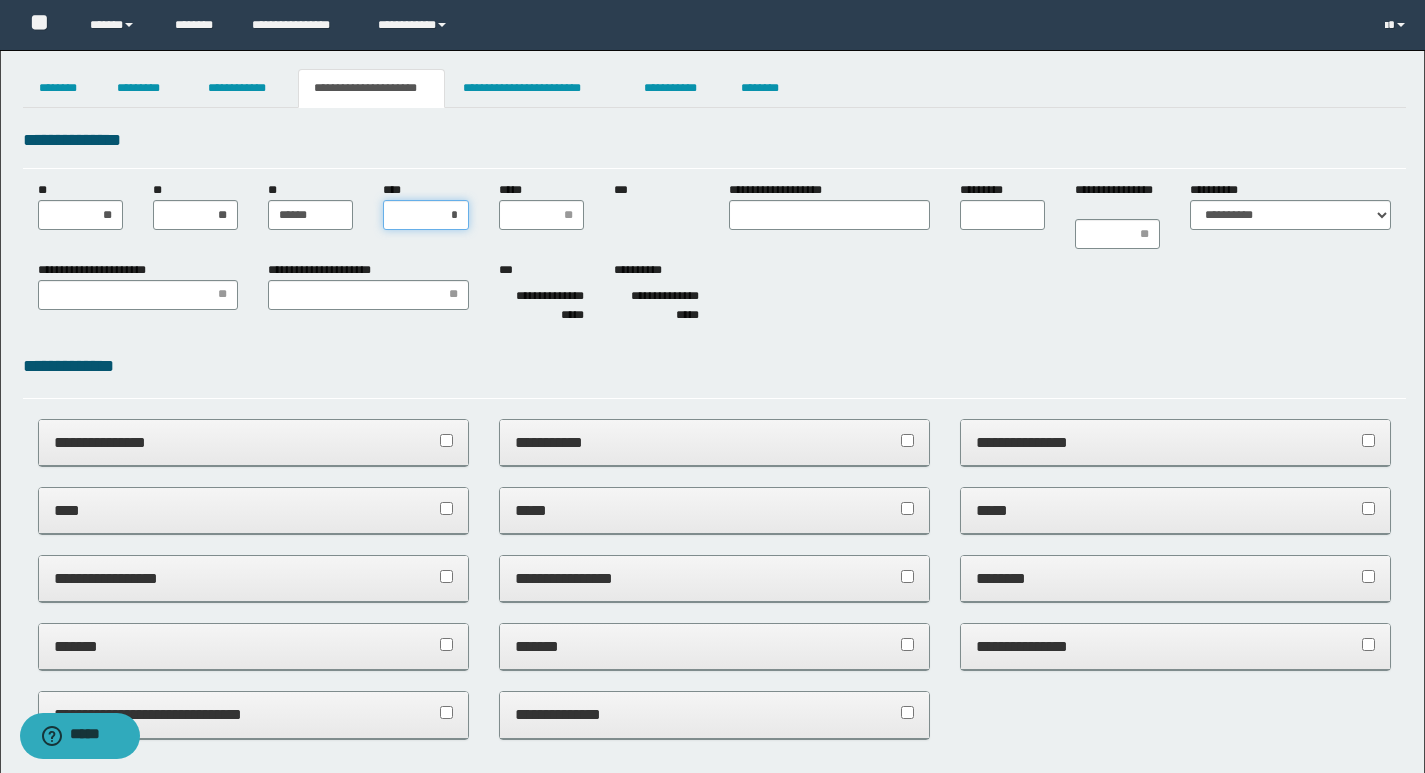 type on "**" 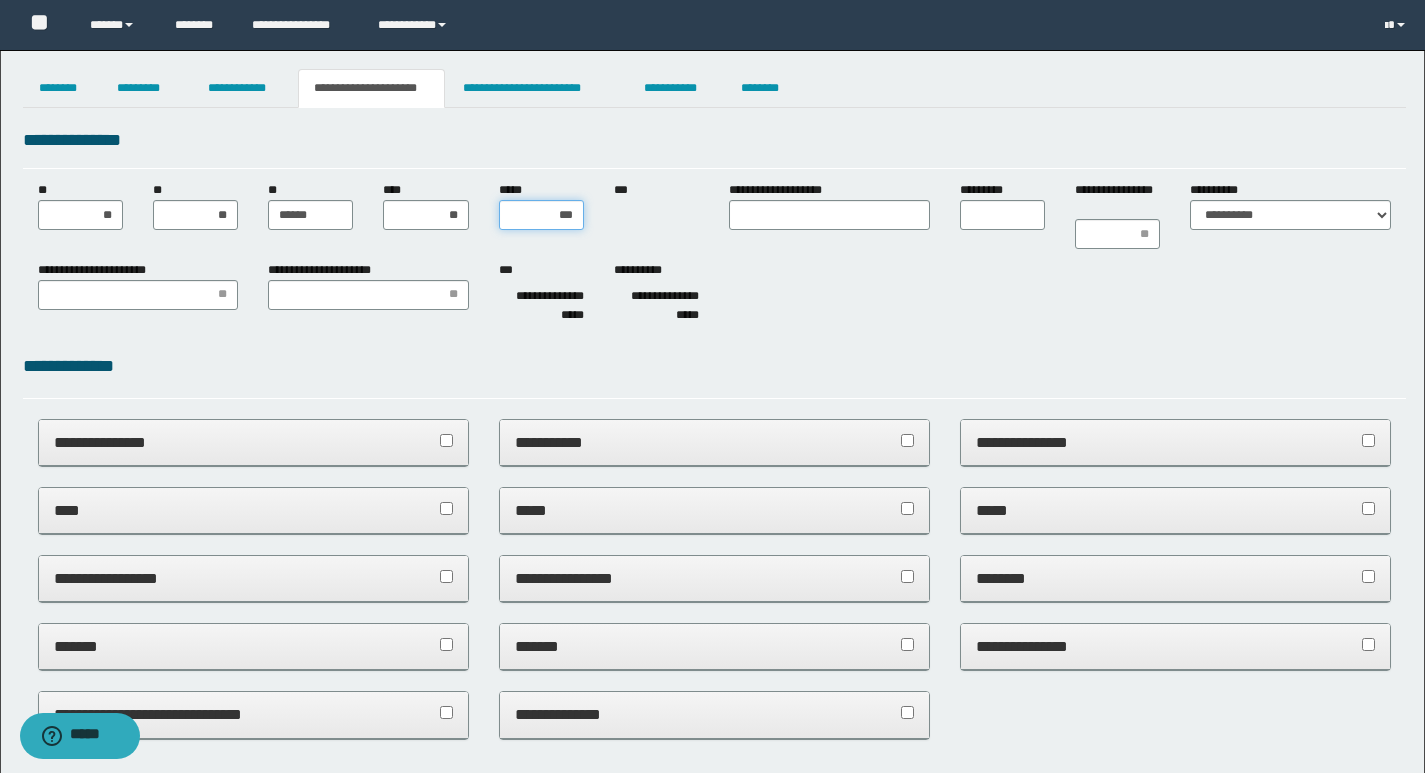 type on "****" 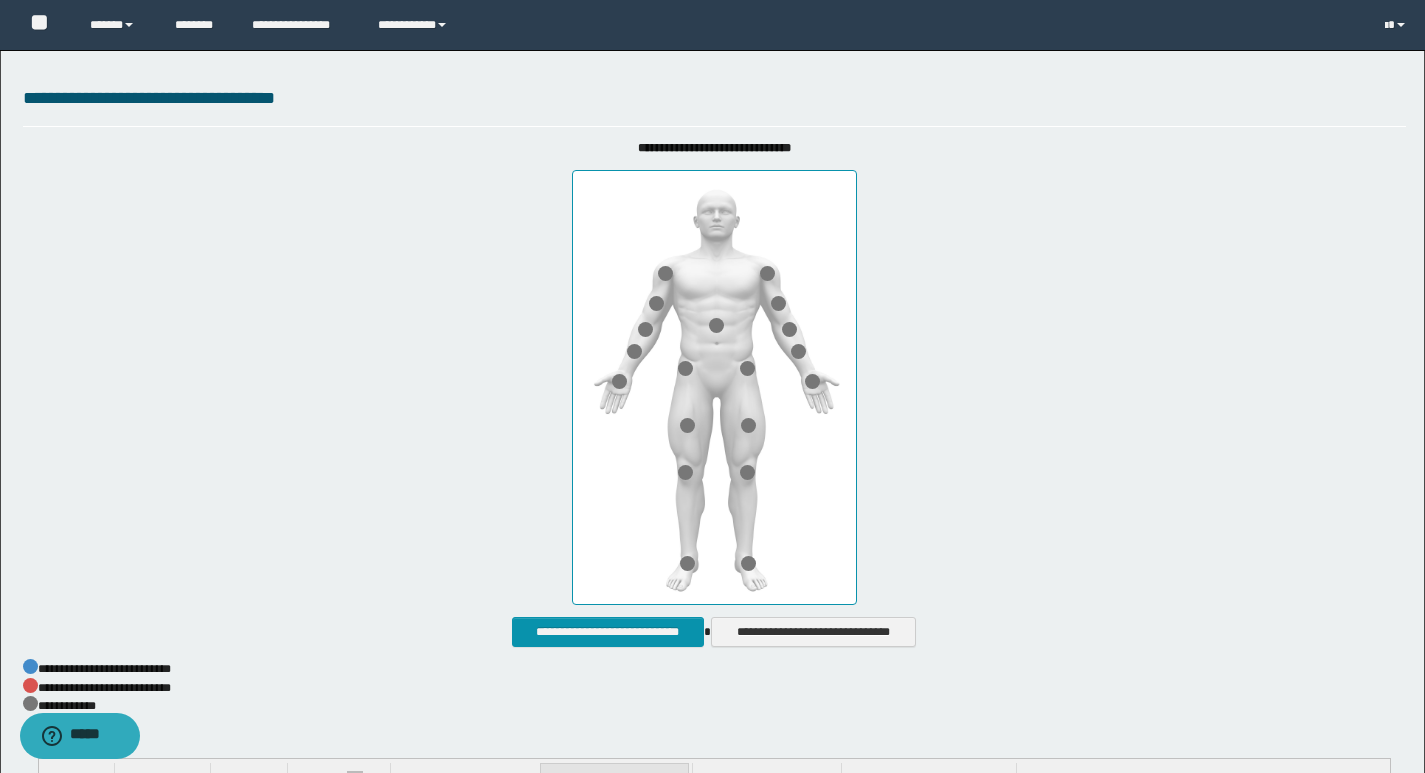 scroll, scrollTop: 700, scrollLeft: 0, axis: vertical 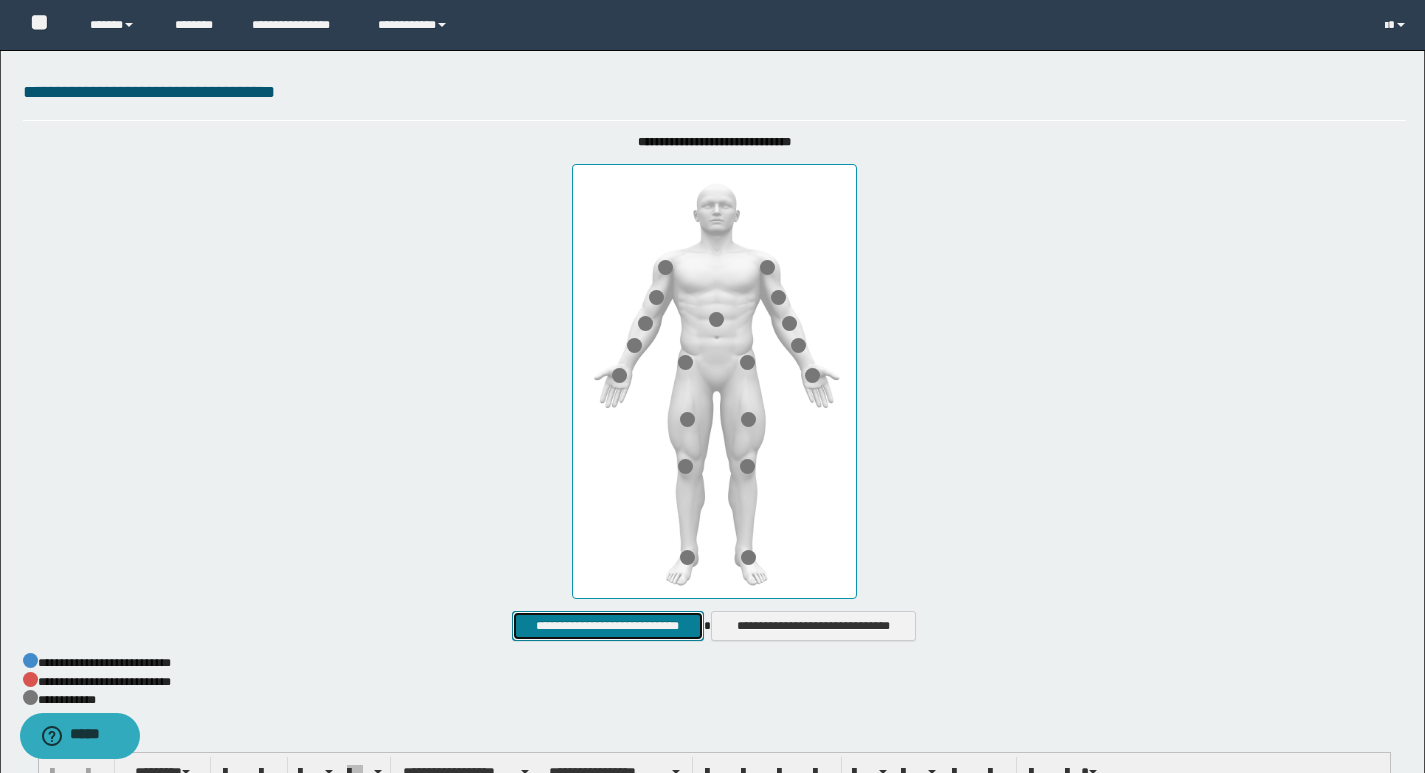 click on "**********" at bounding box center [607, 626] 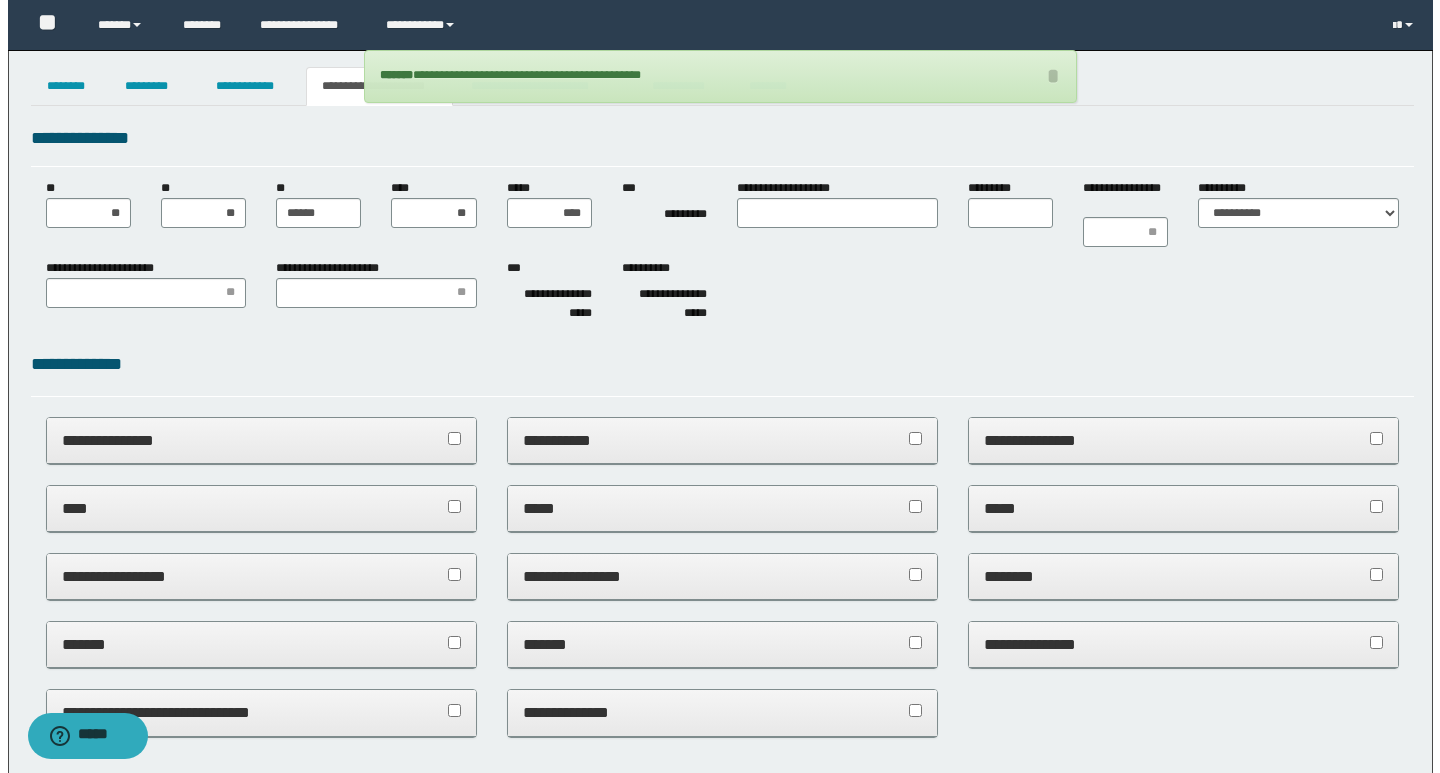 scroll, scrollTop: 0, scrollLeft: 0, axis: both 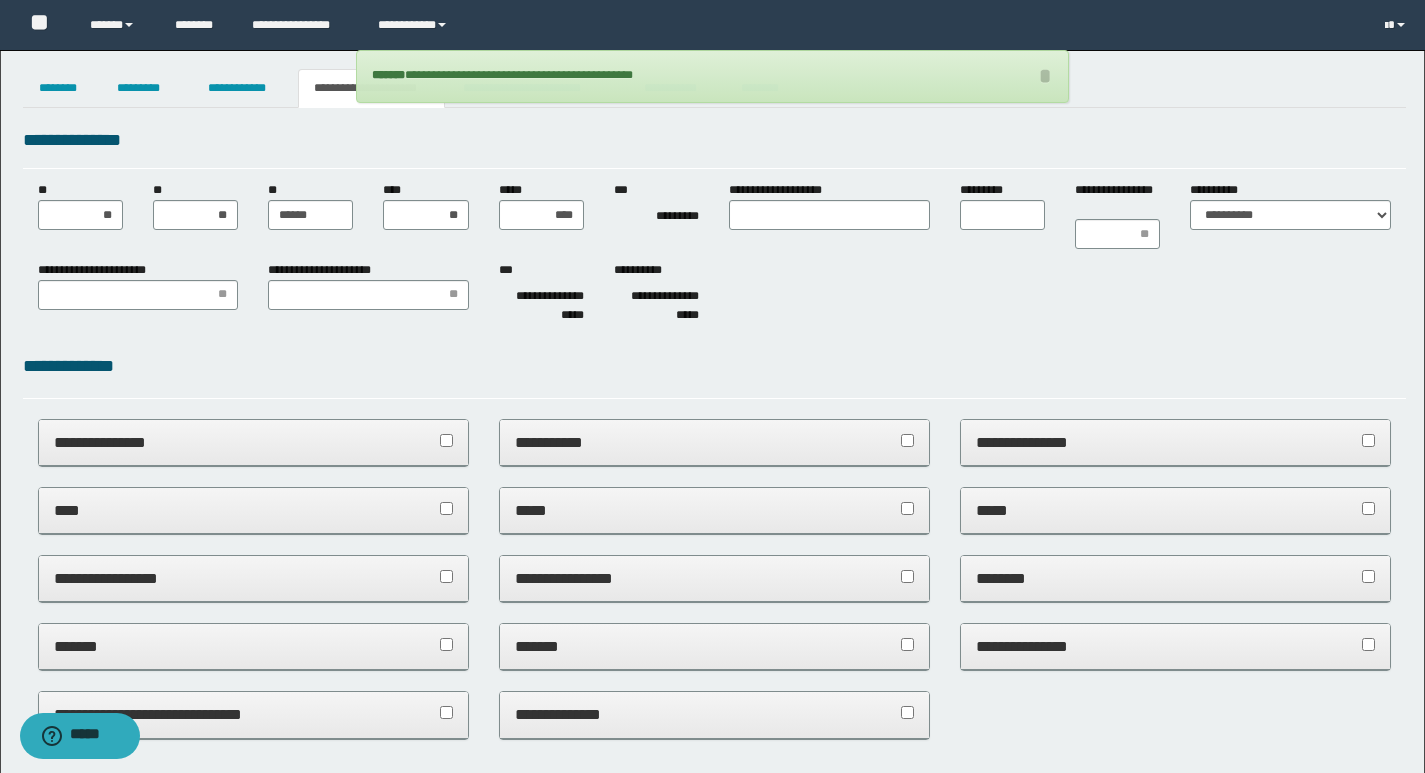 click on "**********" at bounding box center (714, 140) 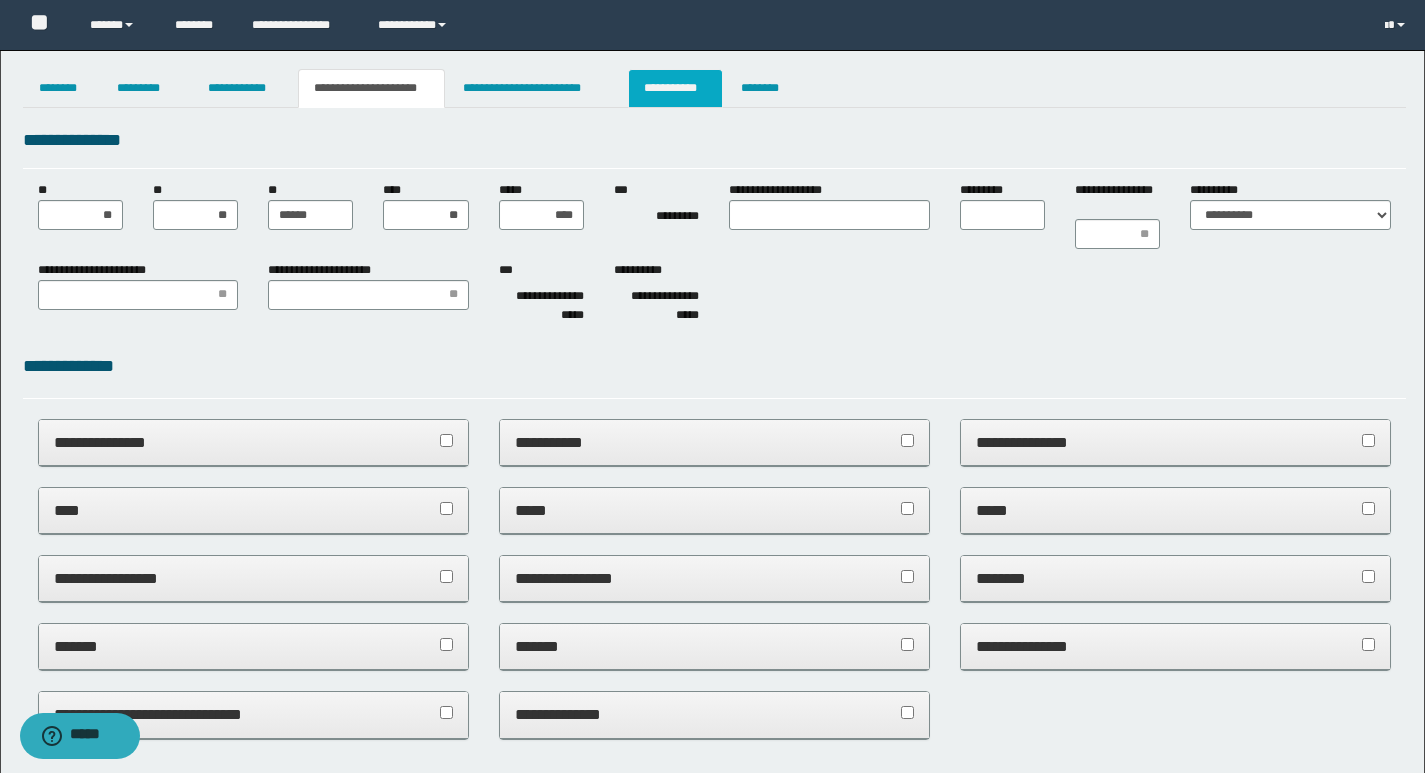 click on "**********" at bounding box center [675, 88] 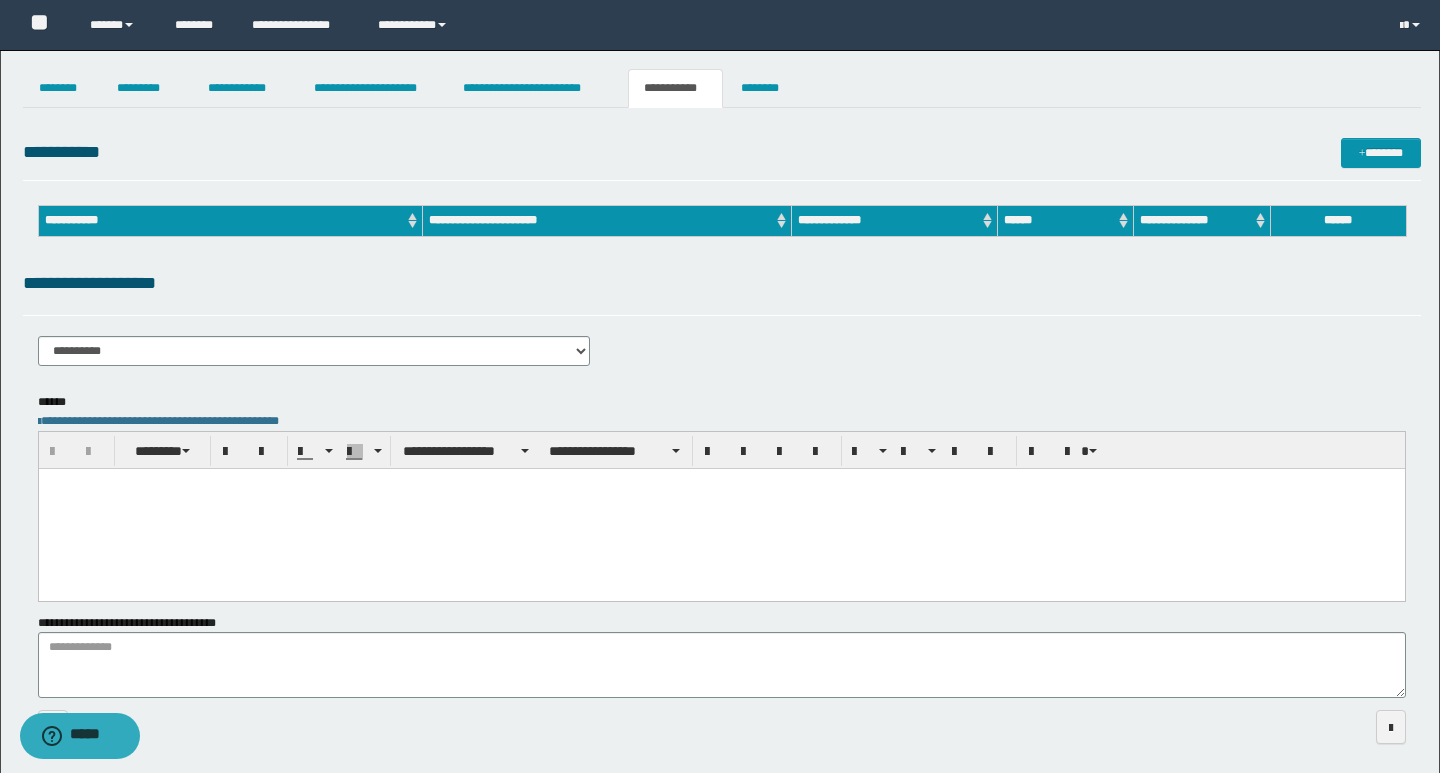 scroll, scrollTop: 0, scrollLeft: 0, axis: both 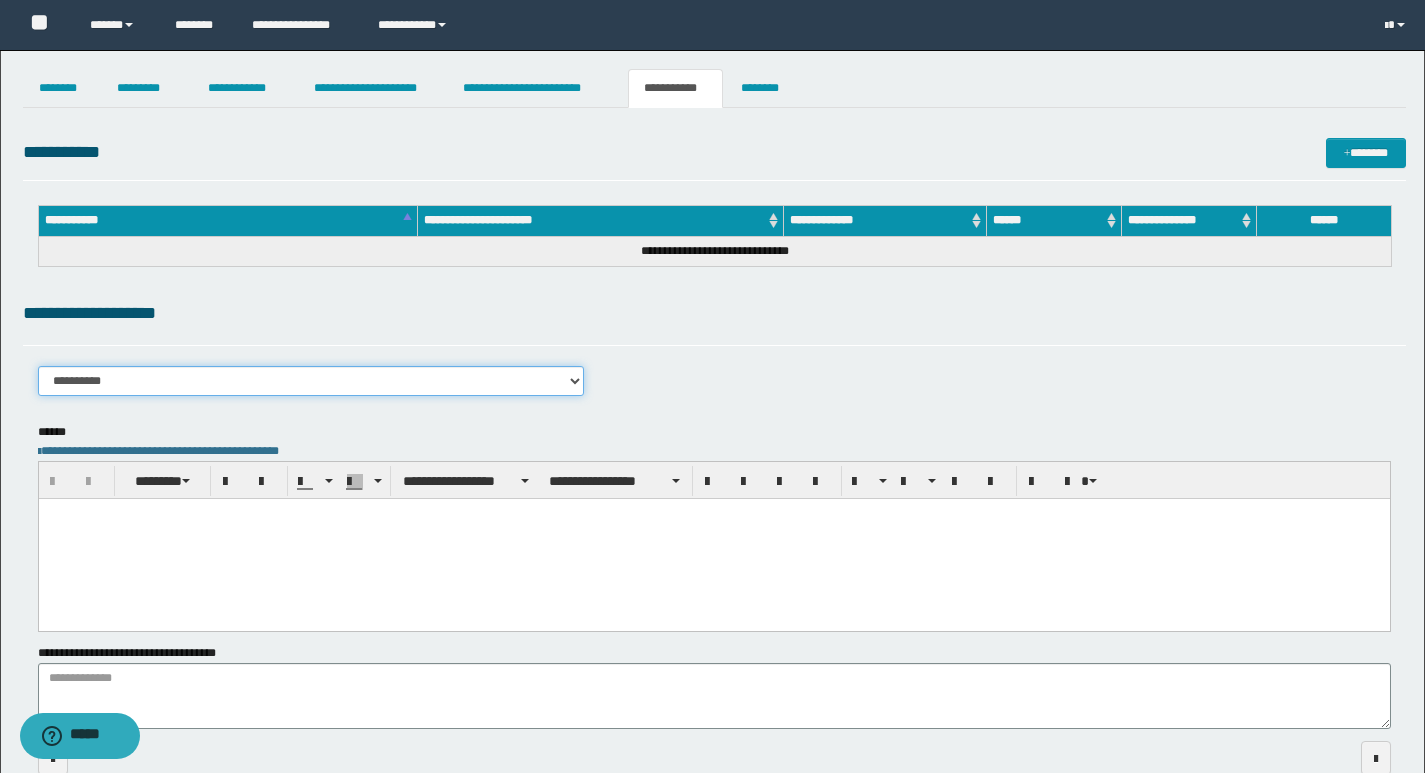 click on "**********" at bounding box center [311, 381] 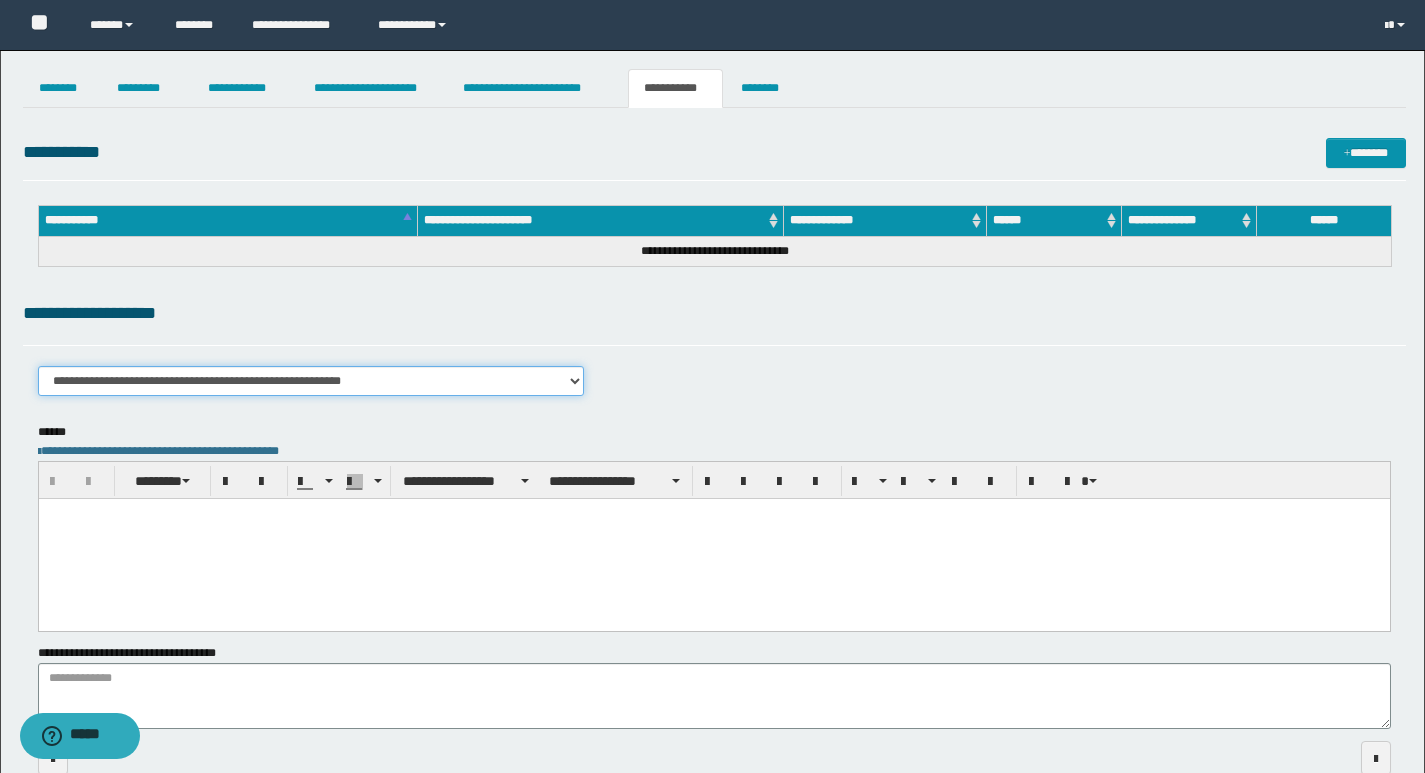 click on "**********" at bounding box center (311, 381) 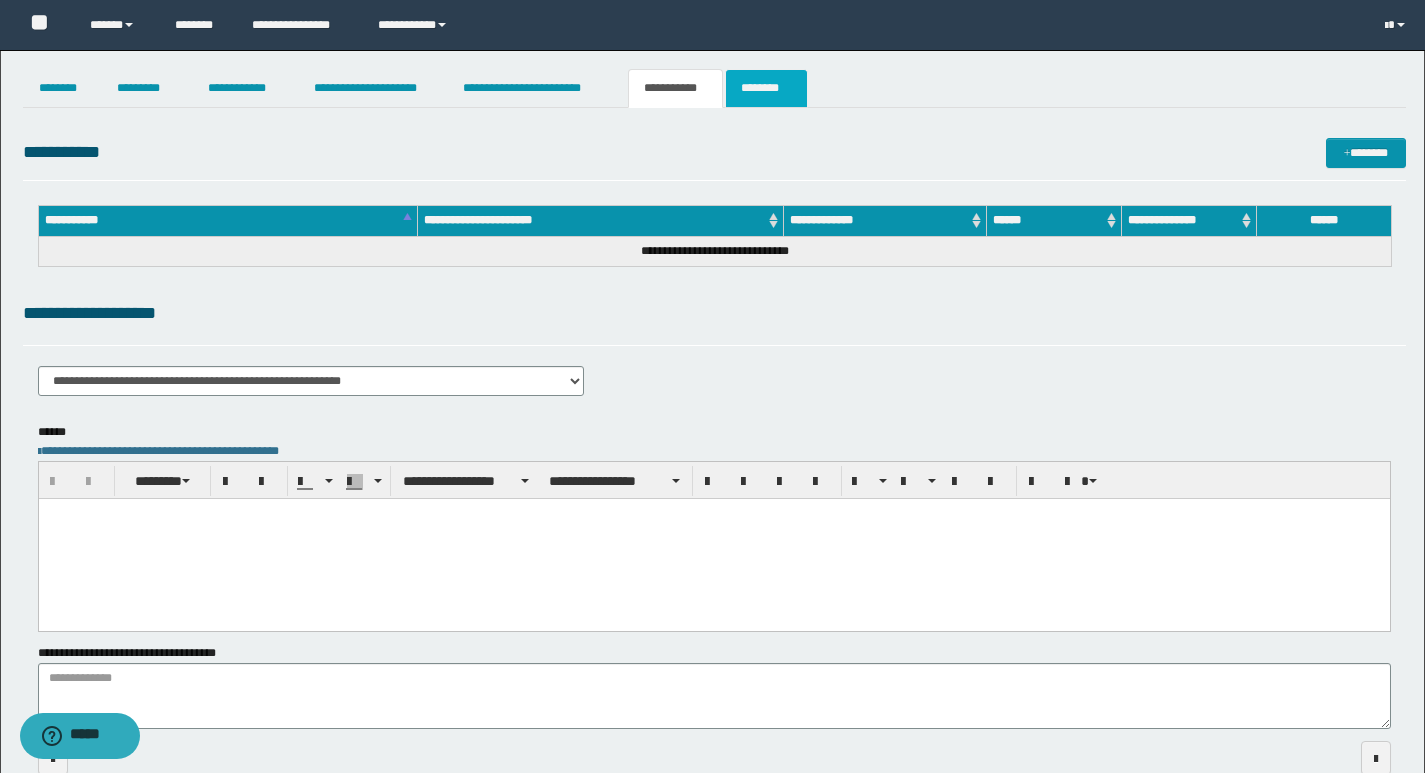 click on "********" at bounding box center (766, 88) 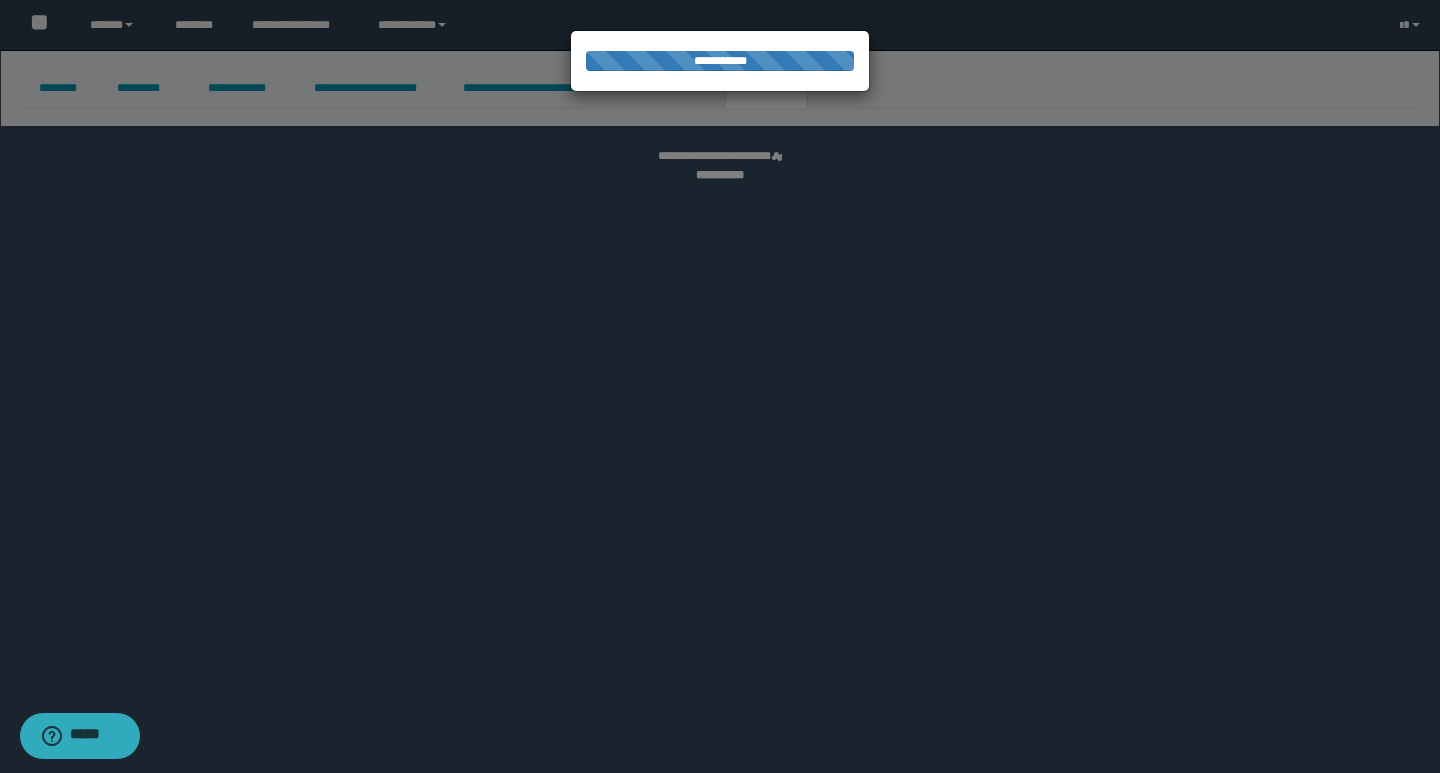 select 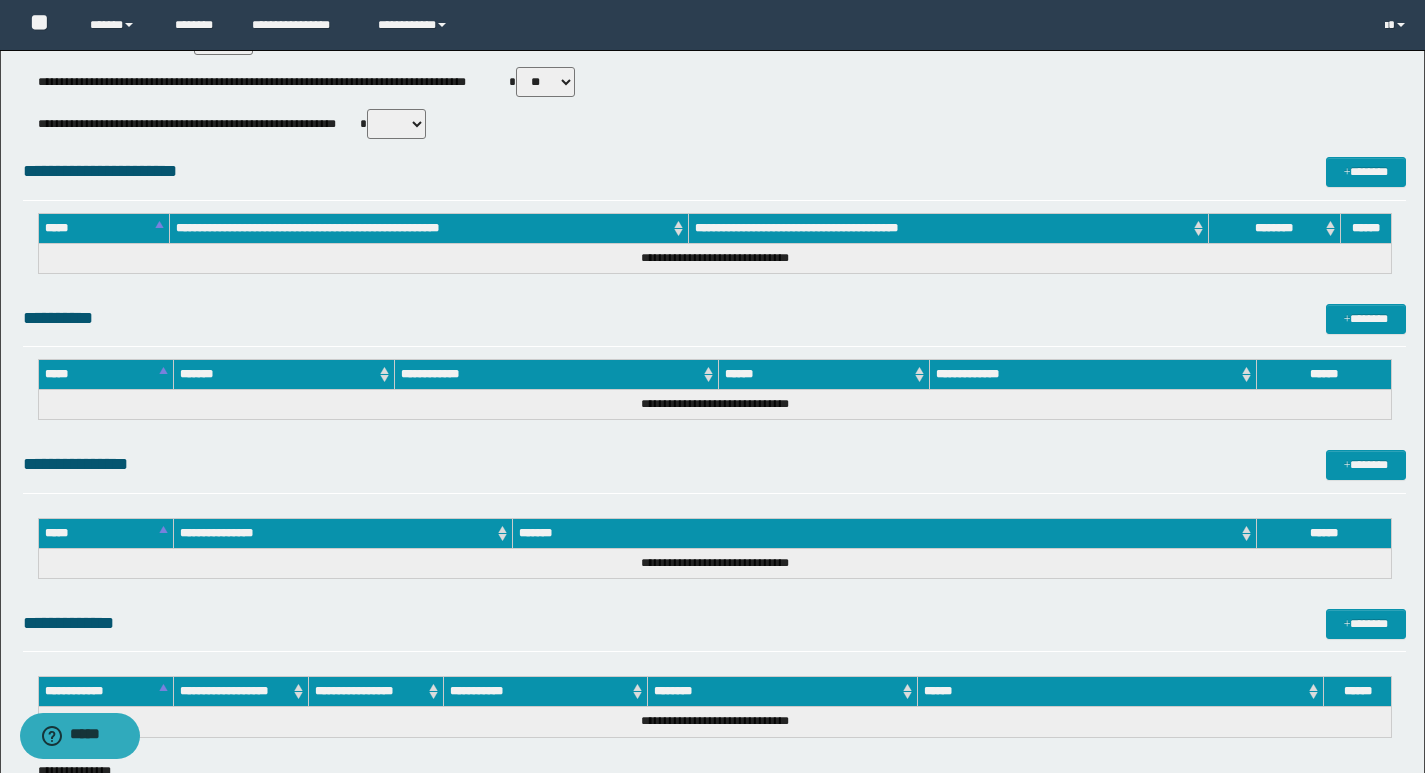 scroll, scrollTop: 800, scrollLeft: 0, axis: vertical 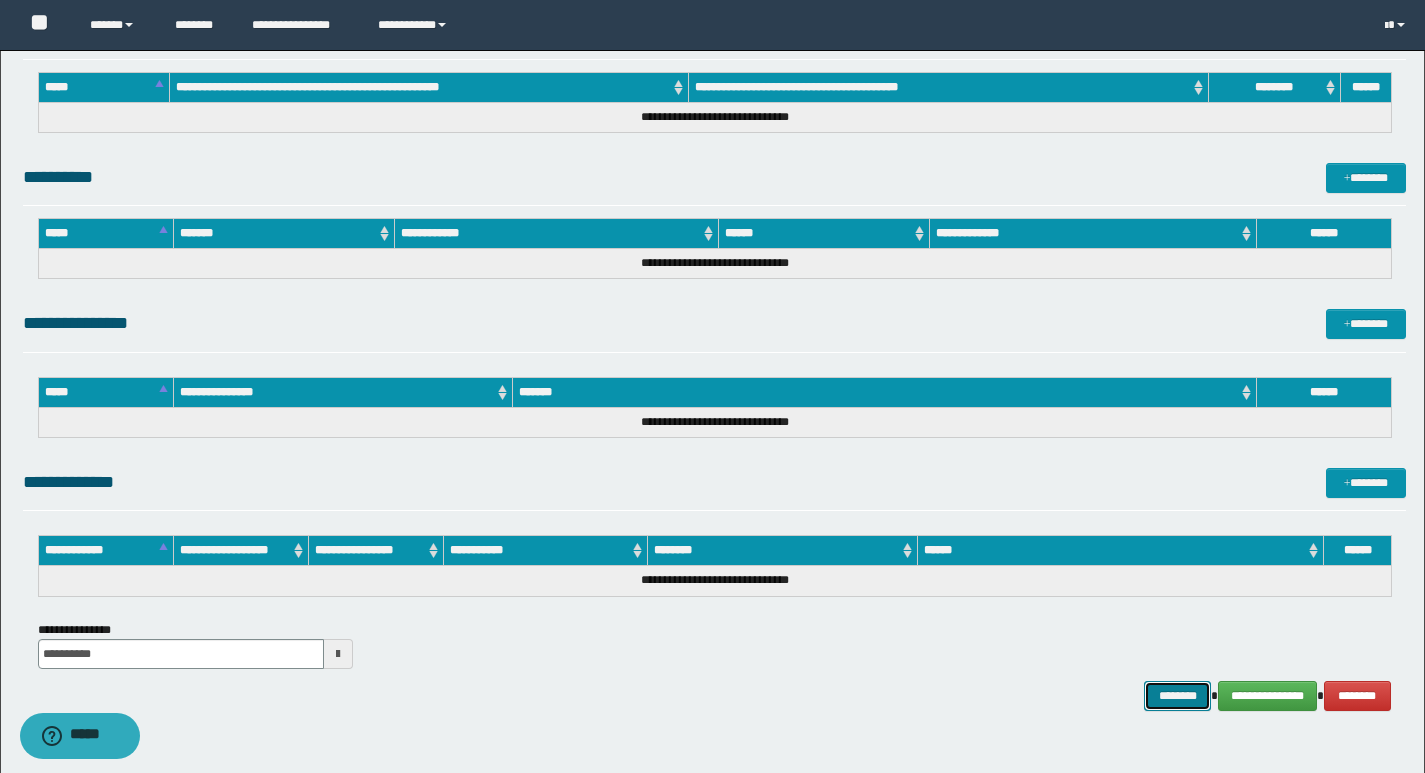 click on "********" at bounding box center (1178, 696) 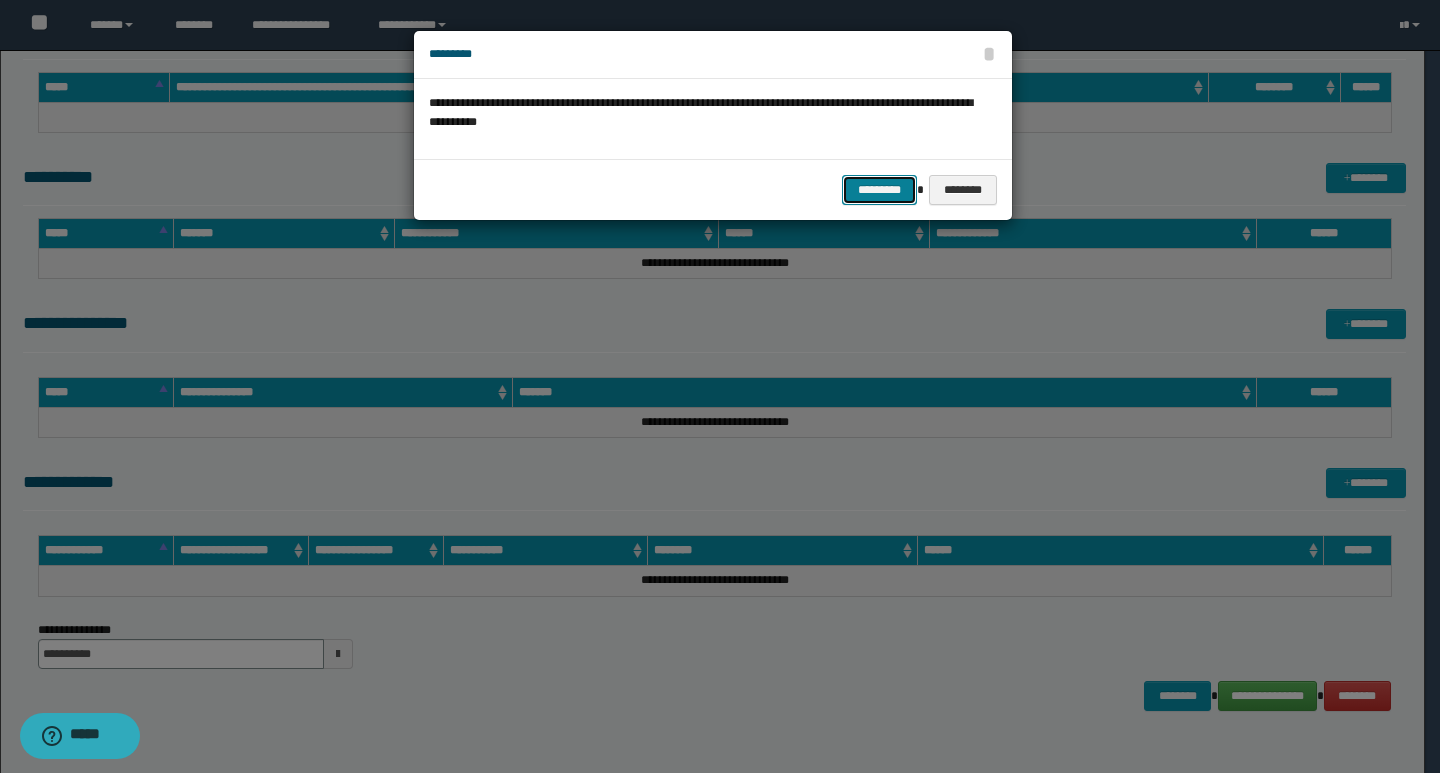 click on "*********" at bounding box center [879, 190] 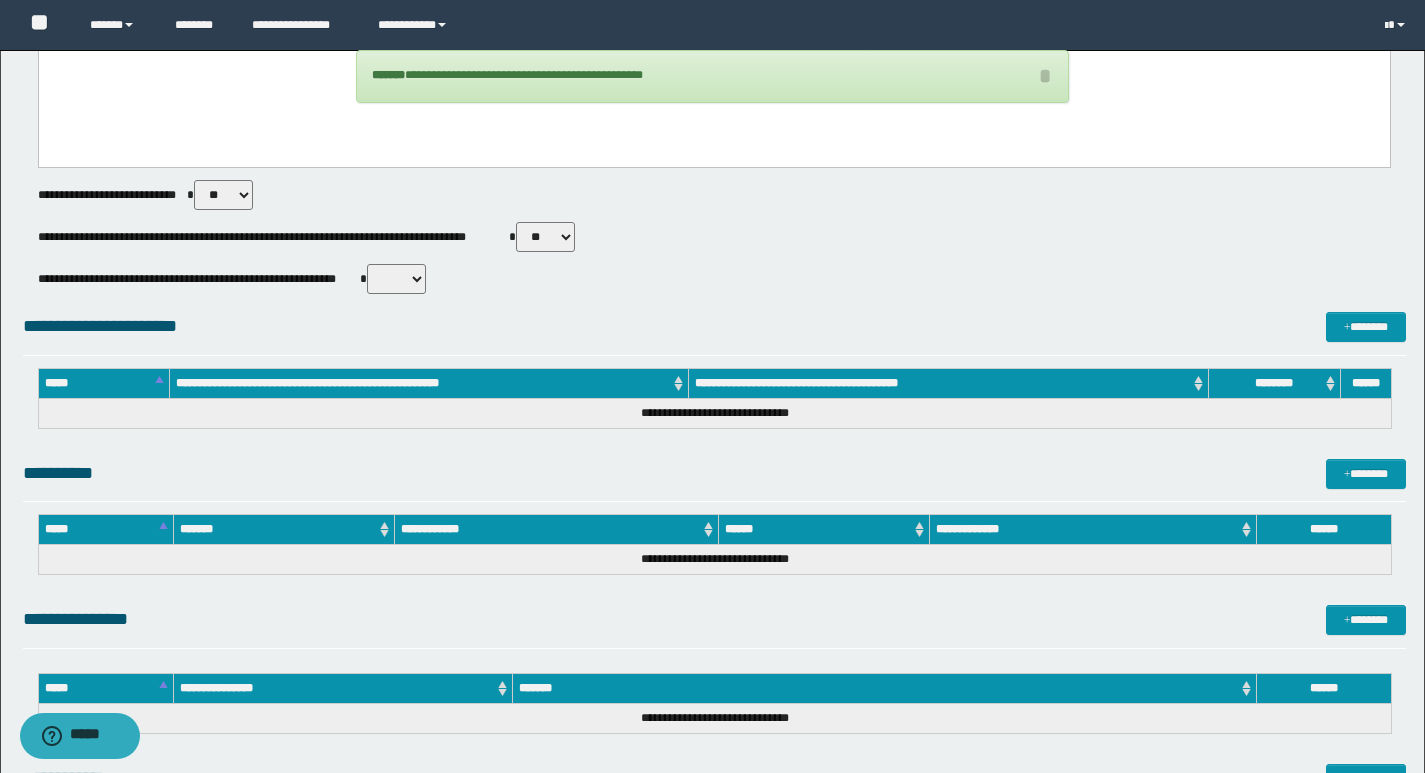 scroll, scrollTop: 493, scrollLeft: 0, axis: vertical 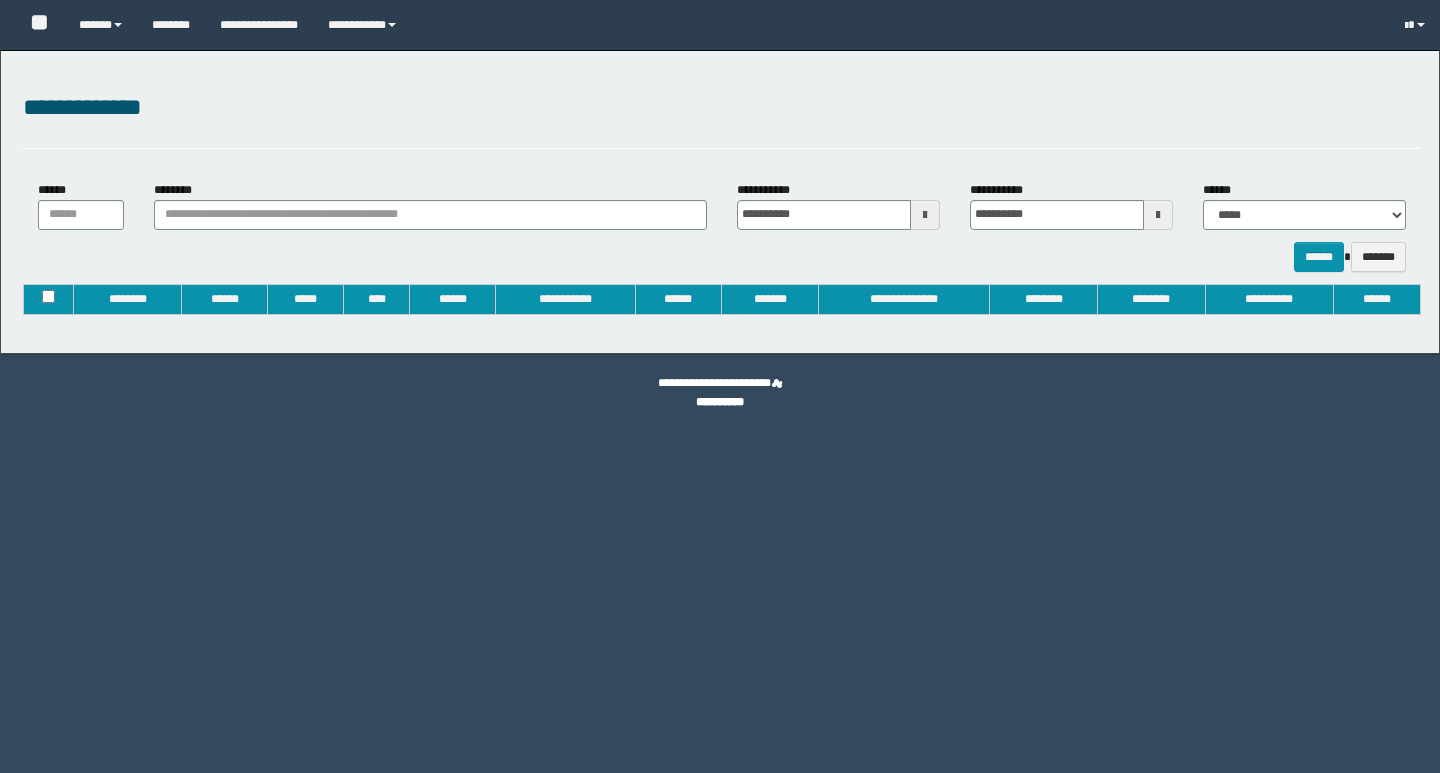 type on "**********" 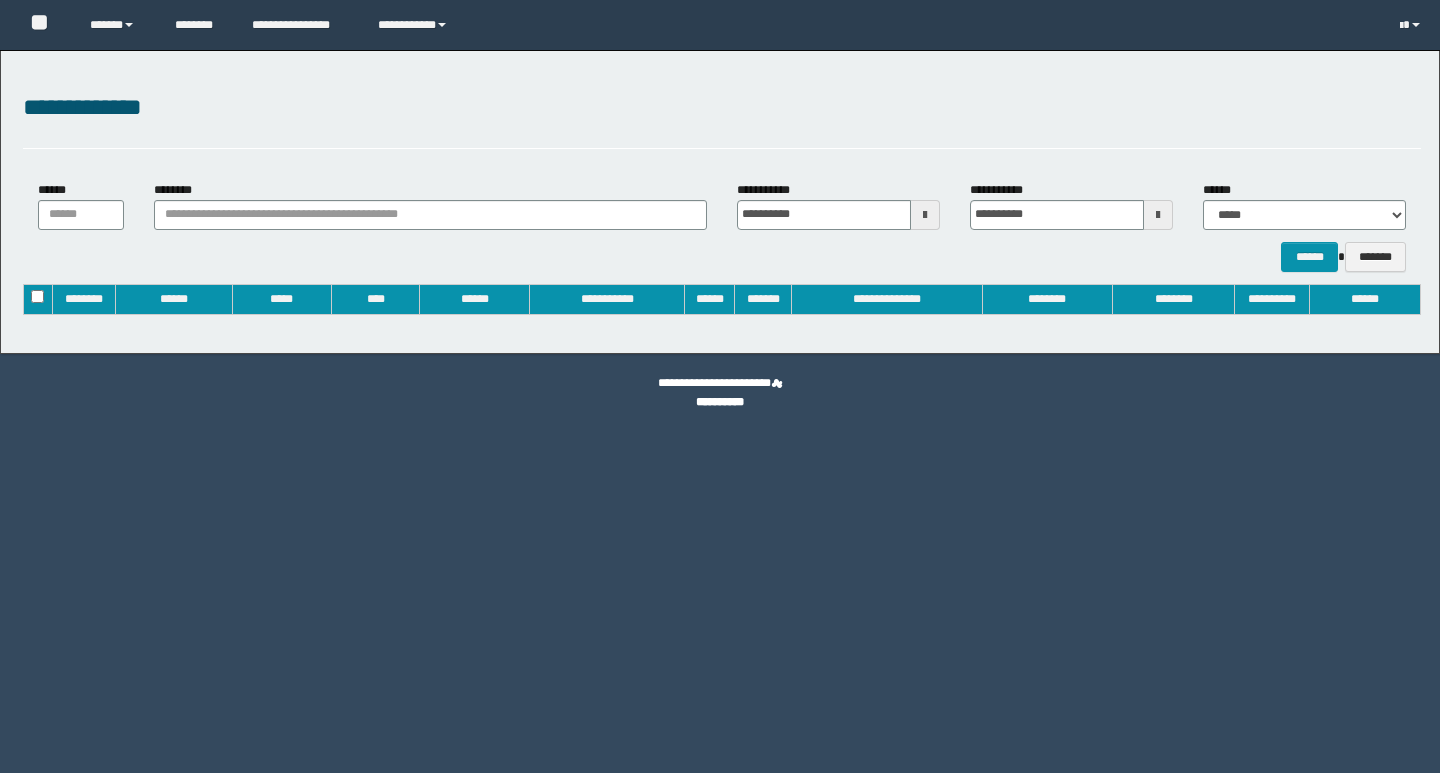 scroll, scrollTop: 0, scrollLeft: 0, axis: both 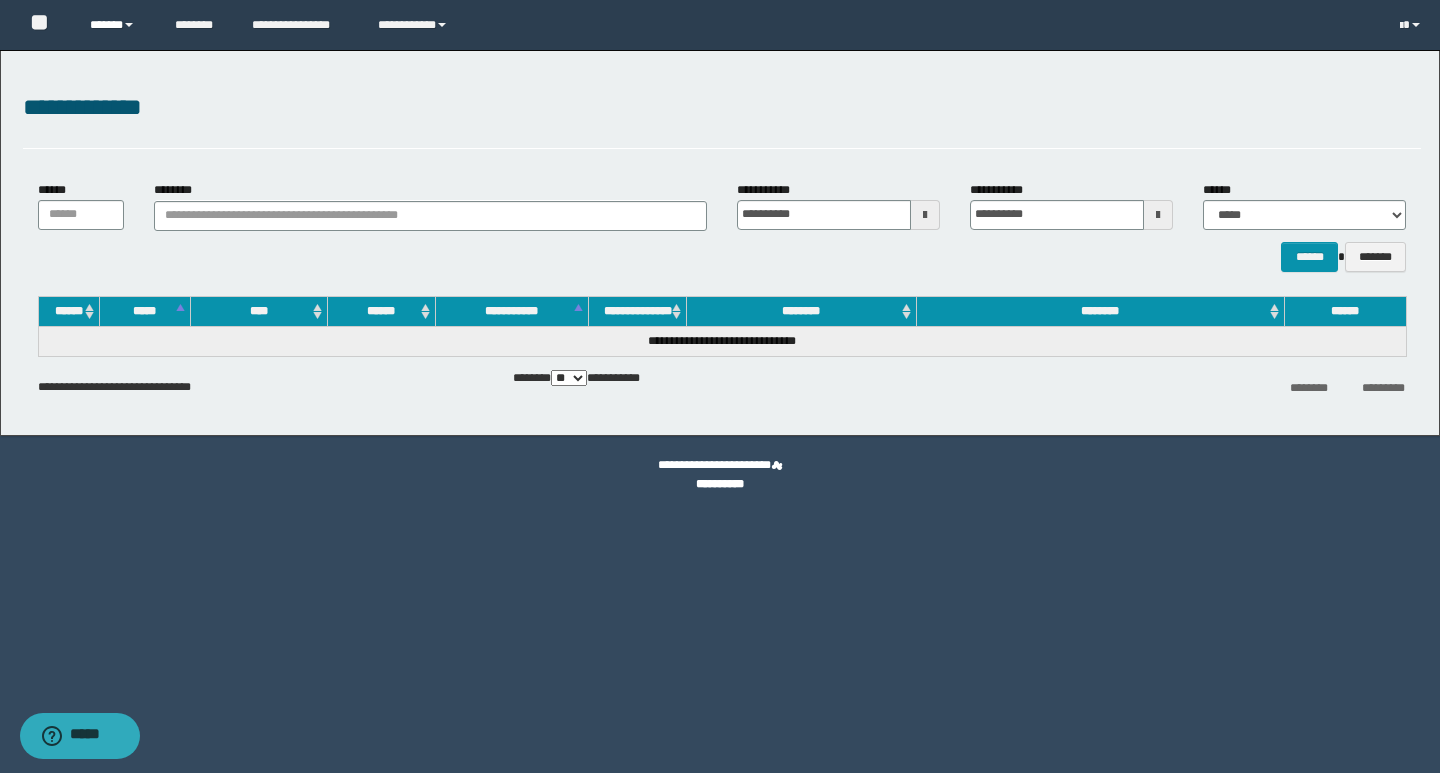click on "******" at bounding box center [117, 25] 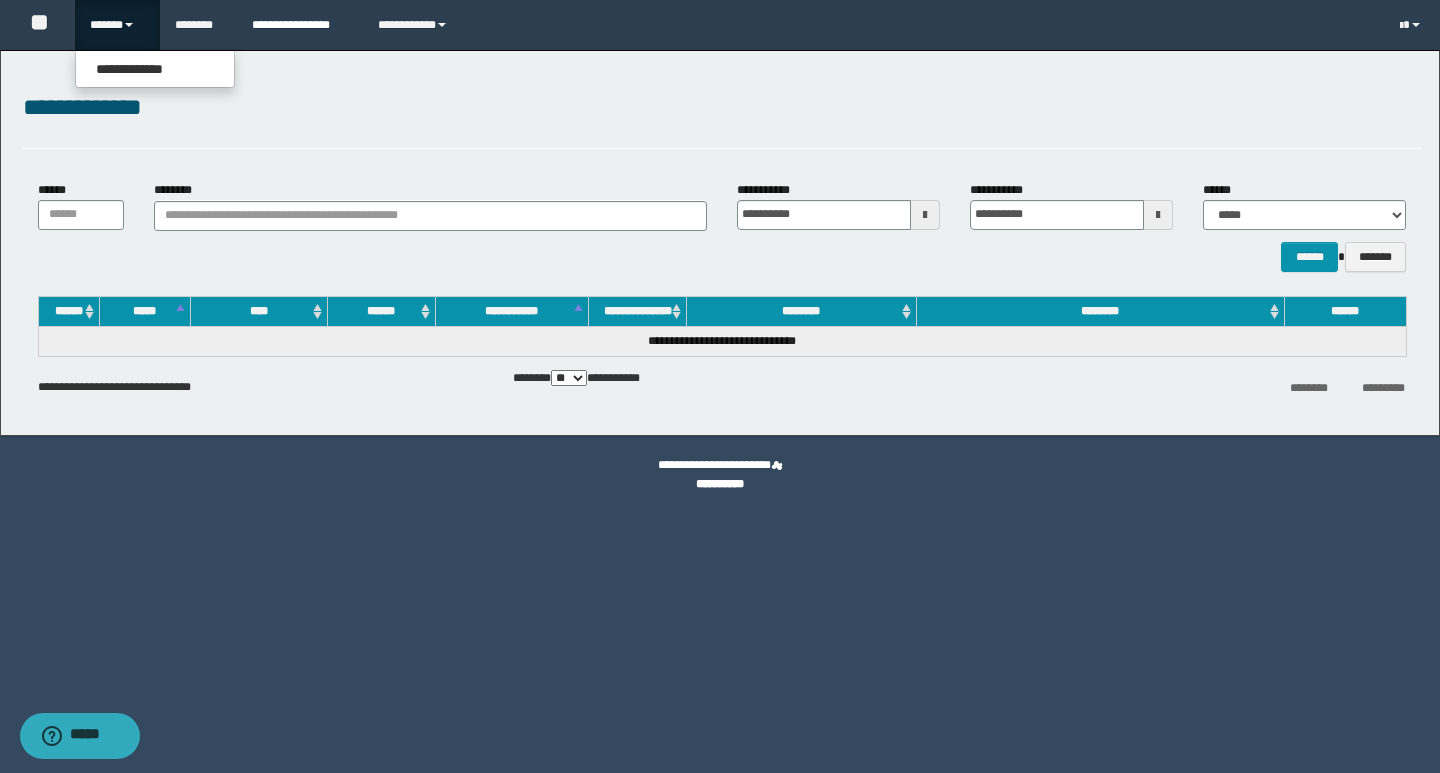 click on "**********" at bounding box center (300, 25) 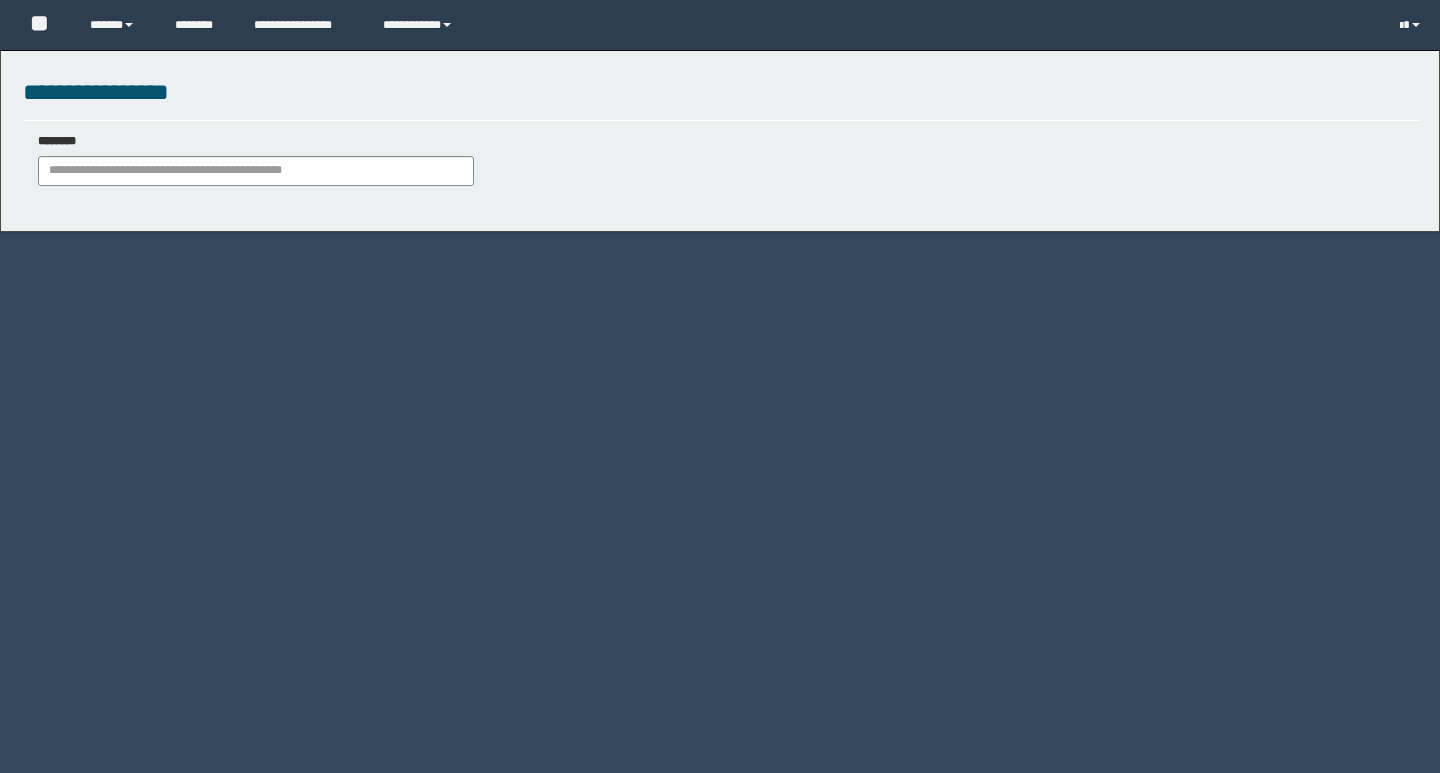 scroll, scrollTop: 0, scrollLeft: 0, axis: both 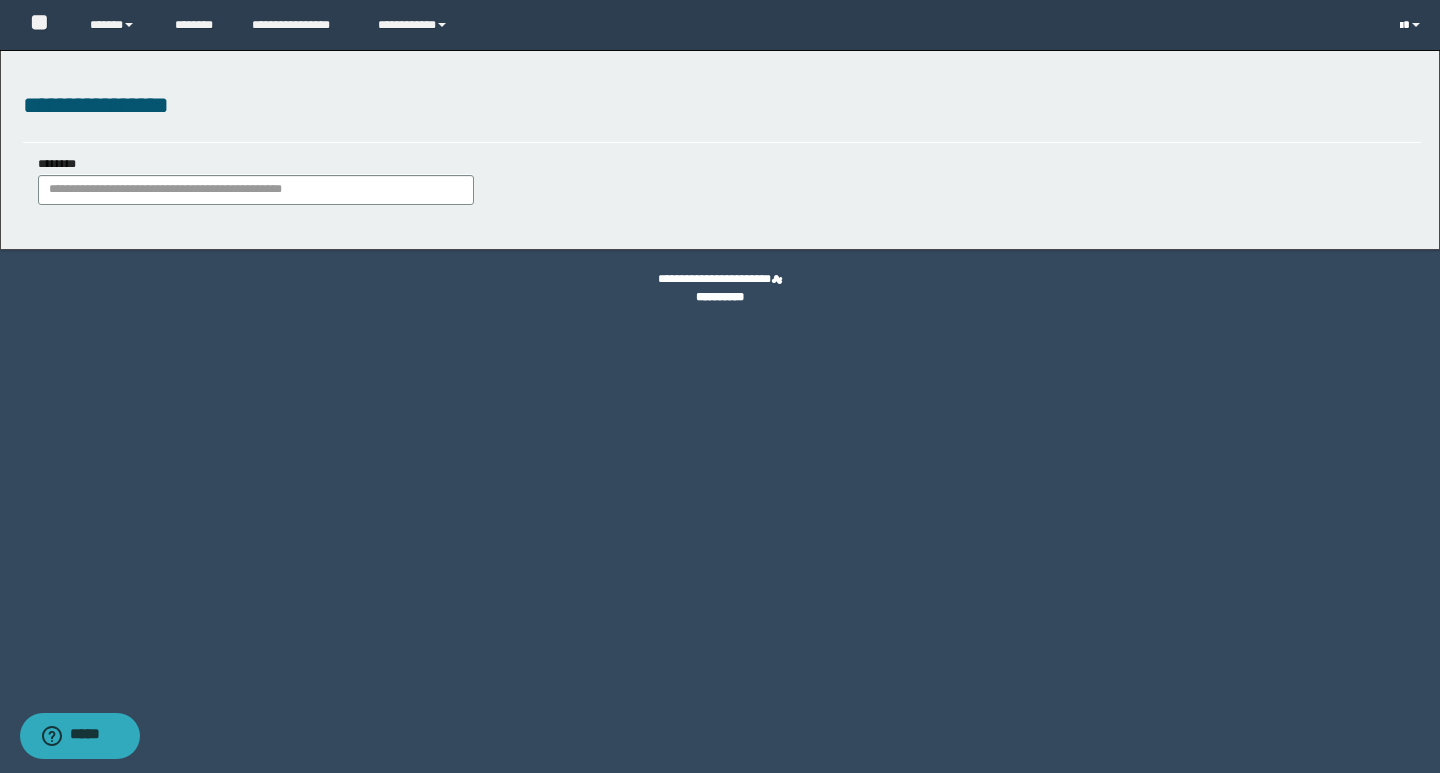 click at bounding box center (1412, 25) 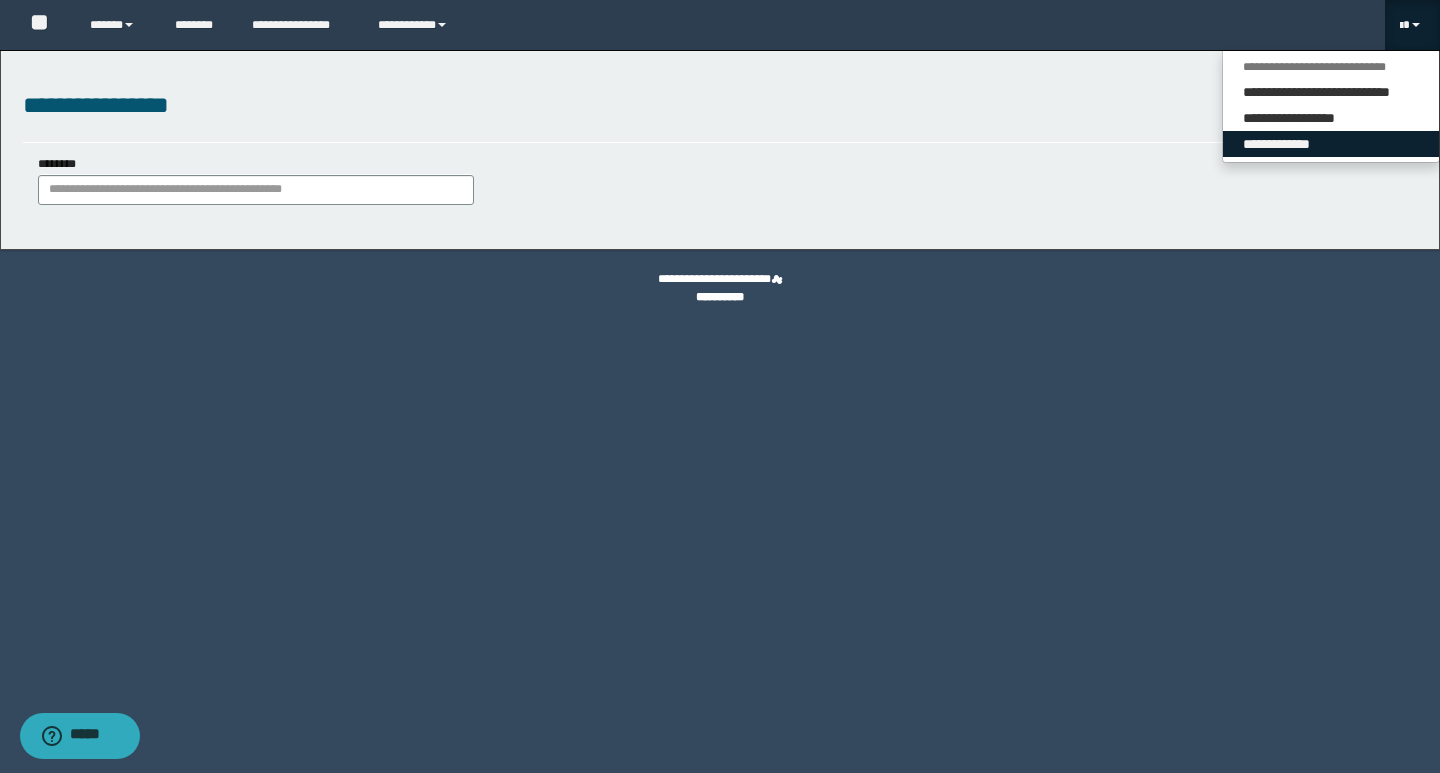 click on "**********" at bounding box center [1331, 144] 